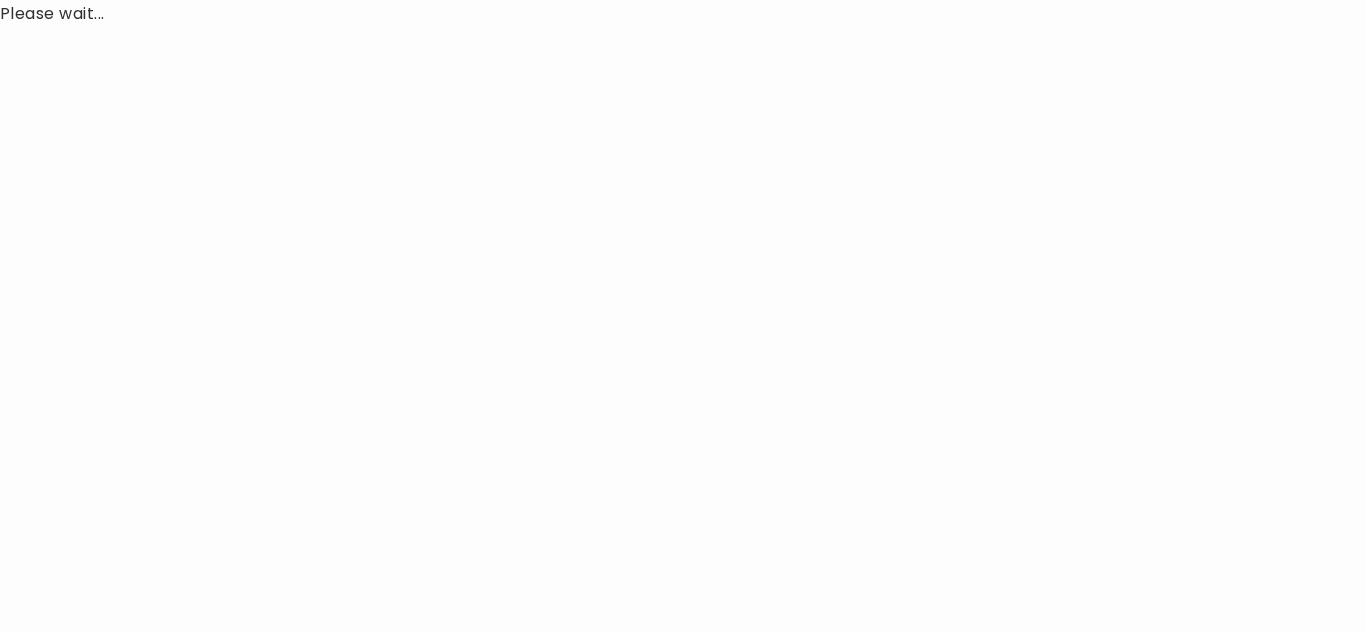 scroll, scrollTop: 0, scrollLeft: 0, axis: both 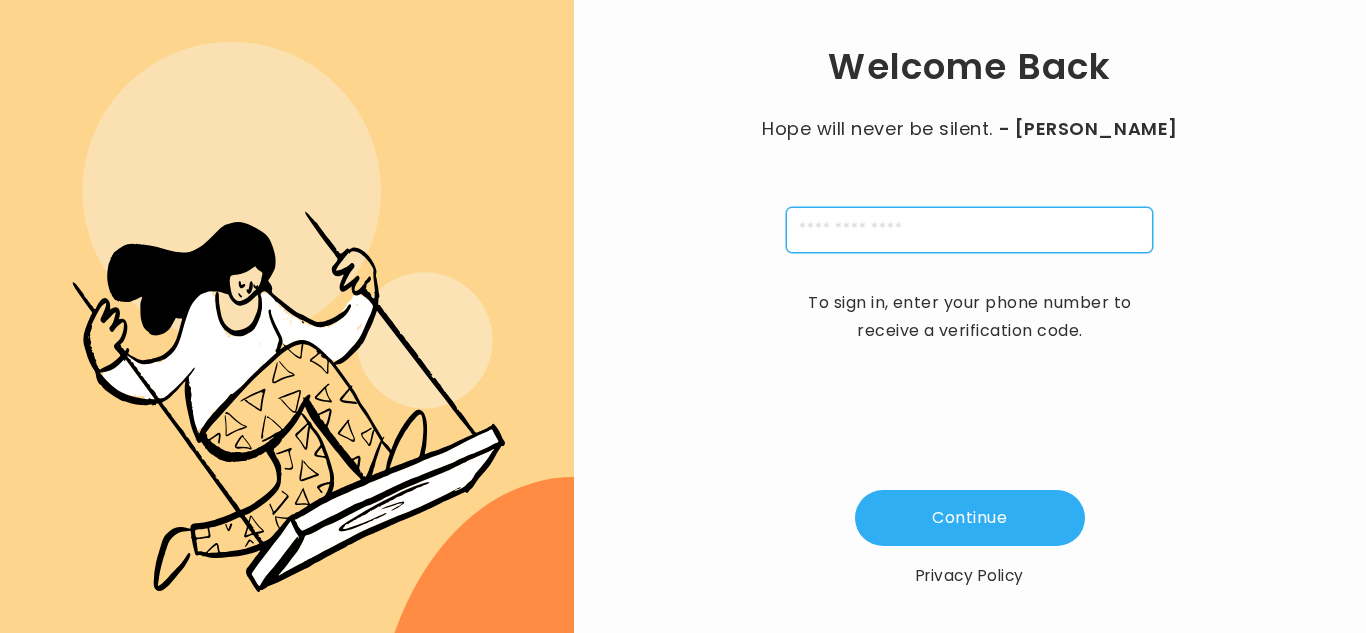 click at bounding box center [969, 230] 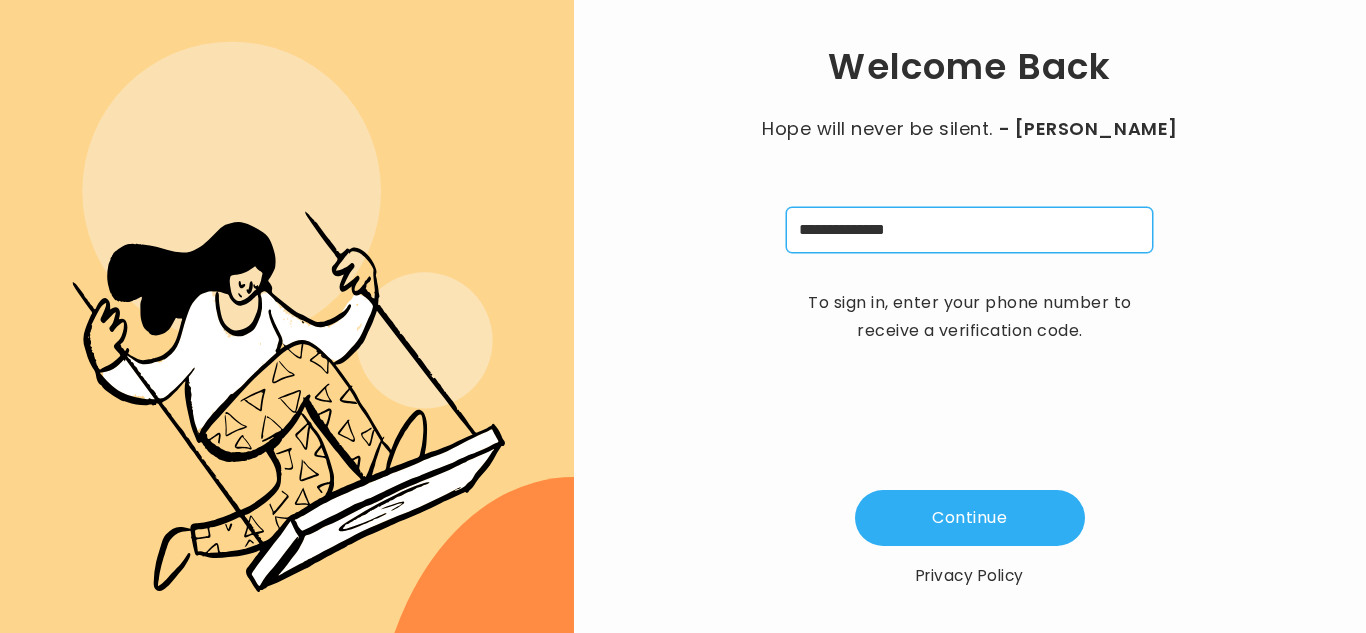 type on "**********" 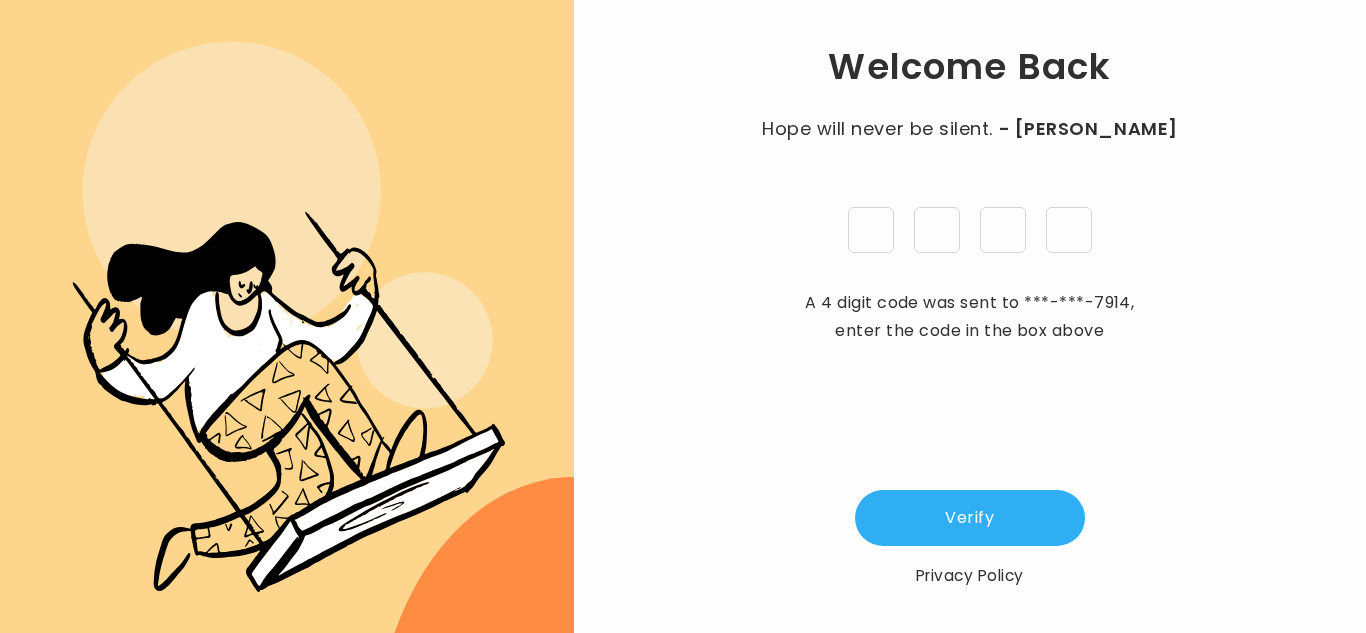 type on "*" 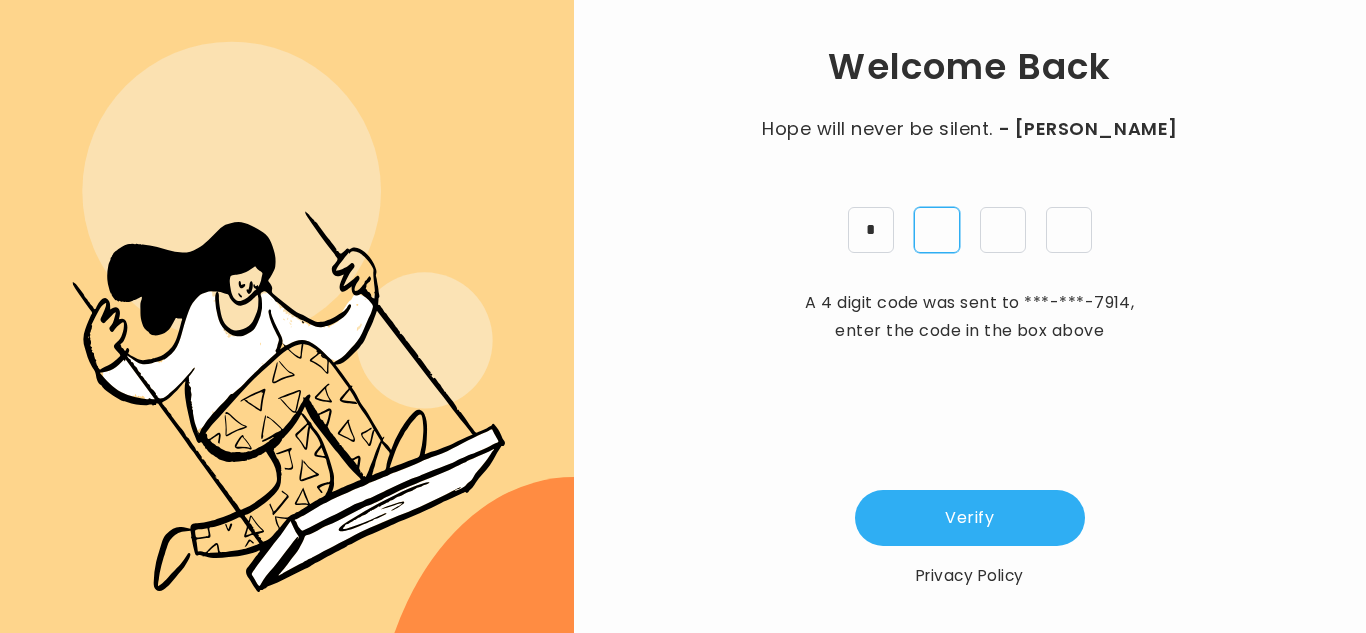 type on "*" 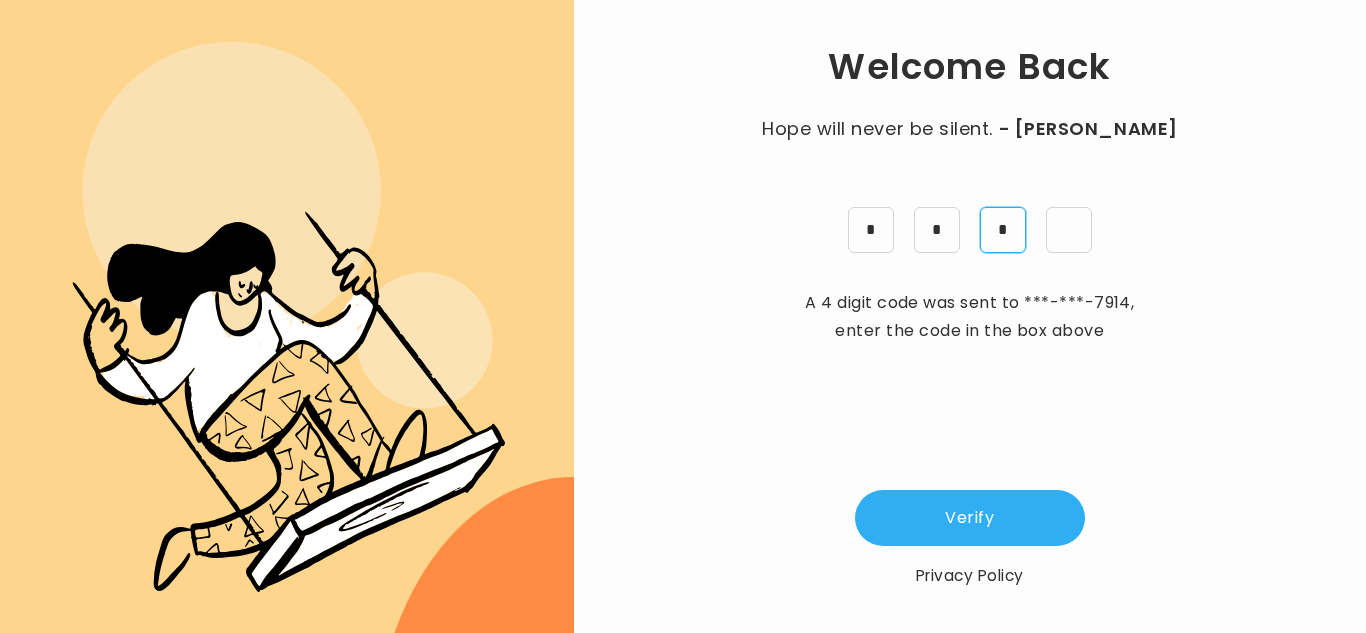 type on "*" 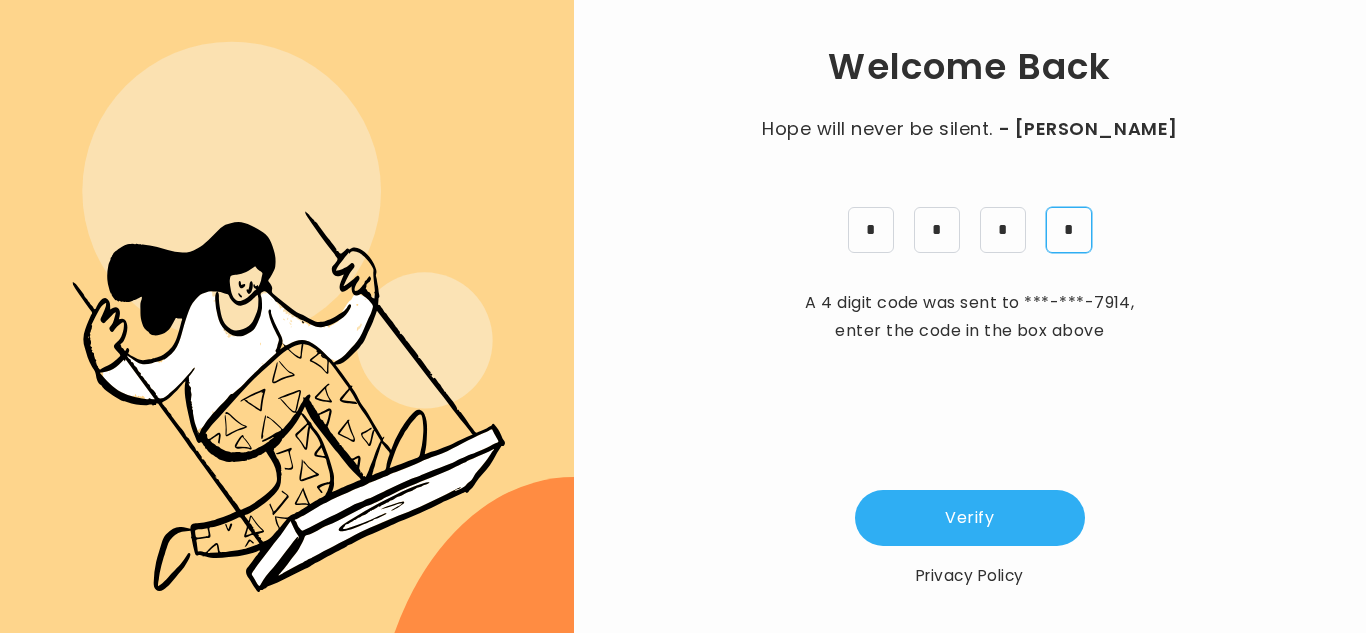 type on "*" 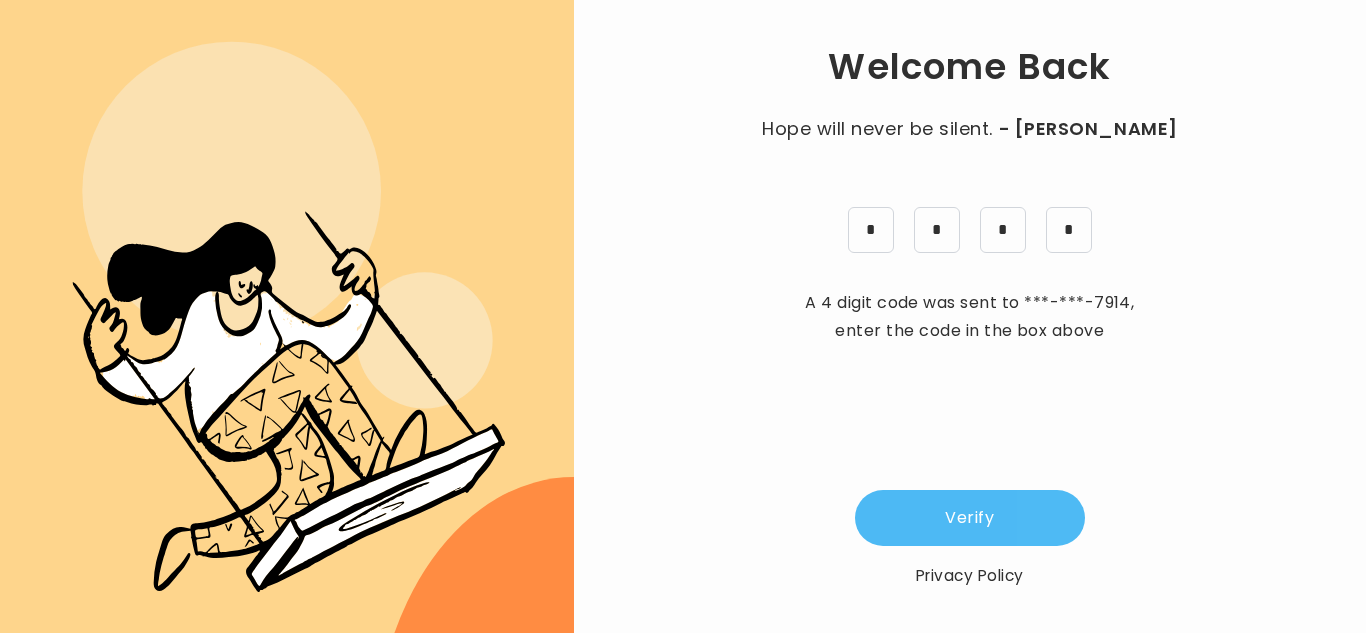 click on "Verify" at bounding box center [970, 518] 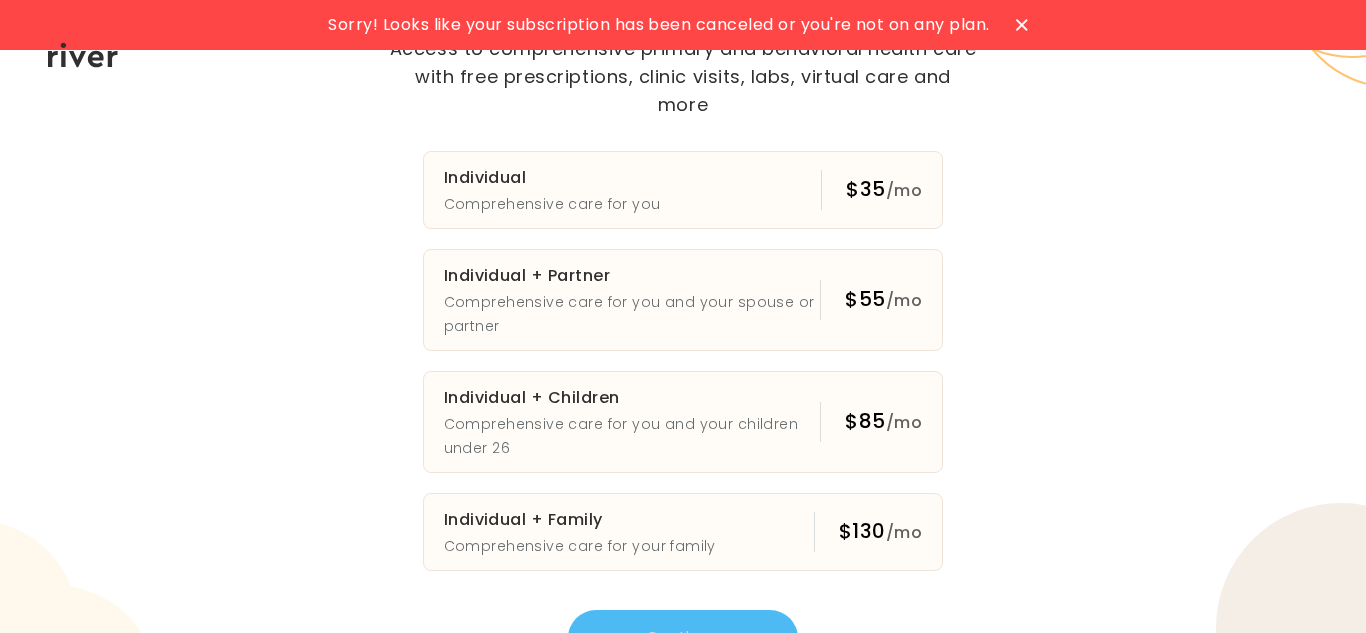 click 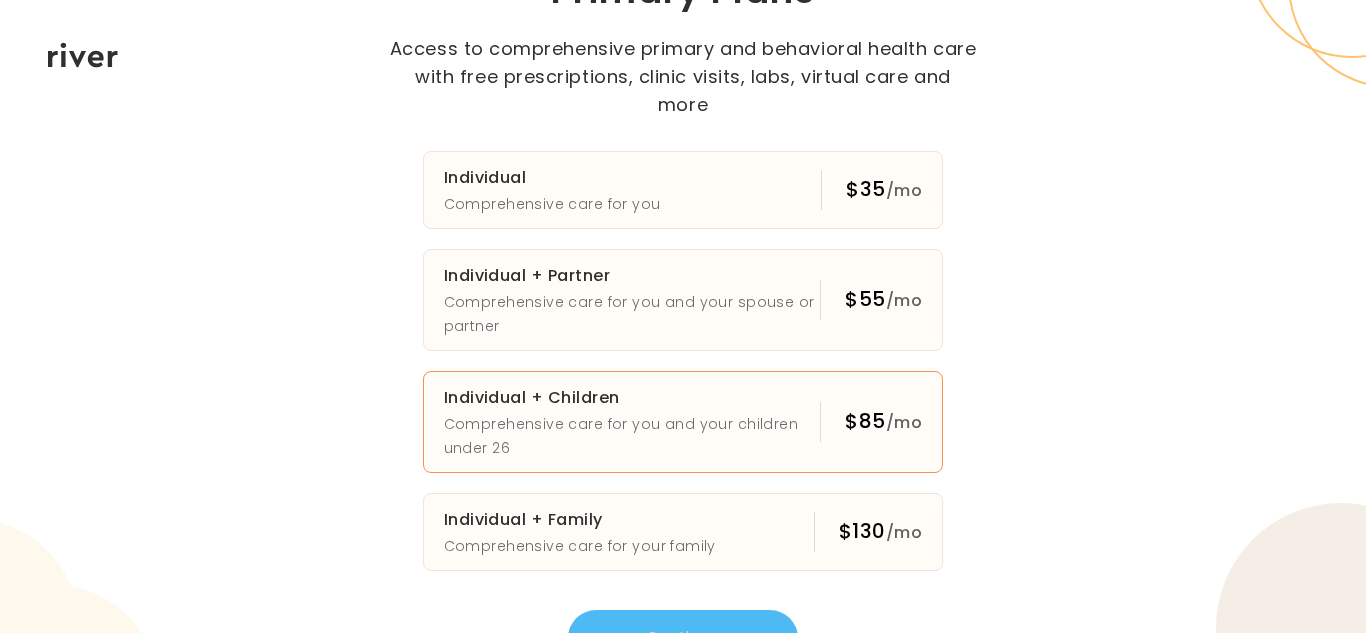 click on "Comprehensive care for you and your children under 26" at bounding box center [632, 436] 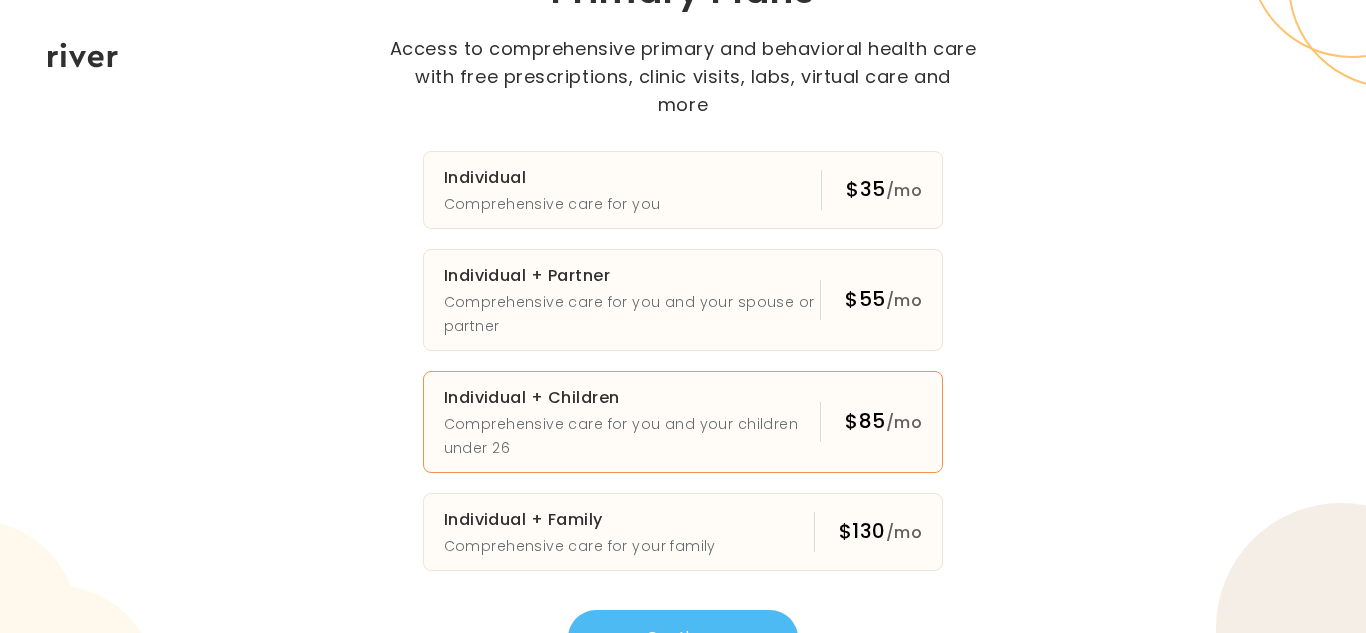 click on "Continue" at bounding box center [683, 638] 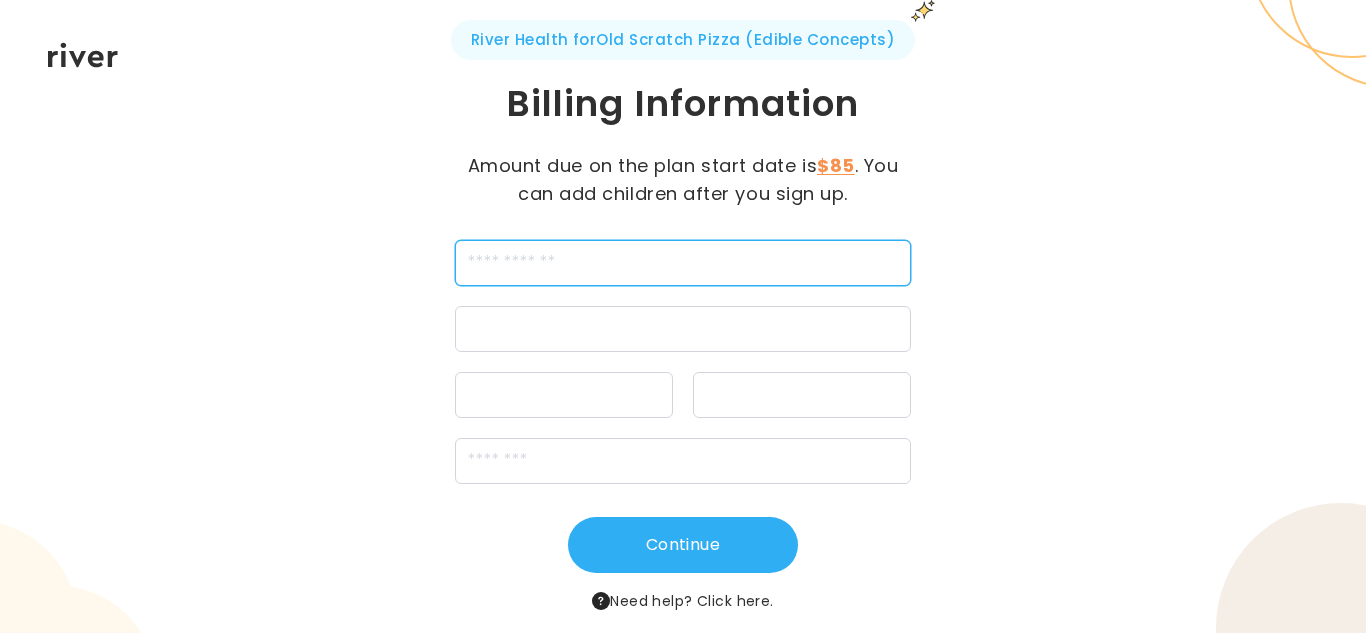 click at bounding box center (683, 263) 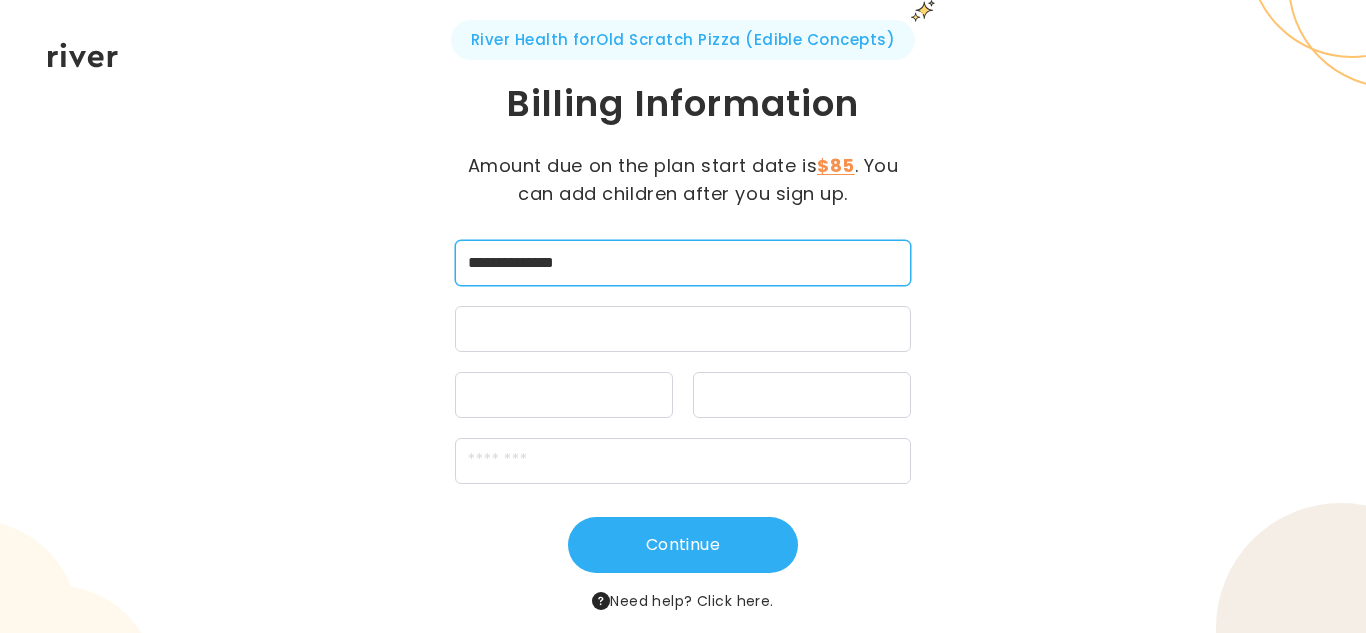 type on "**********" 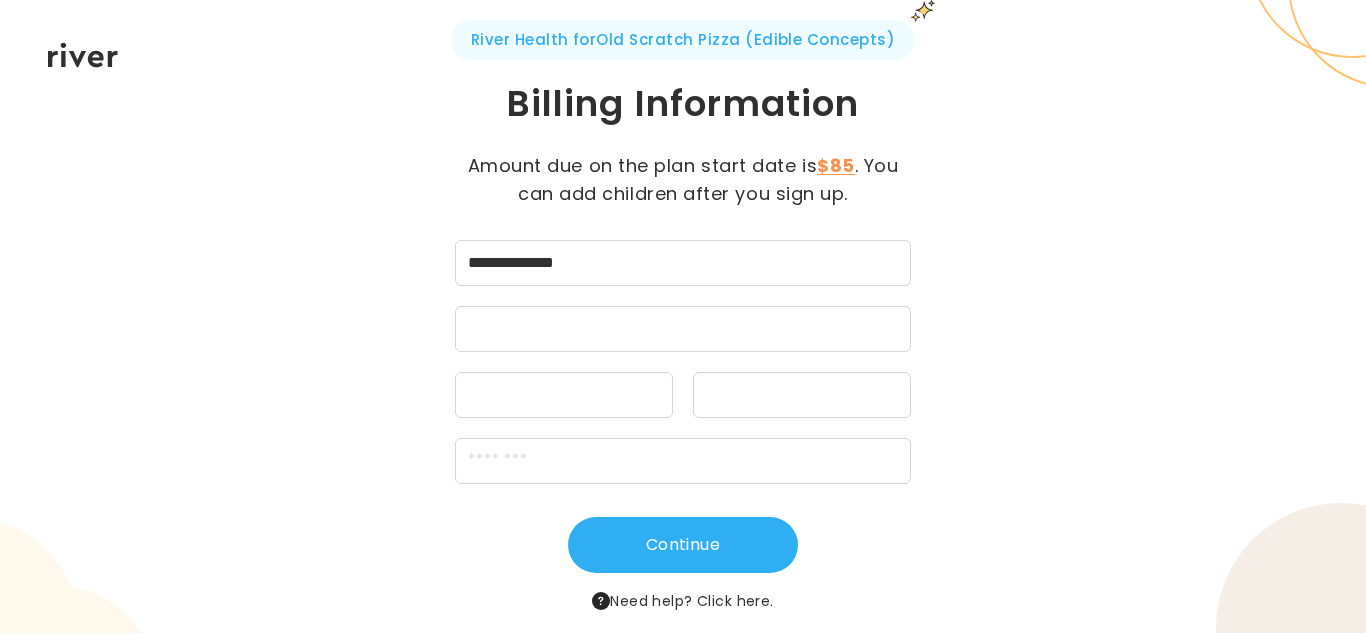 click at bounding box center [683, 329] 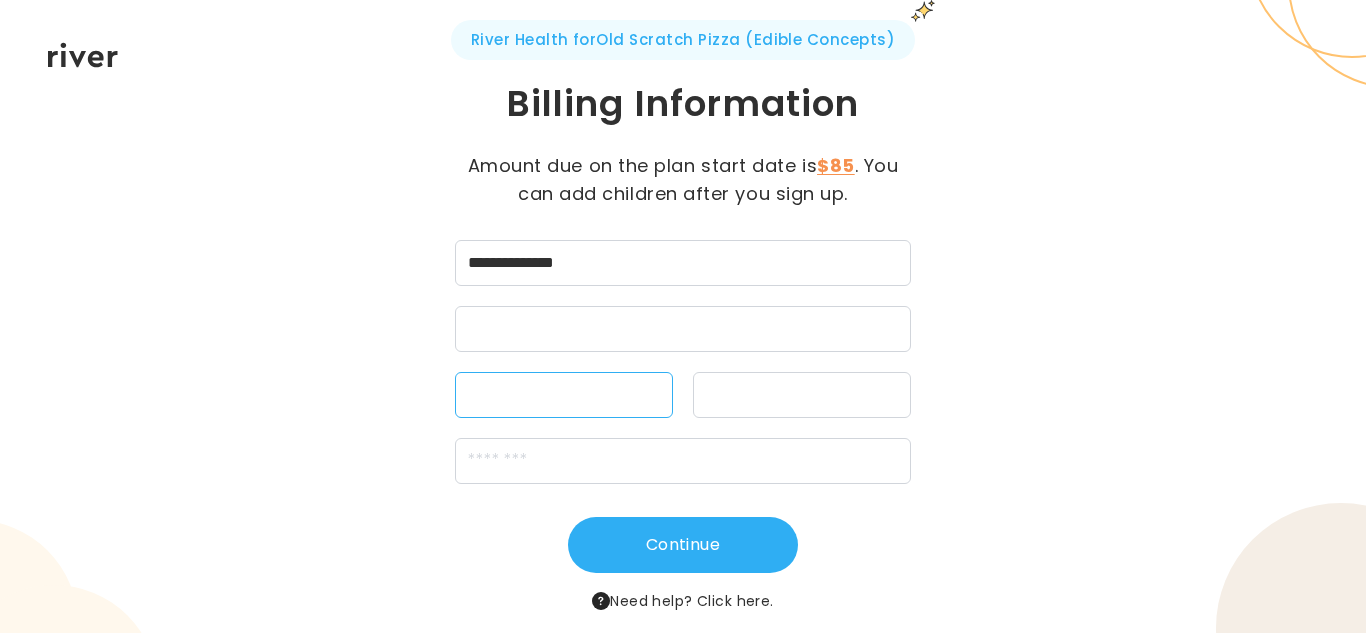 click at bounding box center (802, 395) 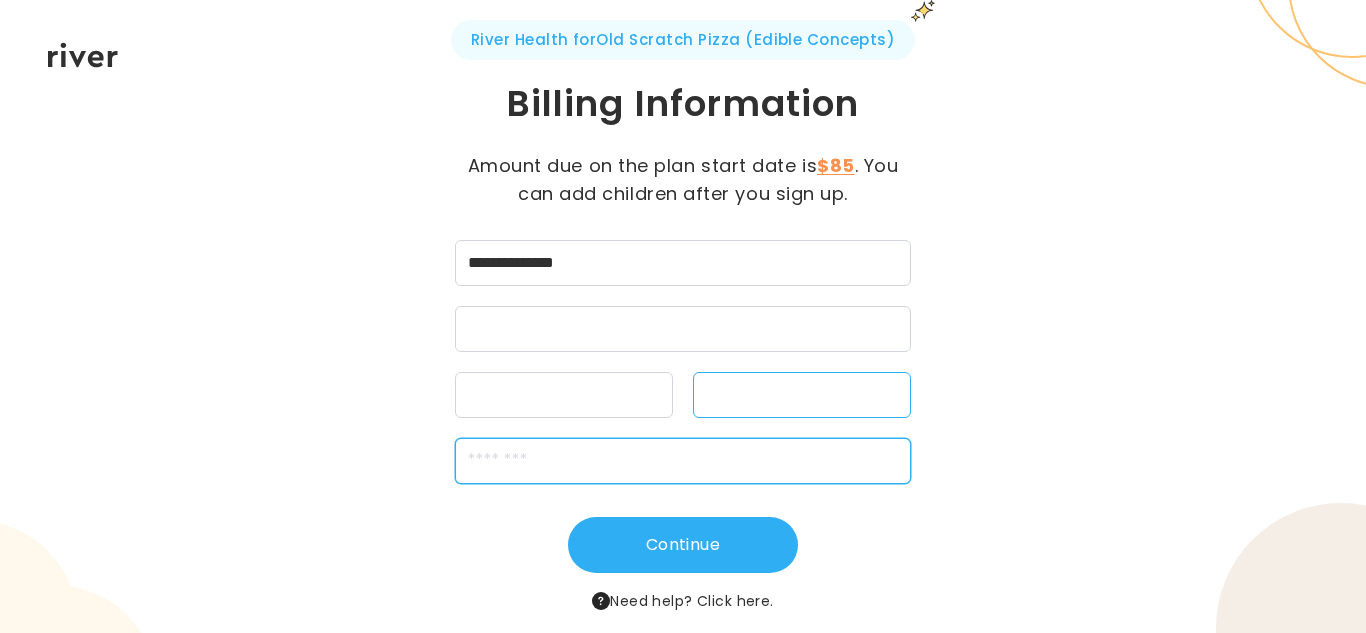 click at bounding box center [683, 461] 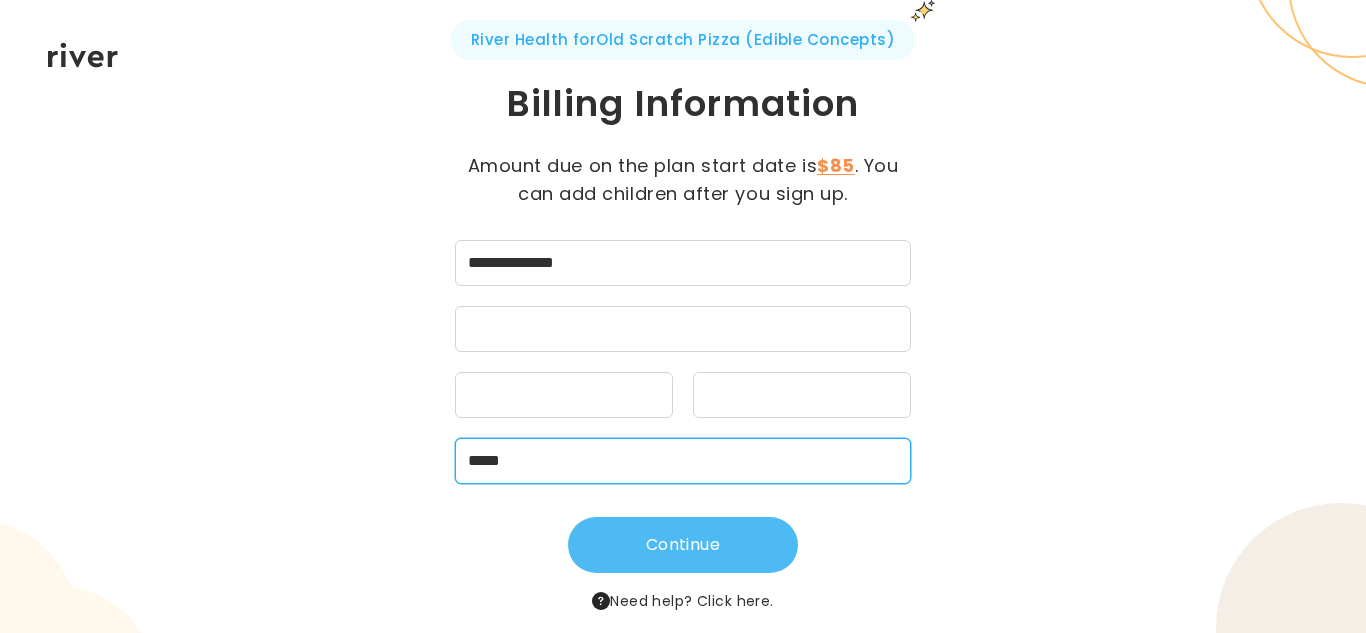 type on "*****" 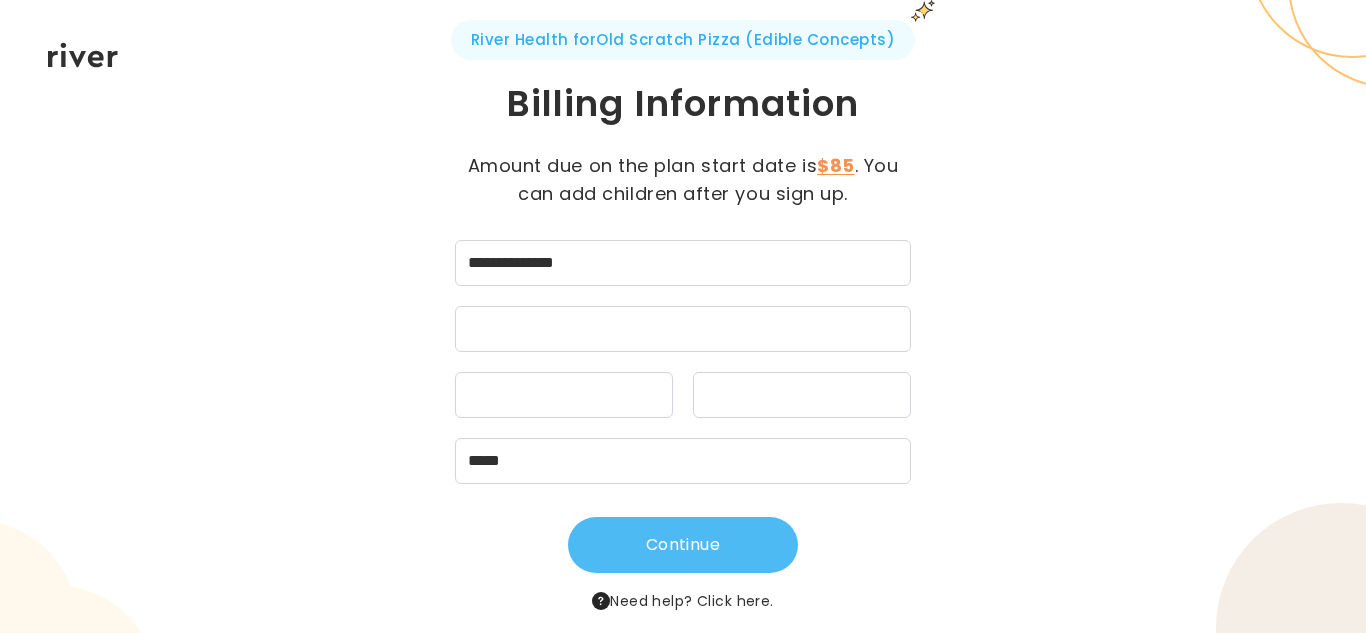 click on "Continue" at bounding box center [683, 545] 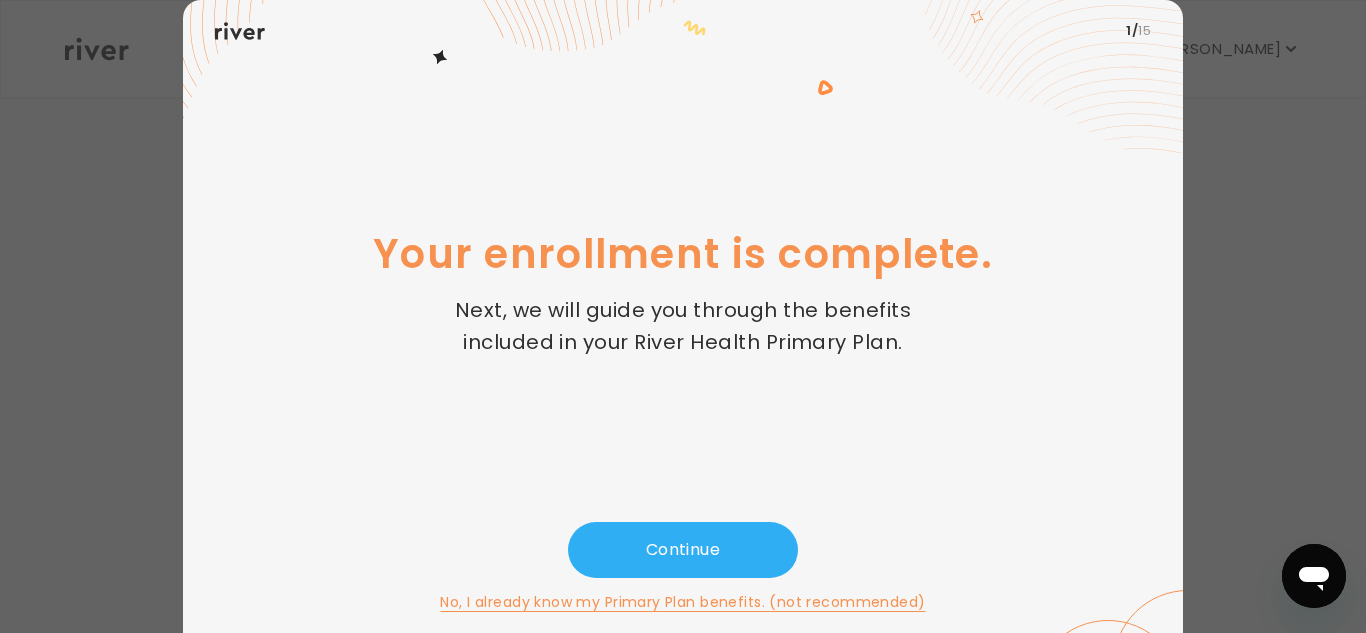 scroll, scrollTop: 17, scrollLeft: 0, axis: vertical 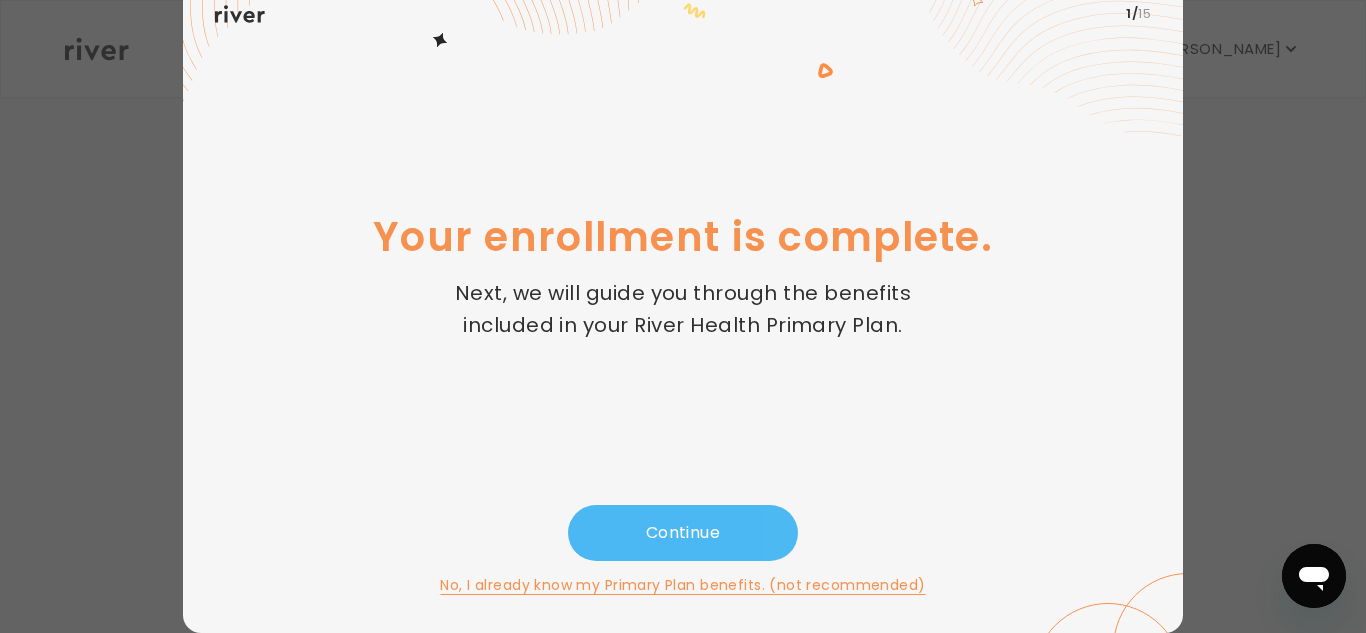 click on "Continue" at bounding box center (683, 533) 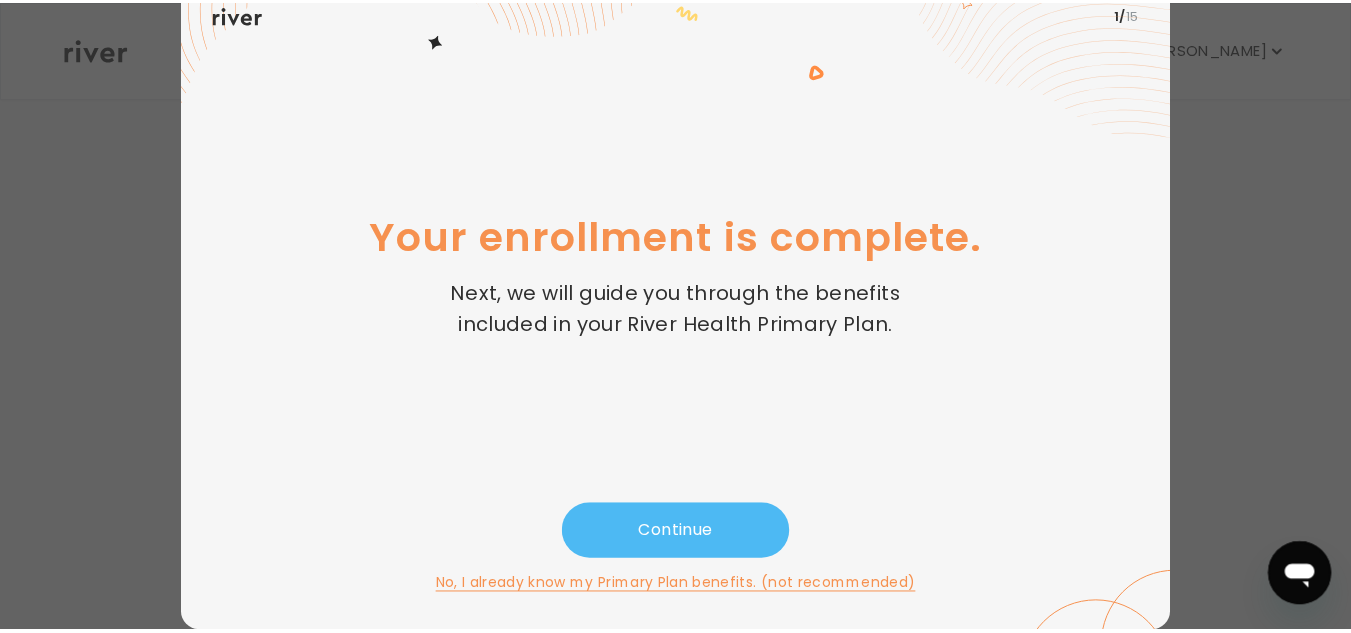 scroll, scrollTop: 16, scrollLeft: 0, axis: vertical 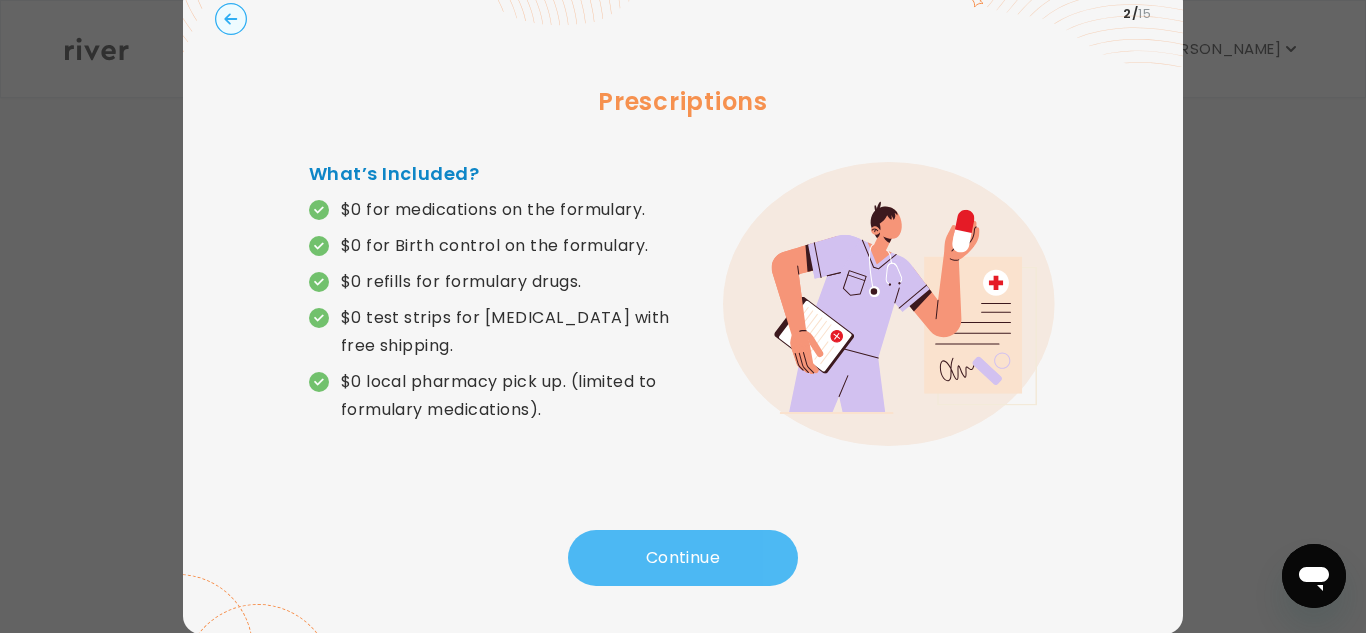 click on "Continue" at bounding box center [683, 558] 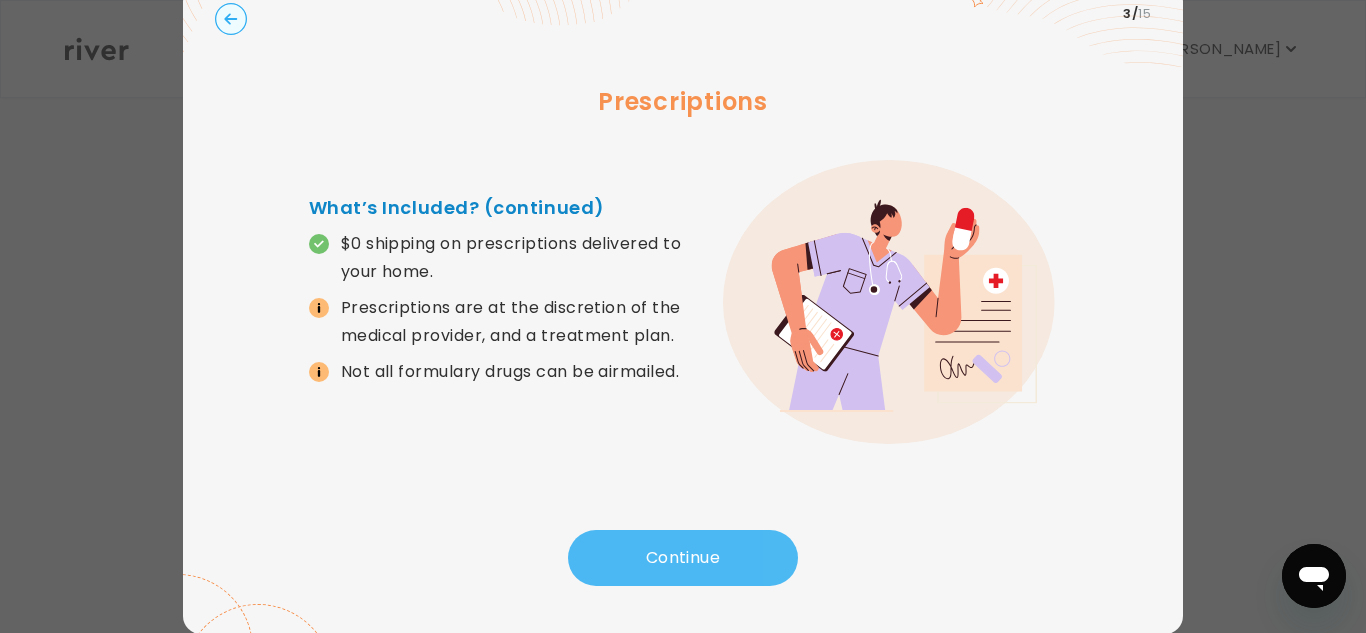 click on "Continue" at bounding box center [683, 558] 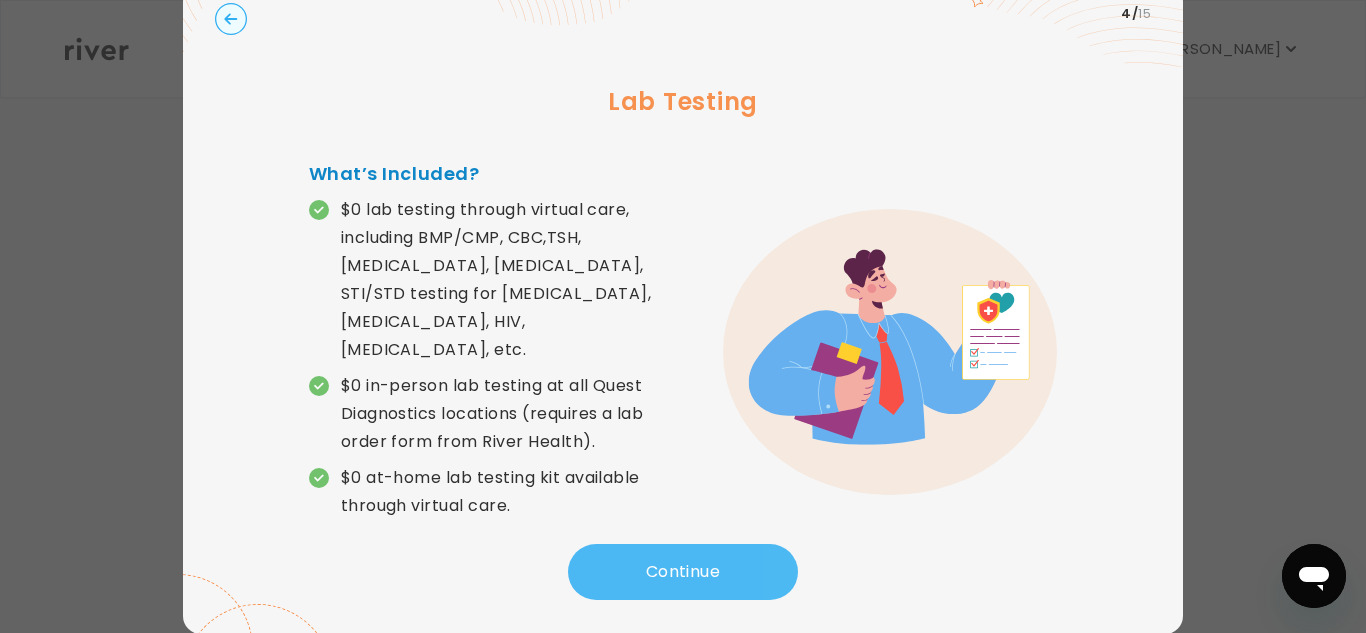 click on "Continue" at bounding box center [683, 572] 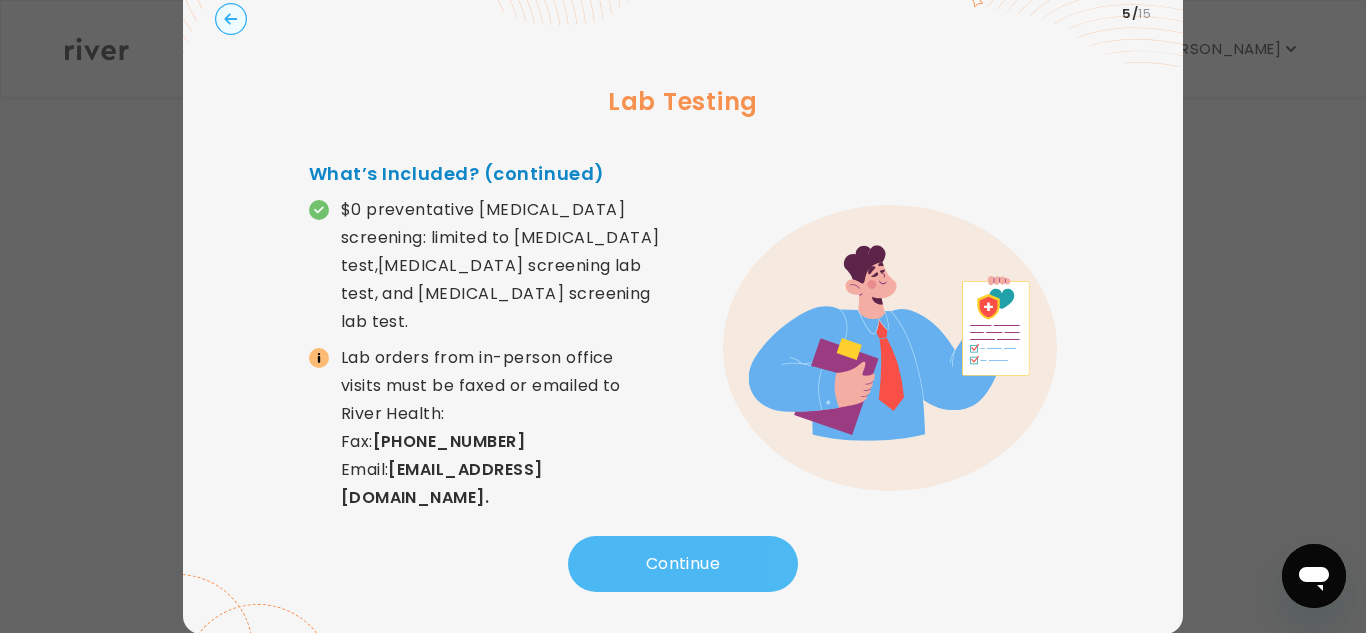 click on "Continue" at bounding box center [683, 564] 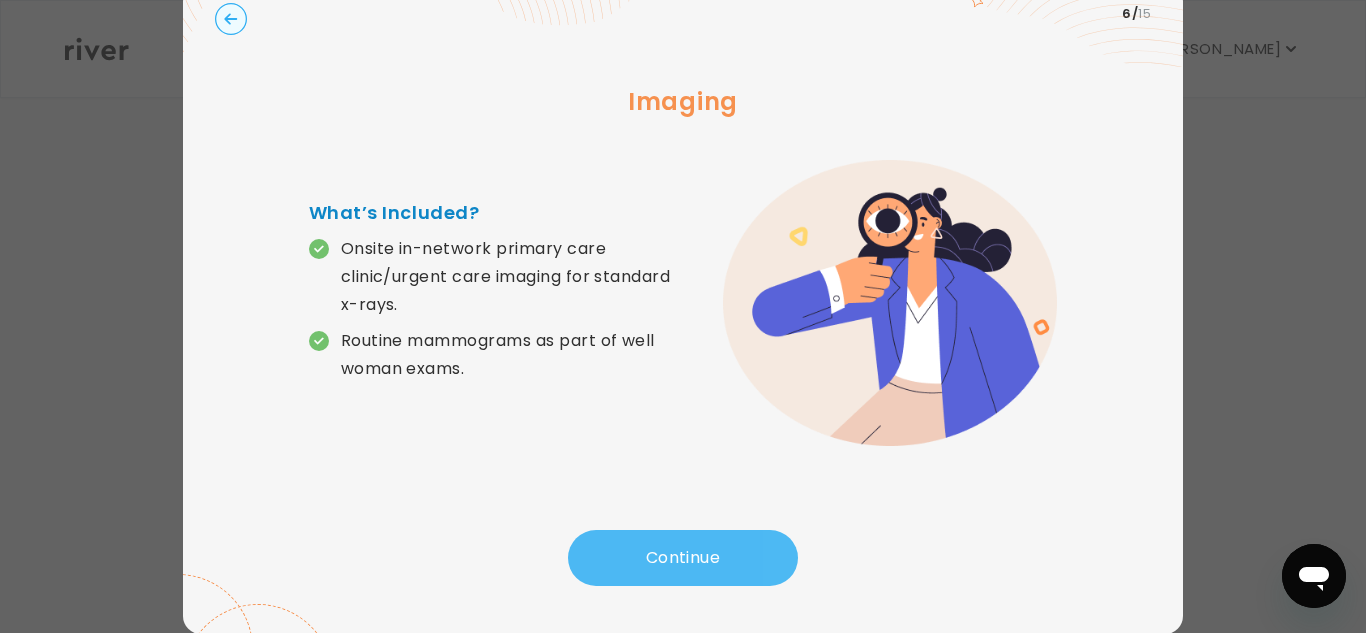 click on "Continue" at bounding box center [683, 558] 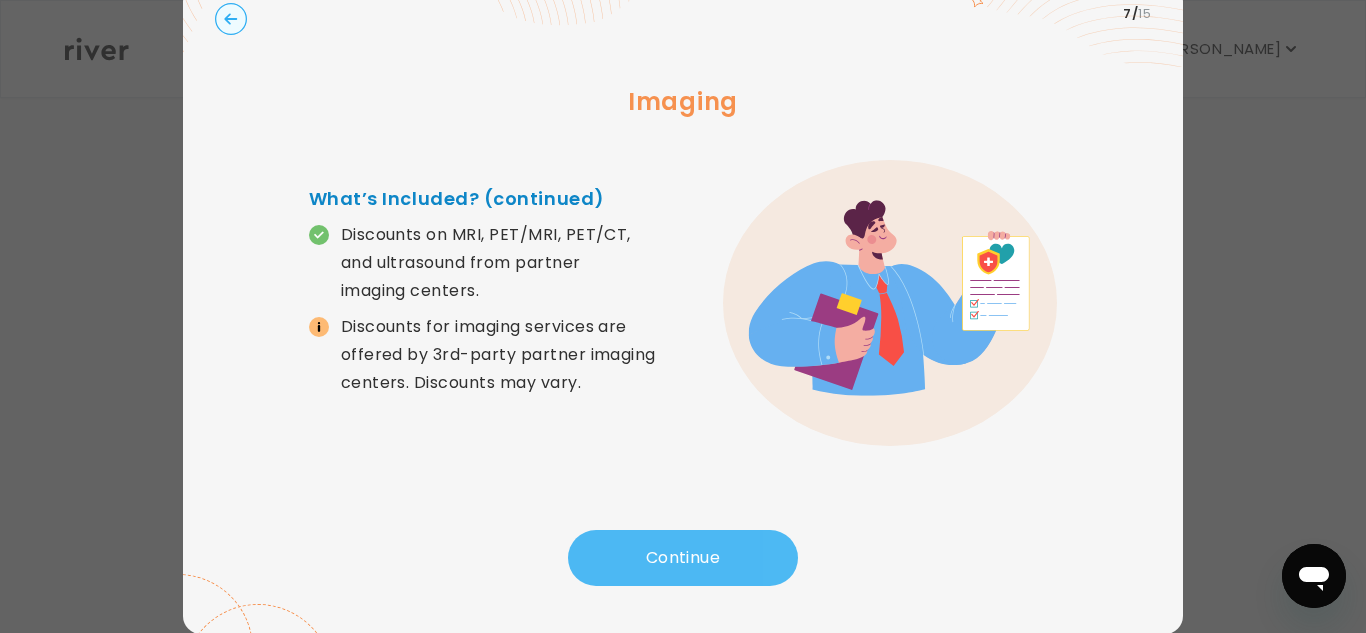 click on "Continue" at bounding box center (683, 558) 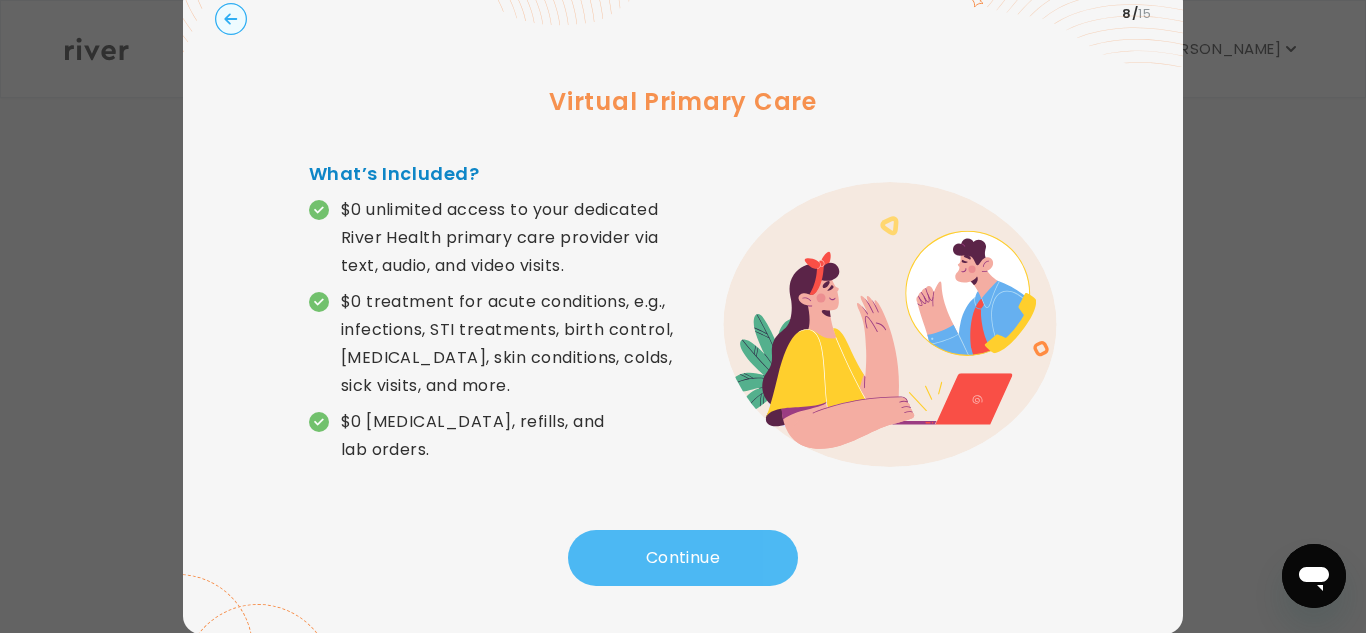click on "Continue" at bounding box center [683, 558] 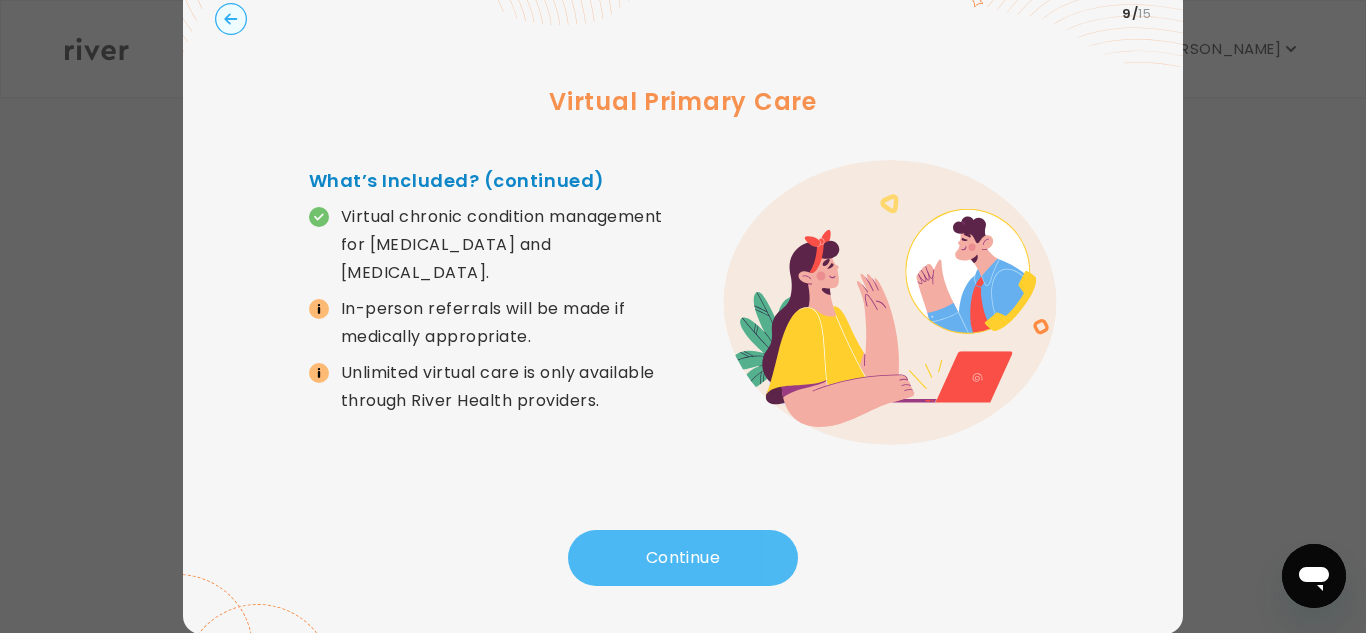 click on "Continue" at bounding box center [683, 558] 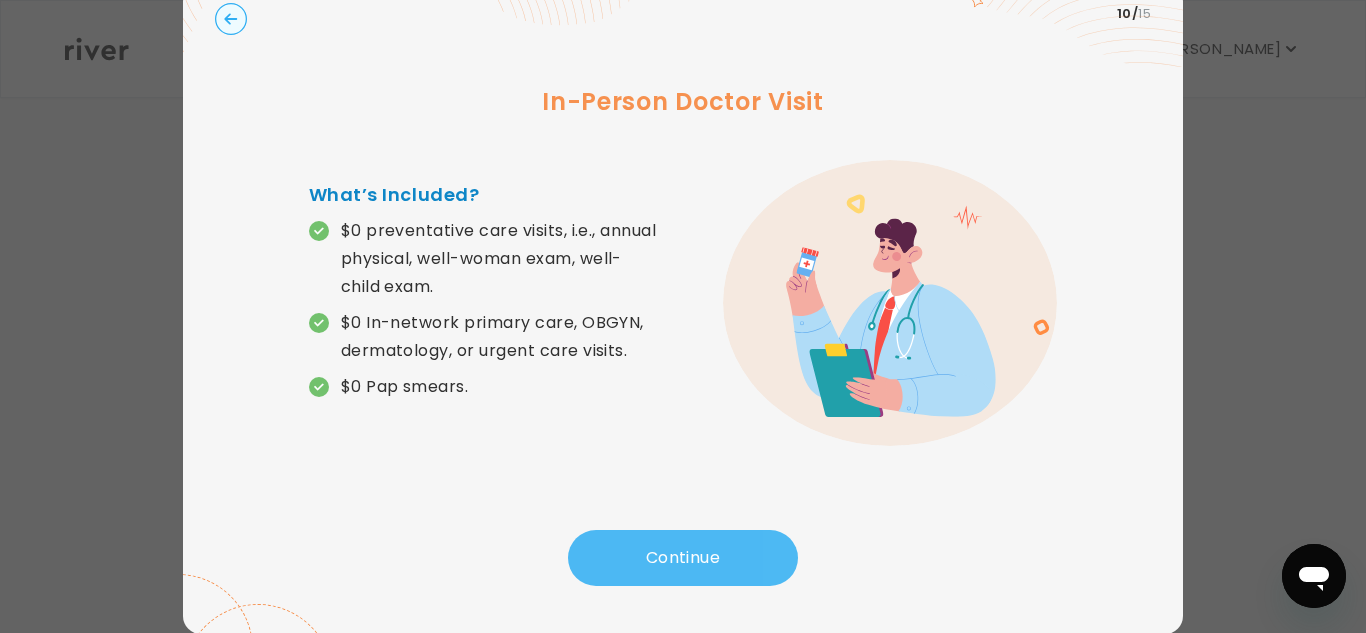 click on "Continue" at bounding box center (683, 558) 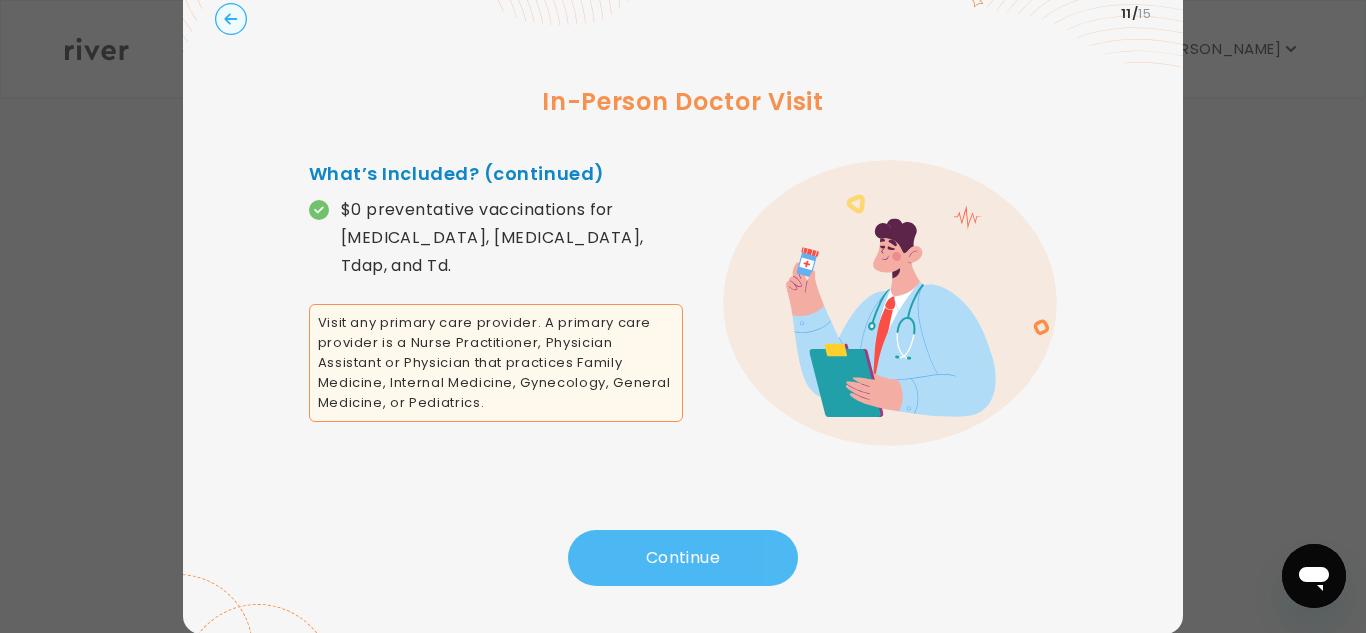 click on "Continue" at bounding box center (683, 558) 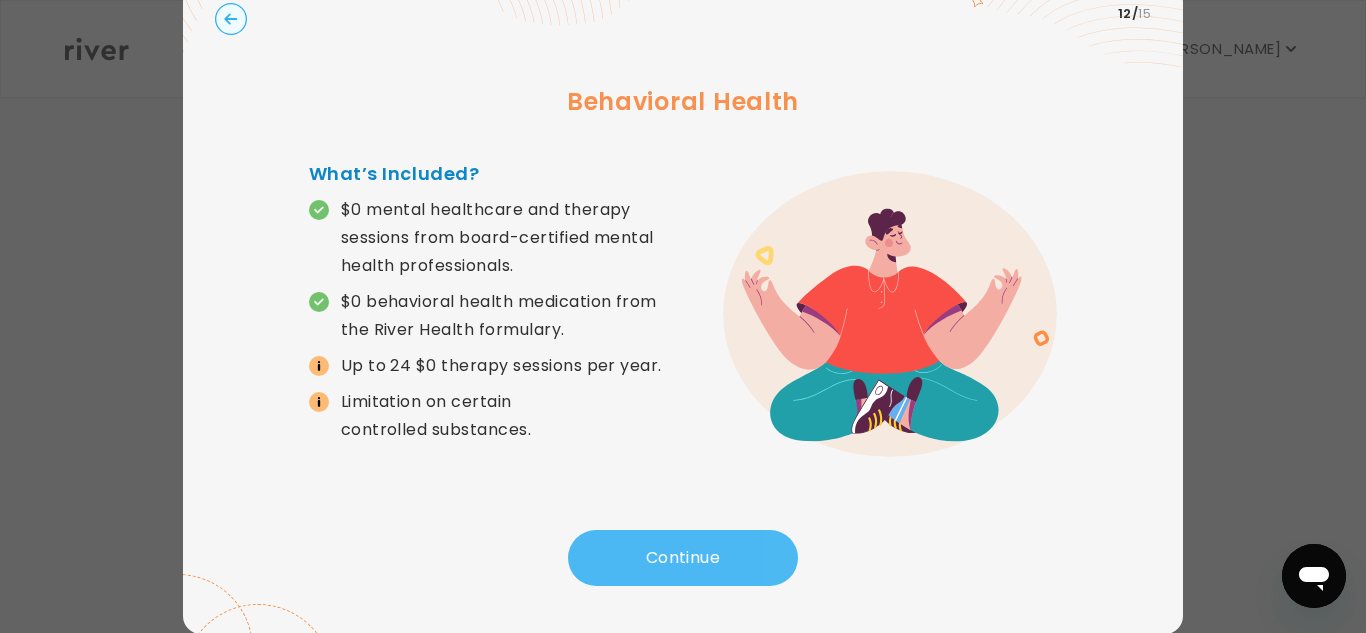 click on "Continue" at bounding box center (683, 558) 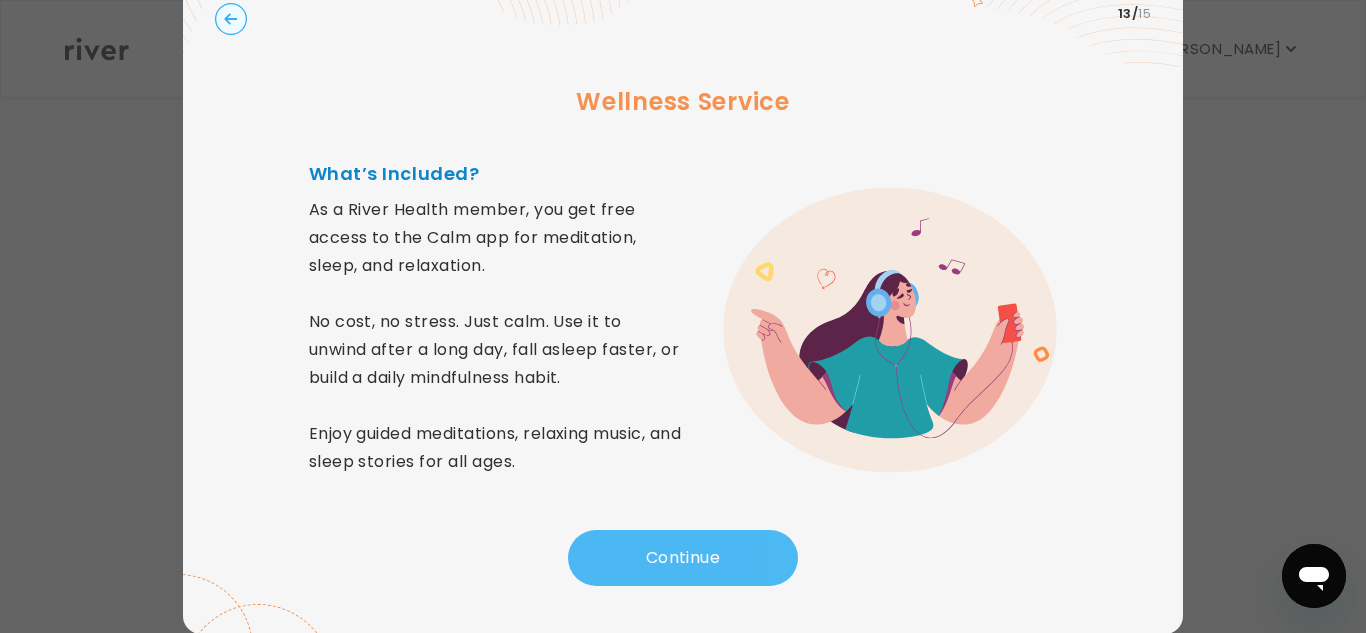 click on "Continue" at bounding box center (683, 558) 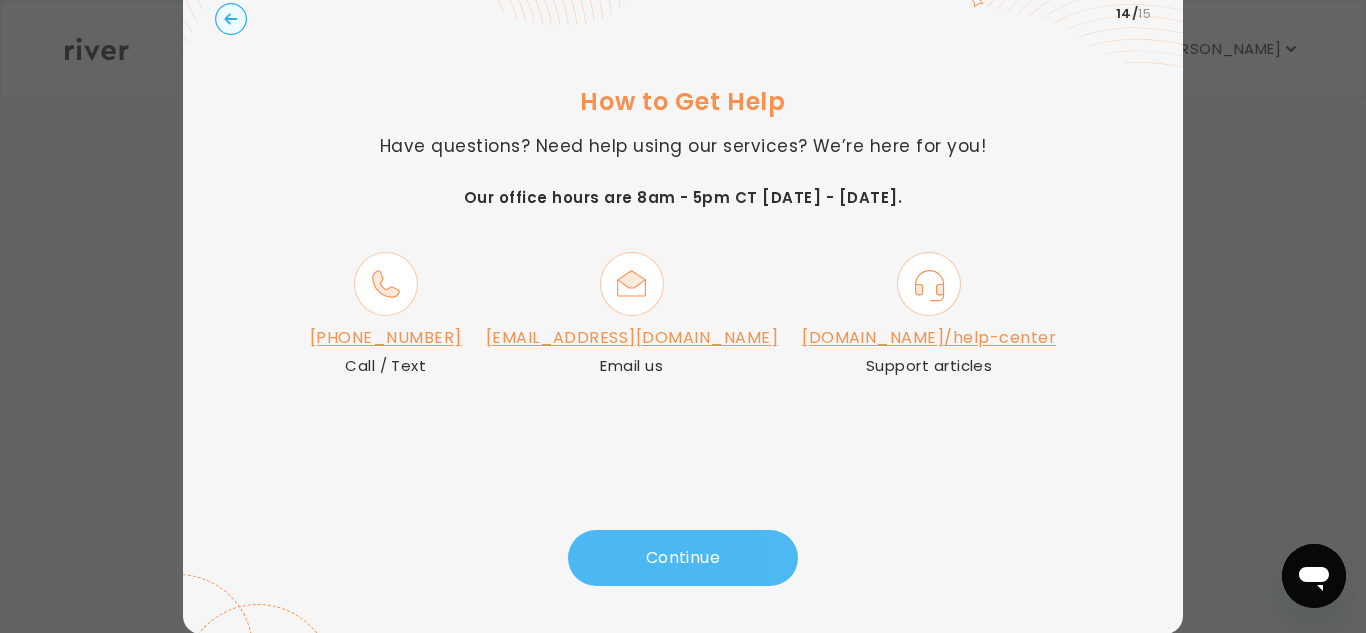 click on "Continue" at bounding box center [683, 558] 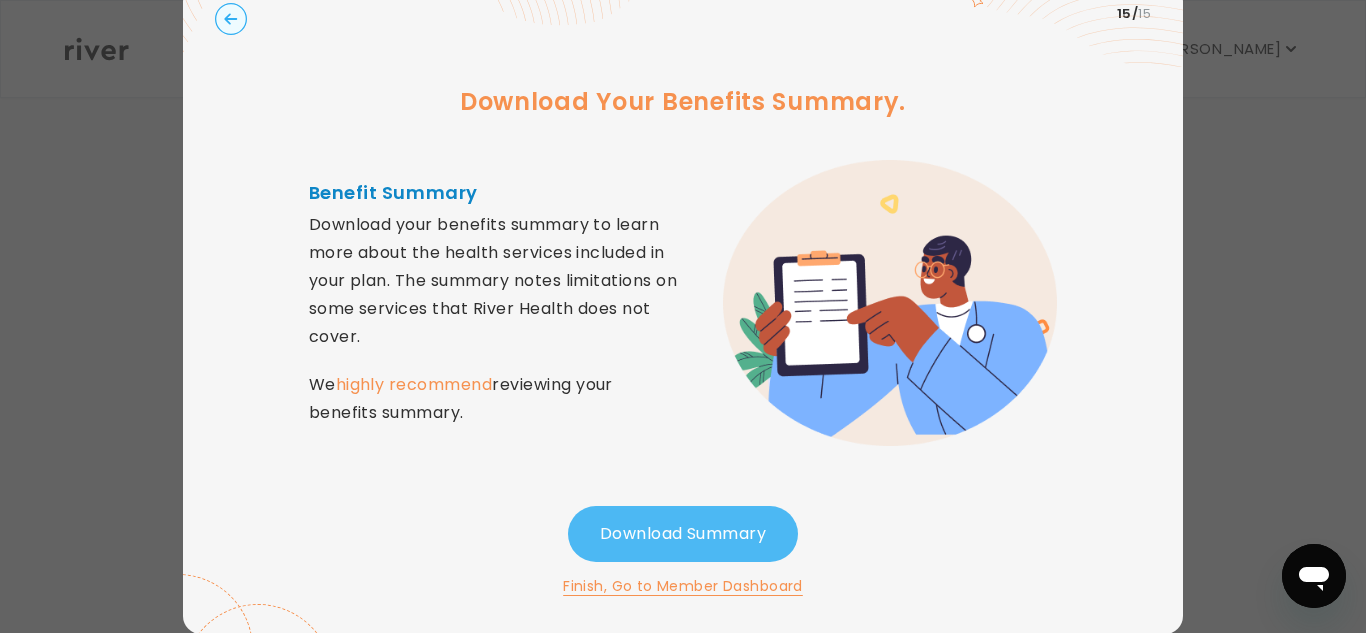 click on "Download Summary" at bounding box center (683, 534) 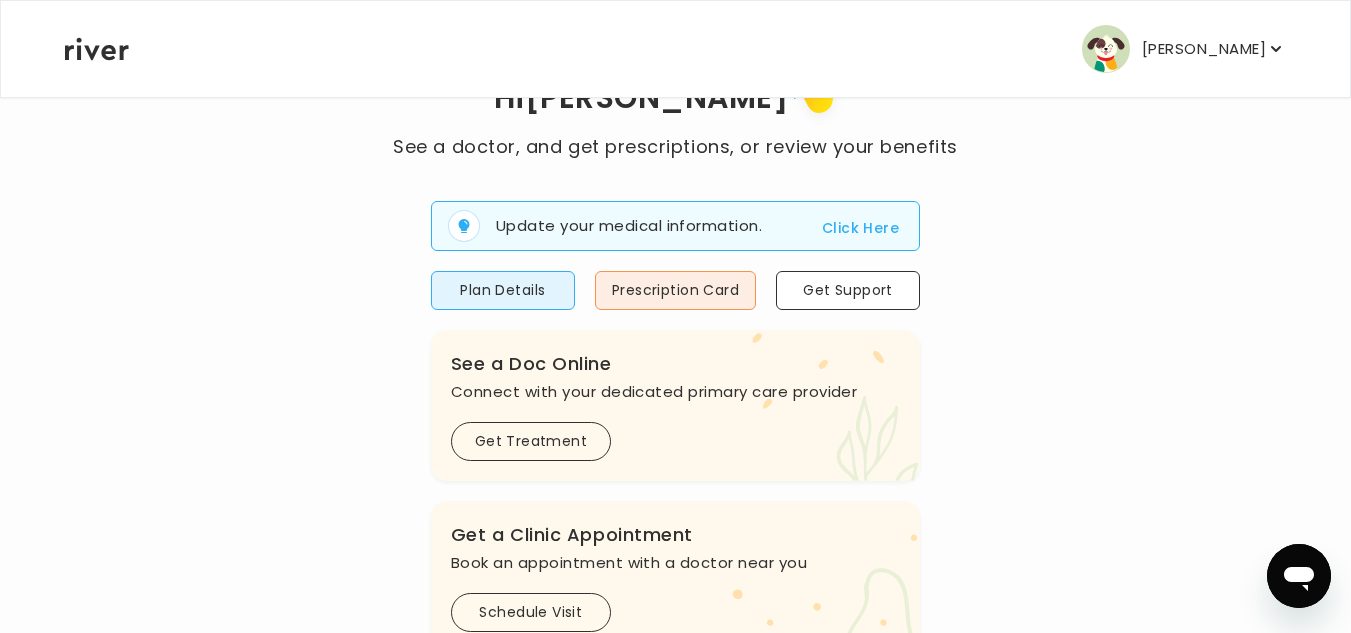 scroll, scrollTop: 0, scrollLeft: 0, axis: both 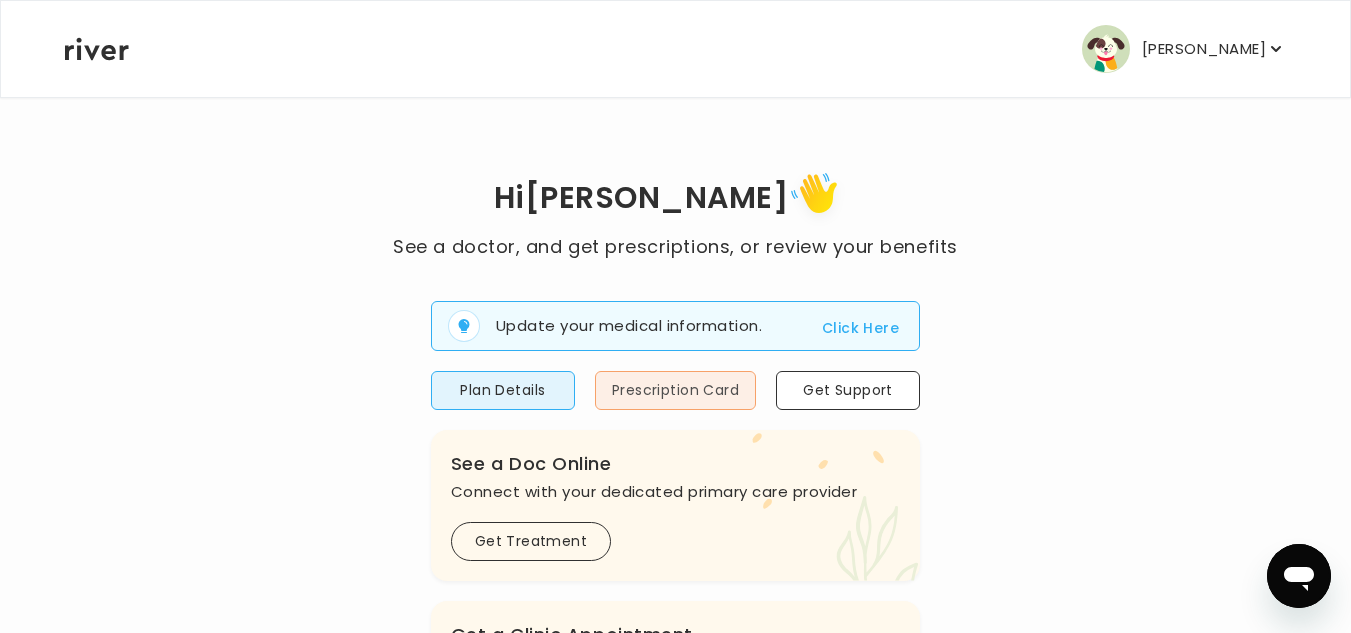 click on "Prescription Card" at bounding box center [675, 390] 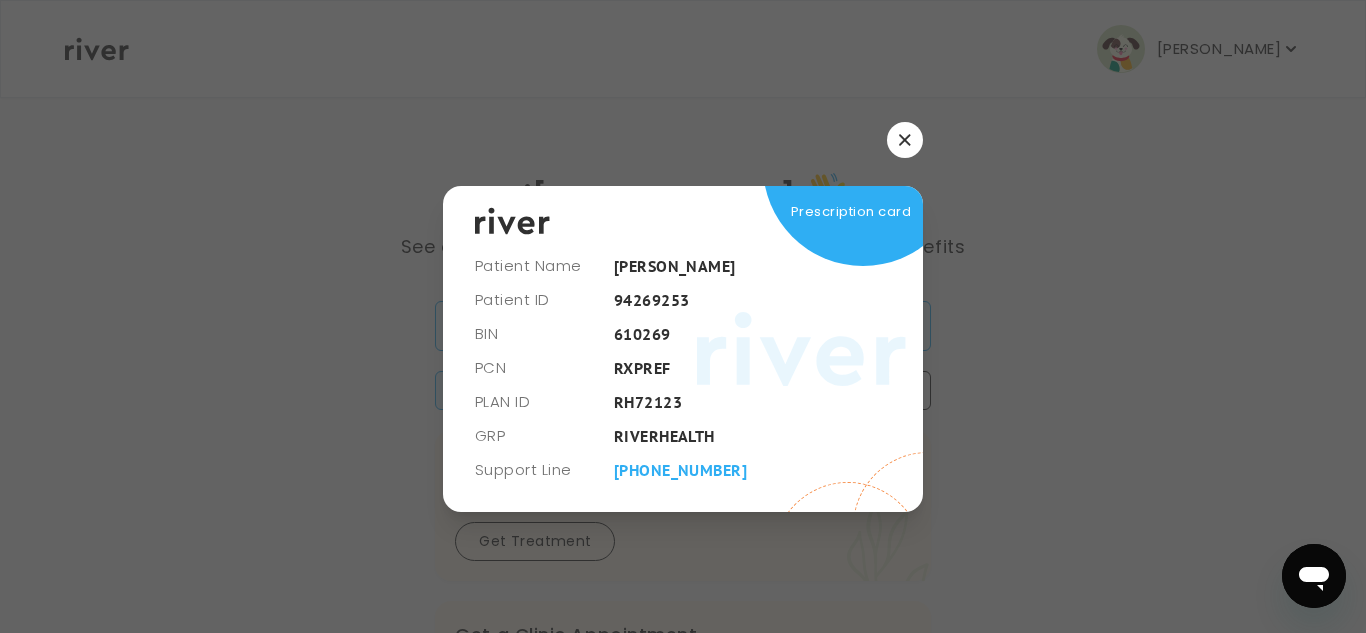 click at bounding box center (905, 140) 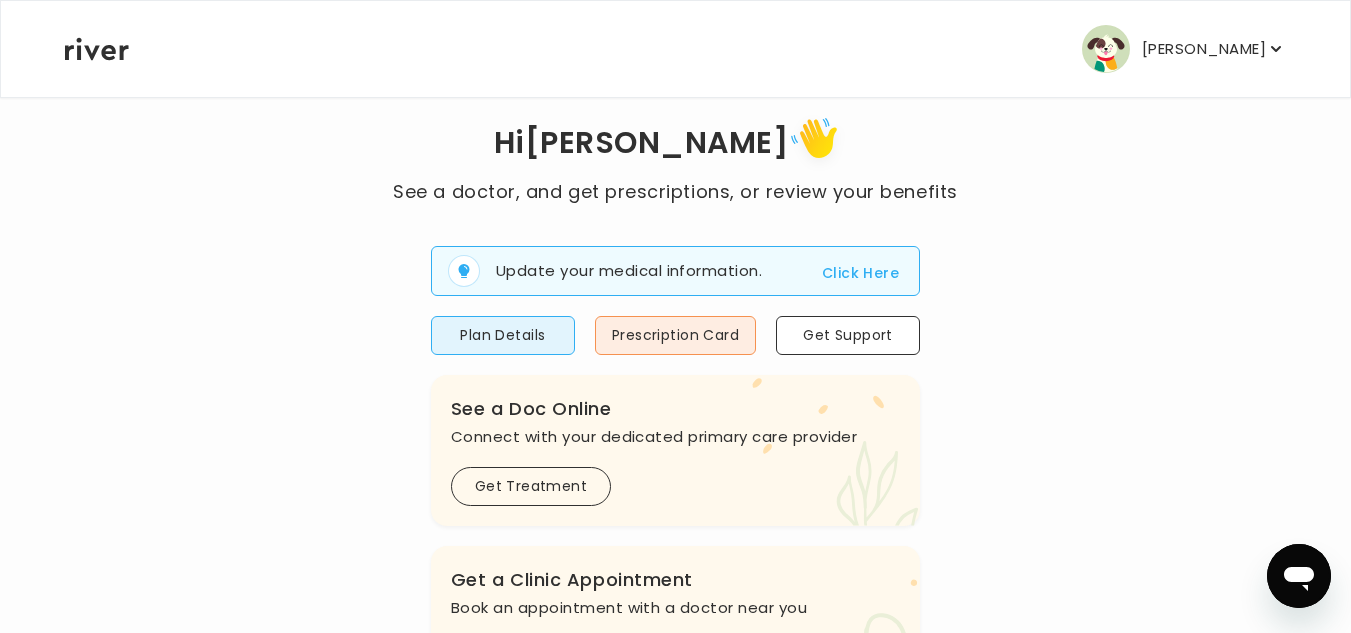 scroll, scrollTop: 0, scrollLeft: 0, axis: both 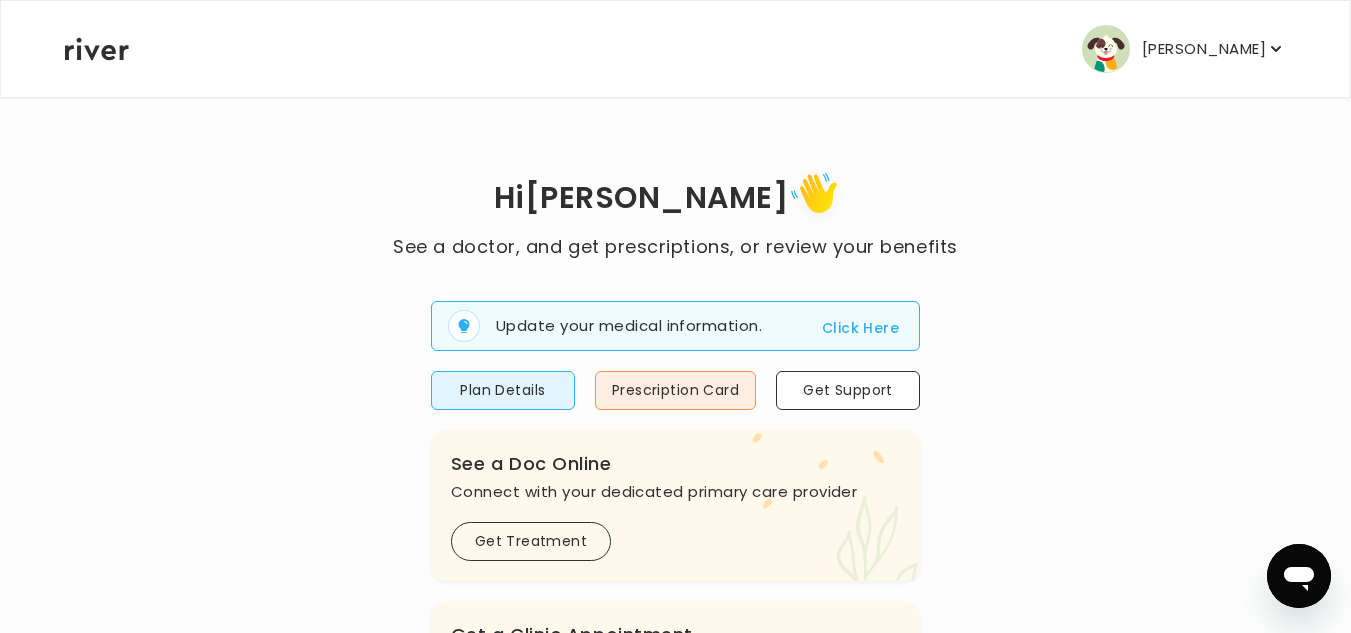click on "Click Here" at bounding box center (860, 328) 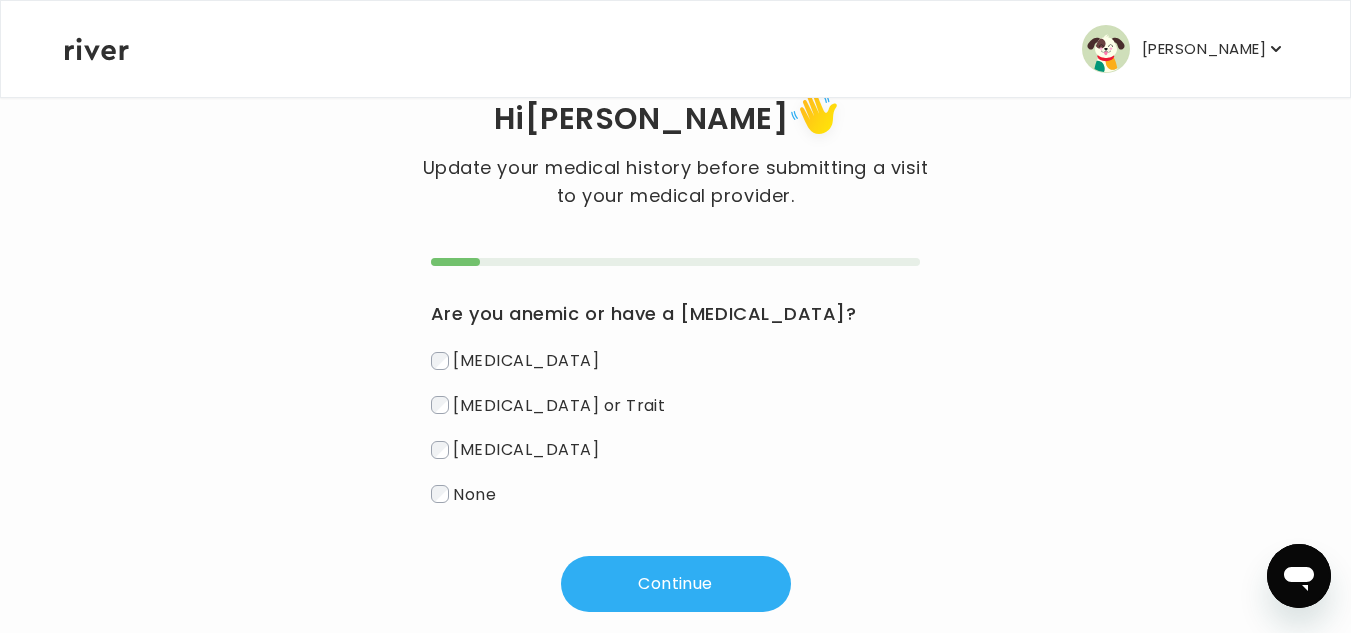 scroll, scrollTop: 100, scrollLeft: 0, axis: vertical 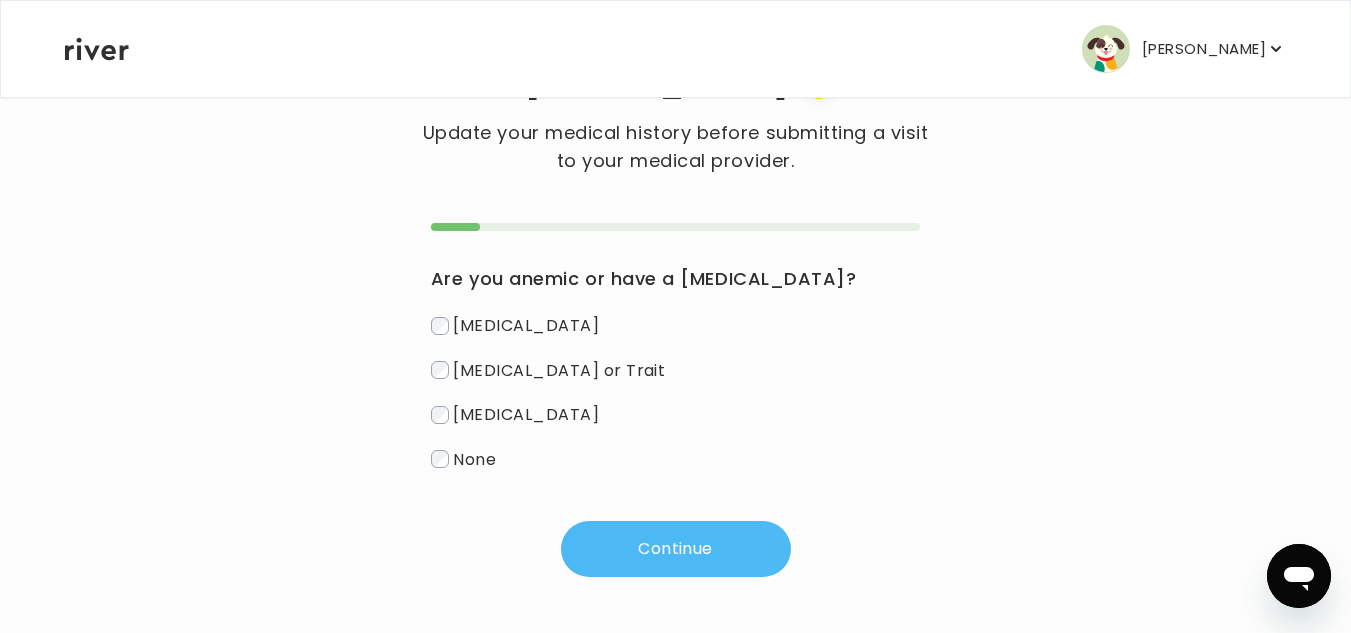 click on "Continue" at bounding box center (676, 549) 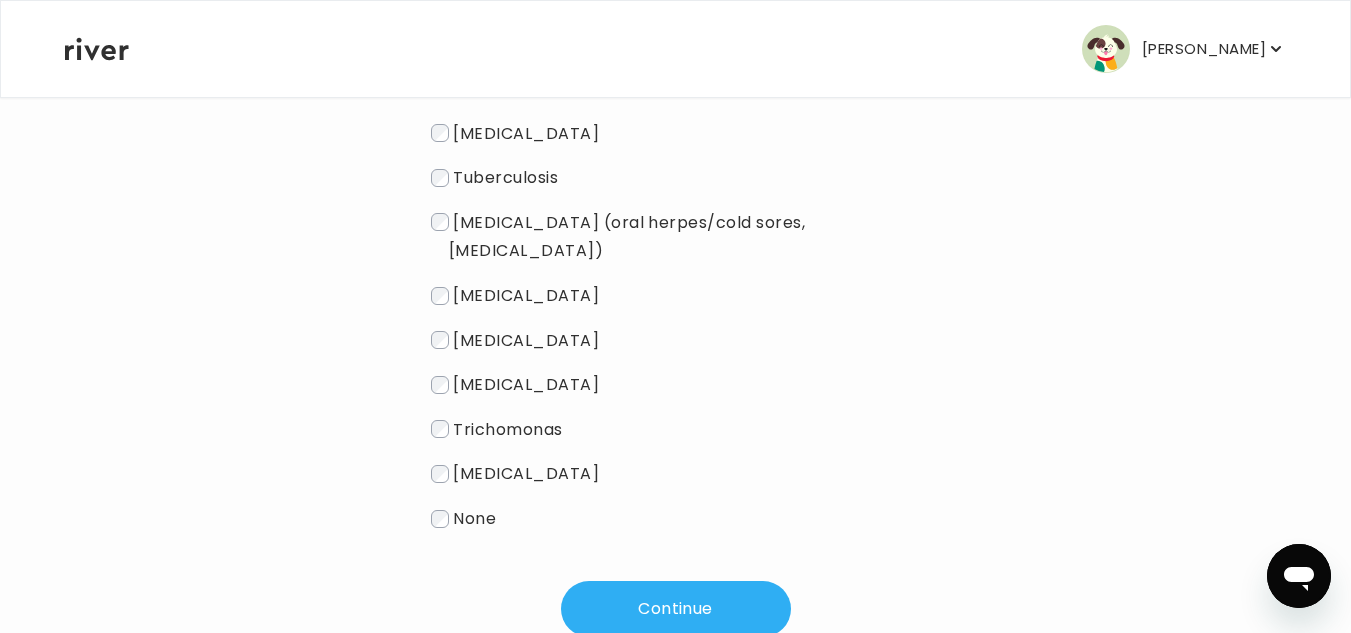 scroll, scrollTop: 400, scrollLeft: 0, axis: vertical 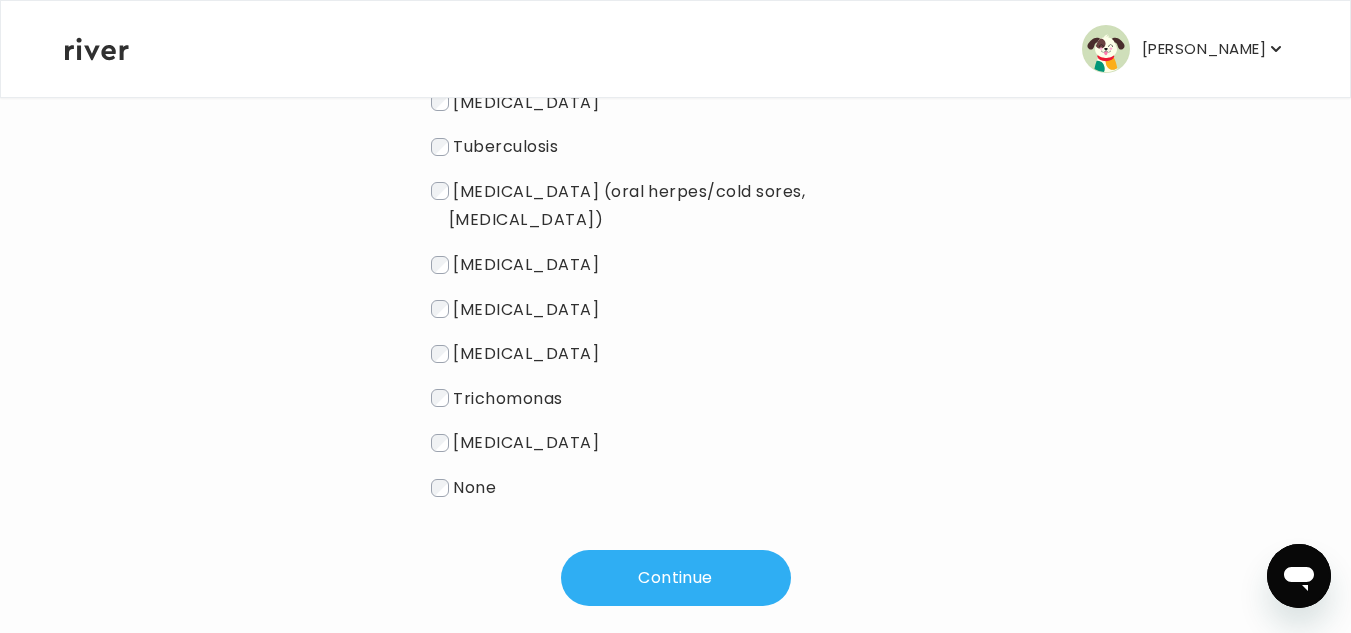 click on "None" at bounding box center (474, 487) 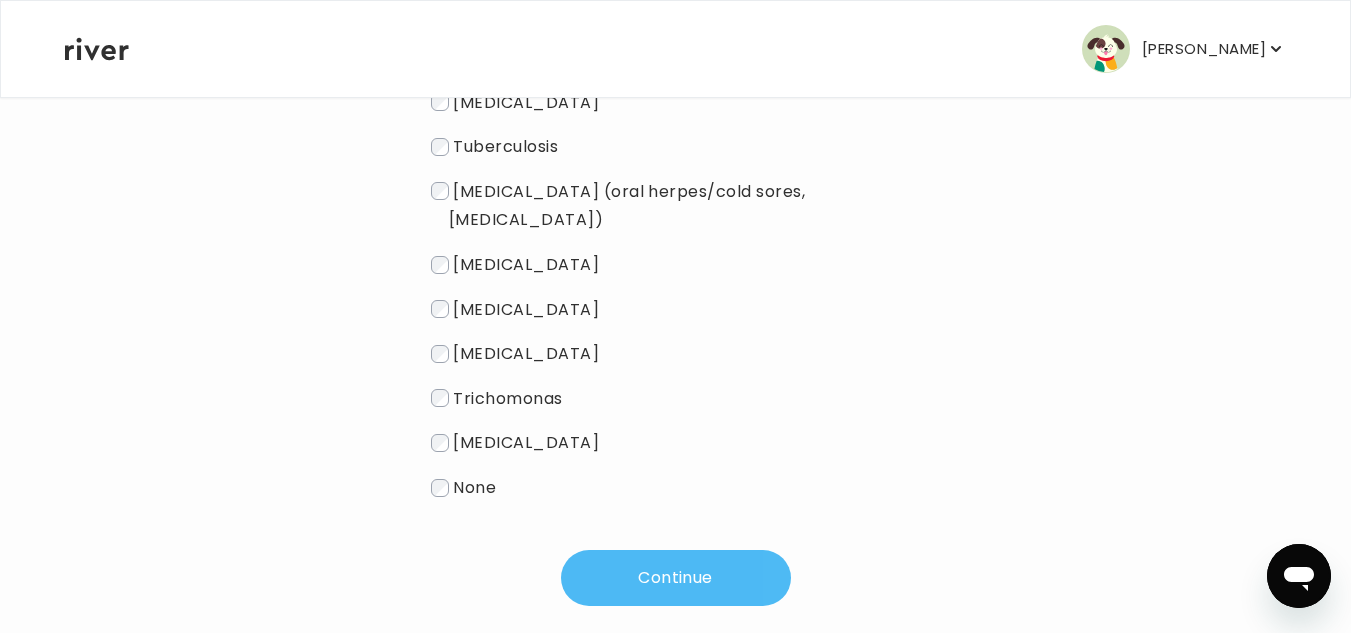 click on "Continue" at bounding box center [676, 578] 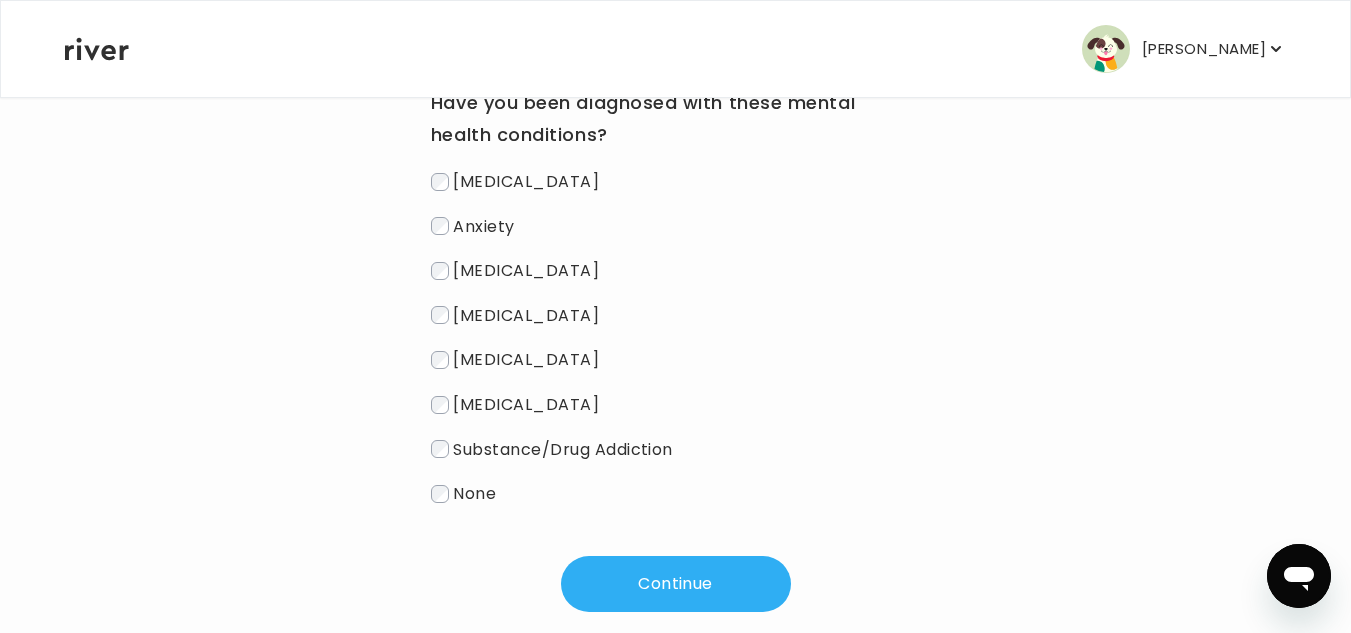 scroll, scrollTop: 311, scrollLeft: 0, axis: vertical 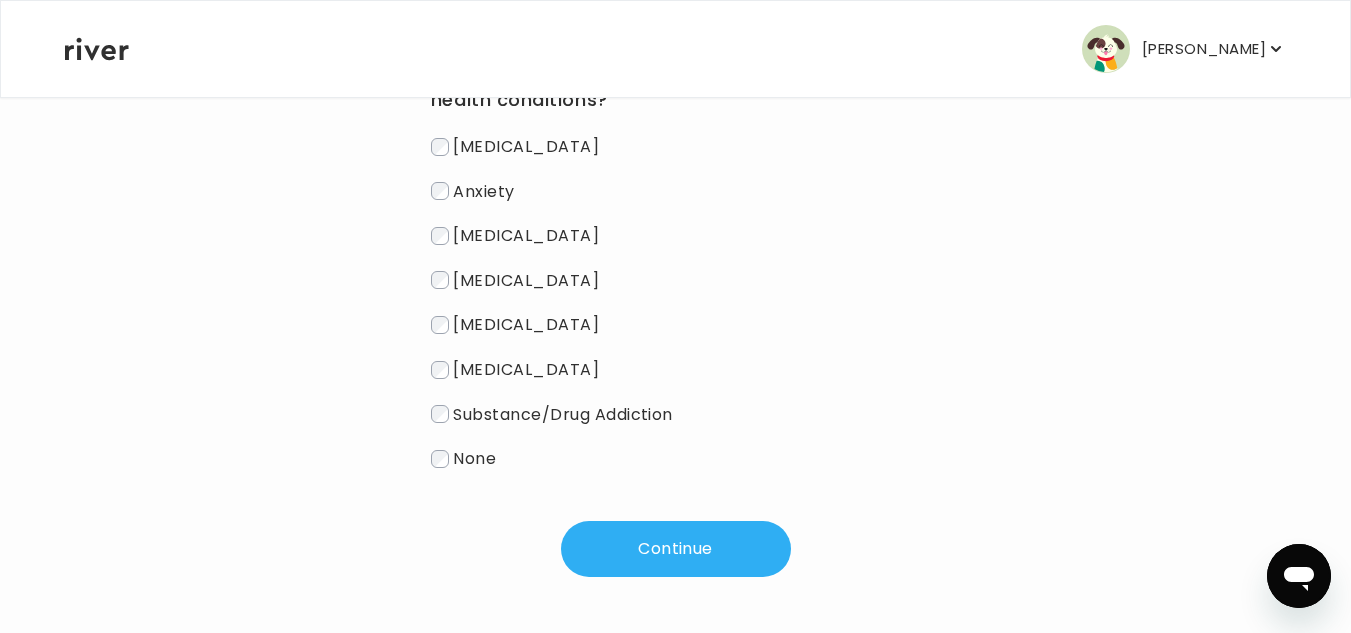 click on "None" at bounding box center (474, 458) 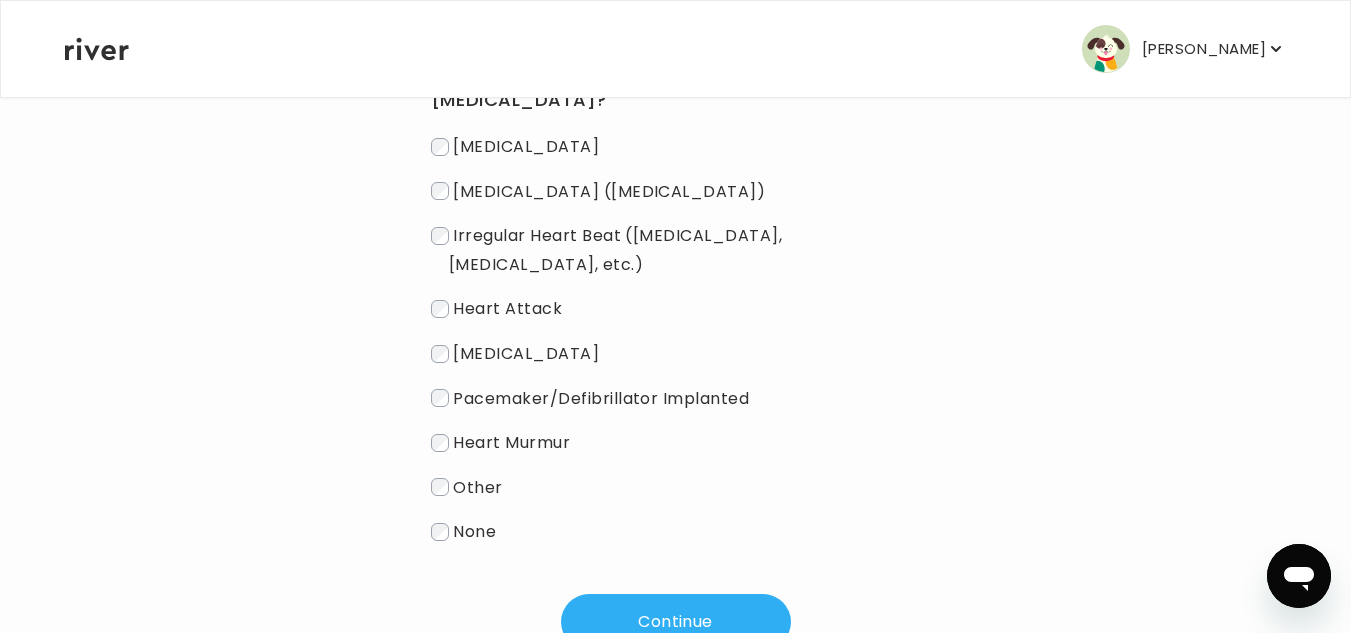 click on "None" at bounding box center [474, 531] 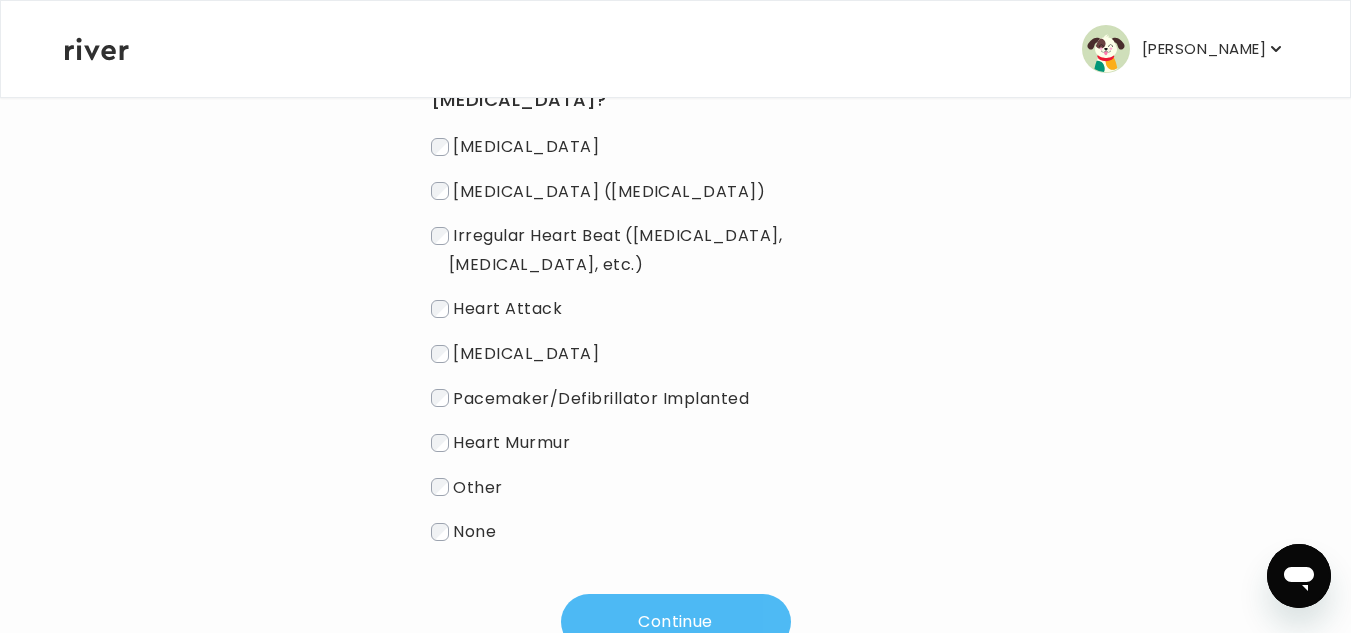 click on "Continue" at bounding box center (676, 622) 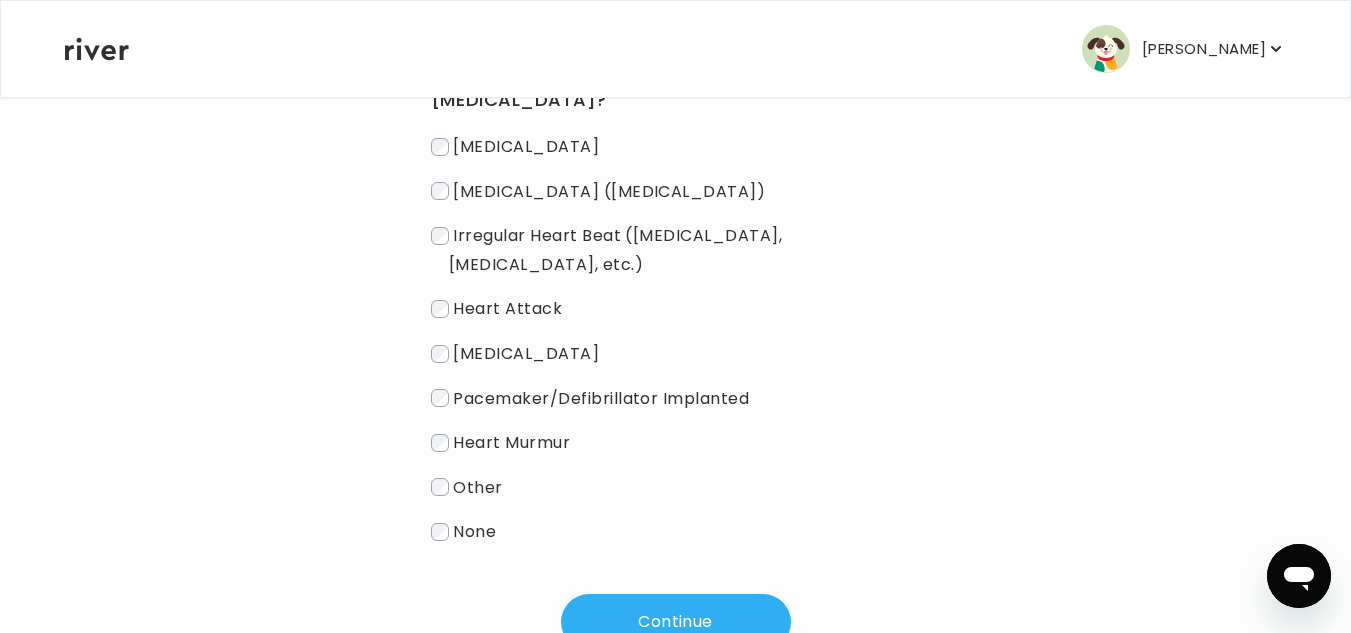 scroll, scrollTop: 222, scrollLeft: 0, axis: vertical 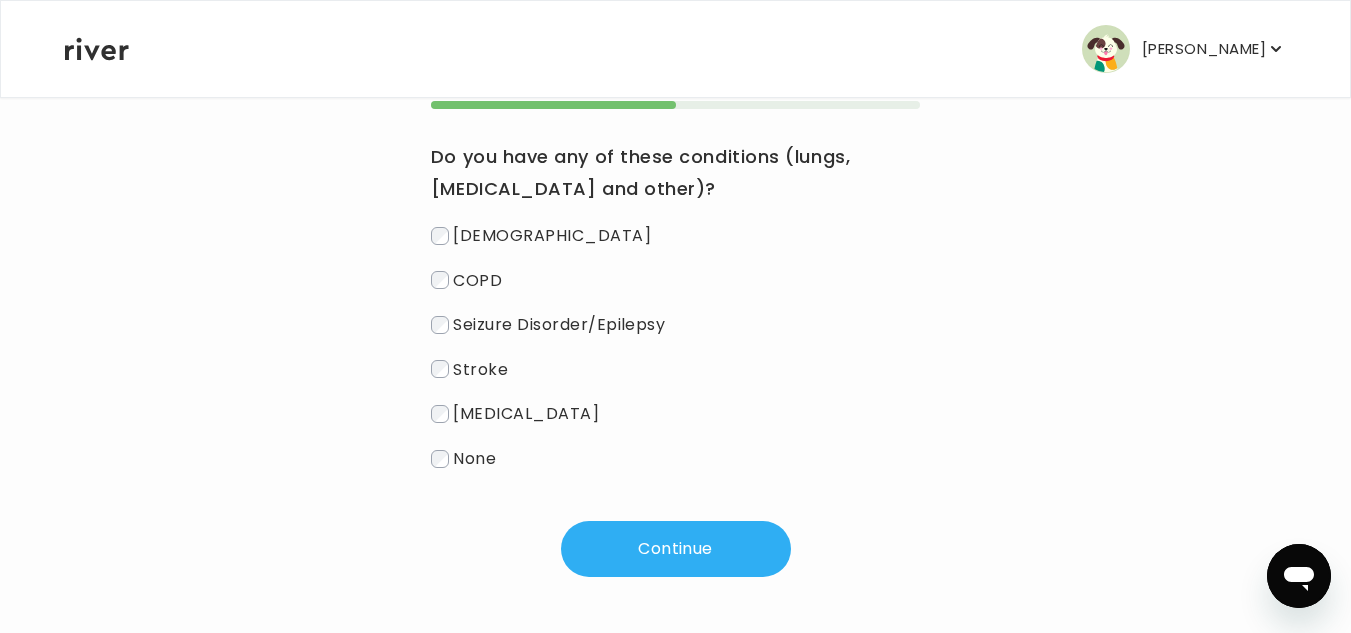 click on "None" at bounding box center [474, 458] 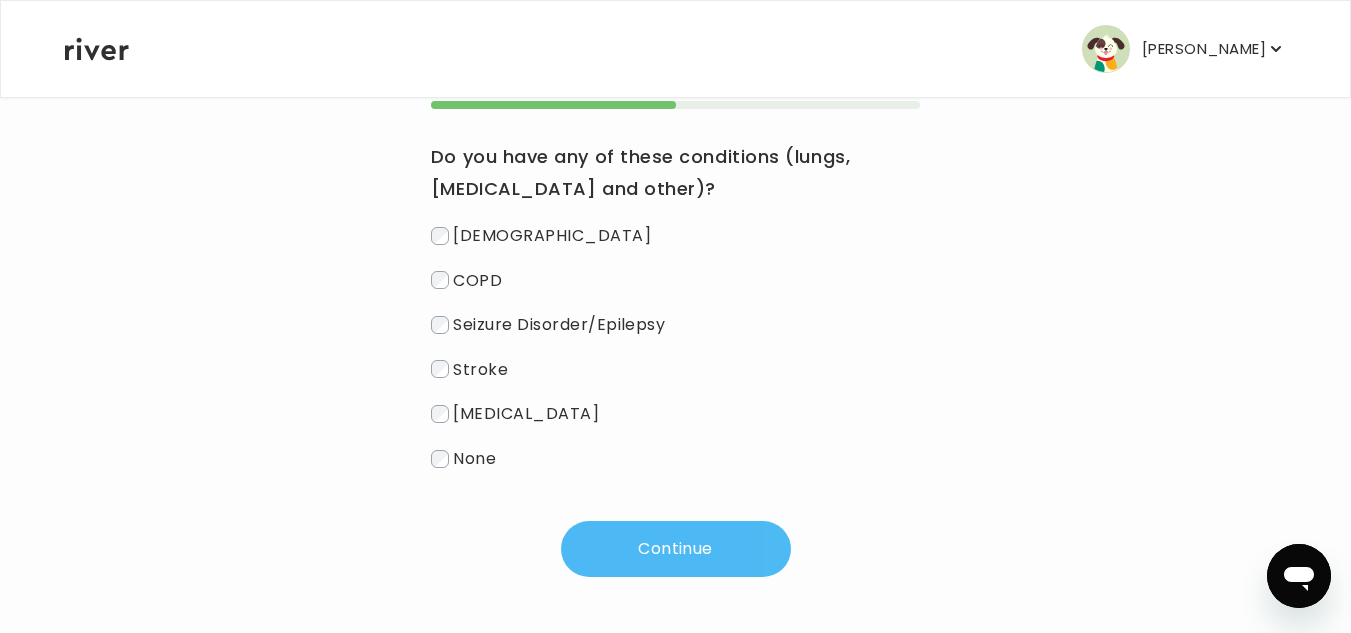 click on "Continue" at bounding box center [676, 549] 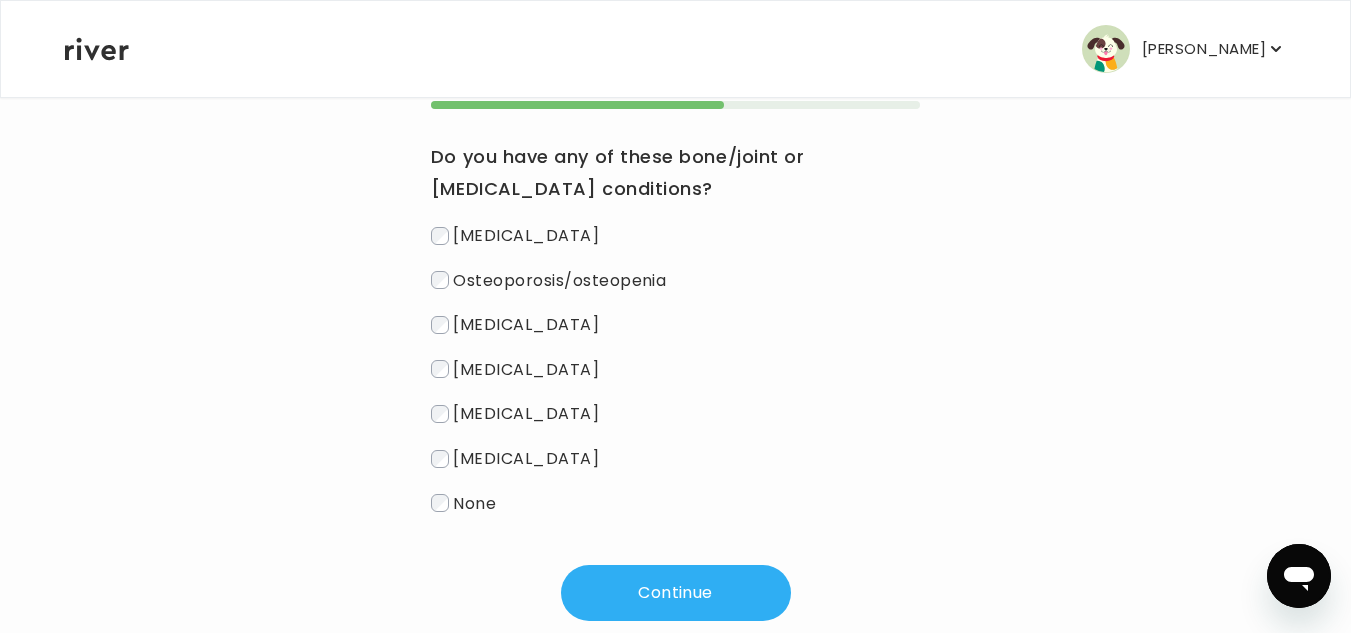 click on "None" at bounding box center (474, 502) 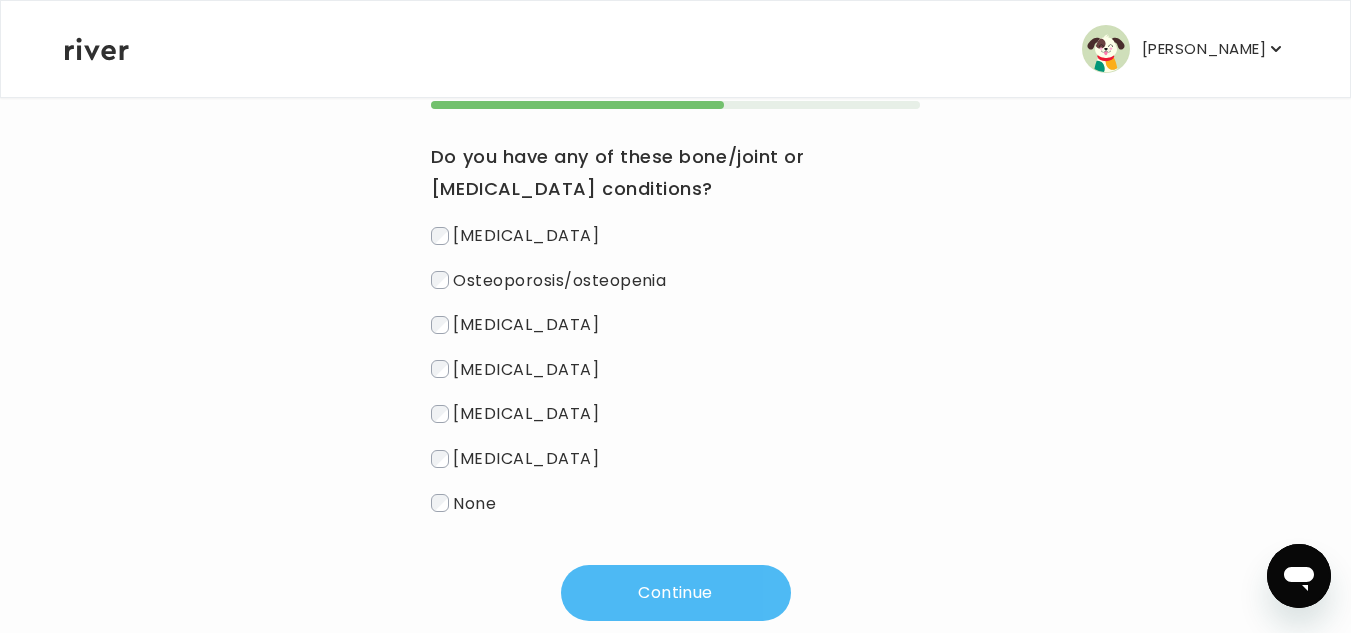click on "Continue" at bounding box center [676, 593] 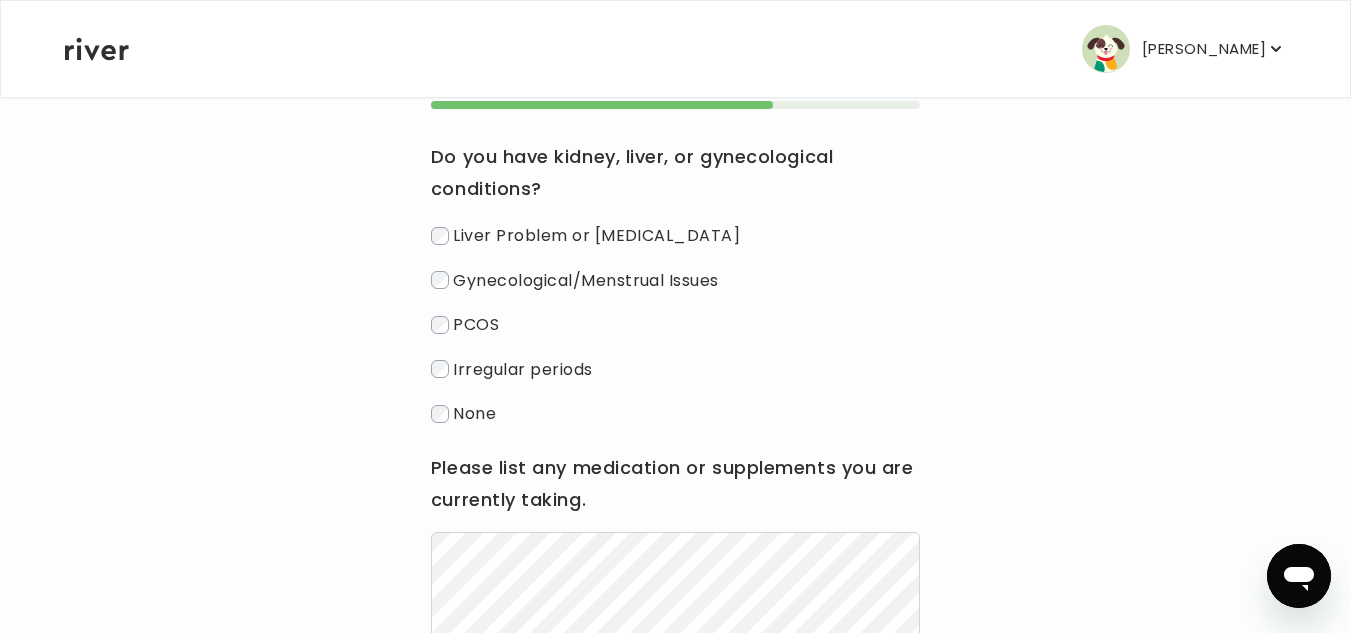 click on "None" at bounding box center [474, 413] 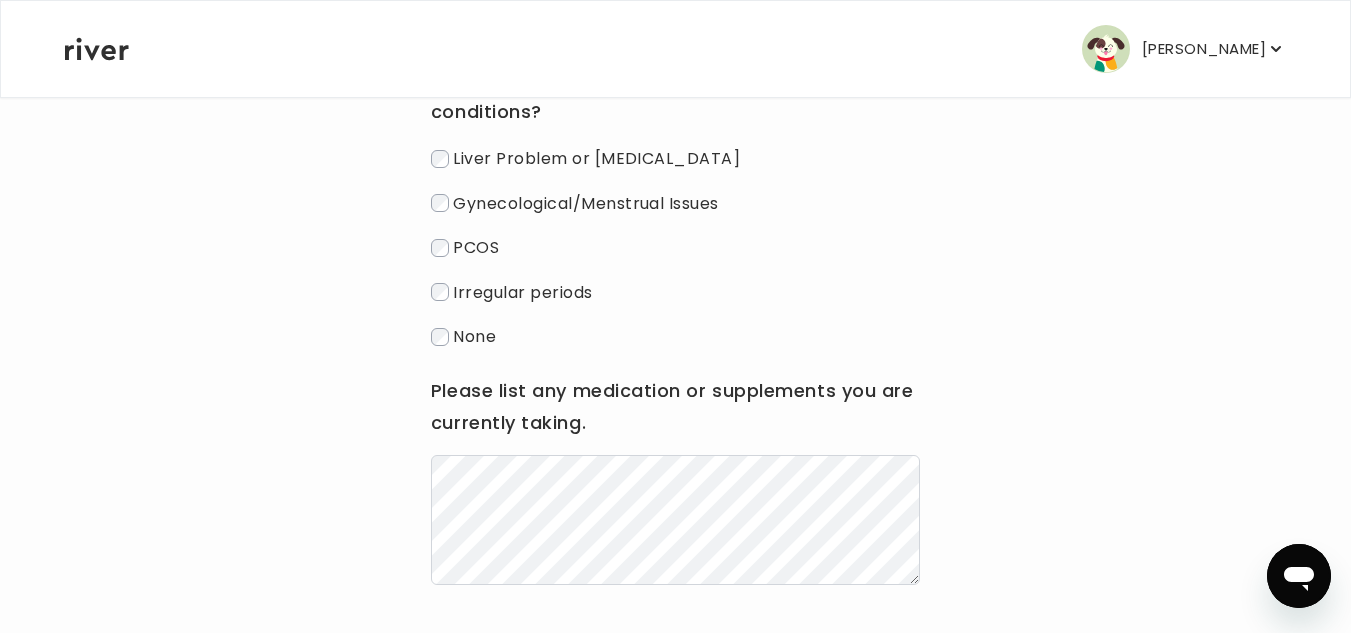 scroll, scrollTop: 411, scrollLeft: 0, axis: vertical 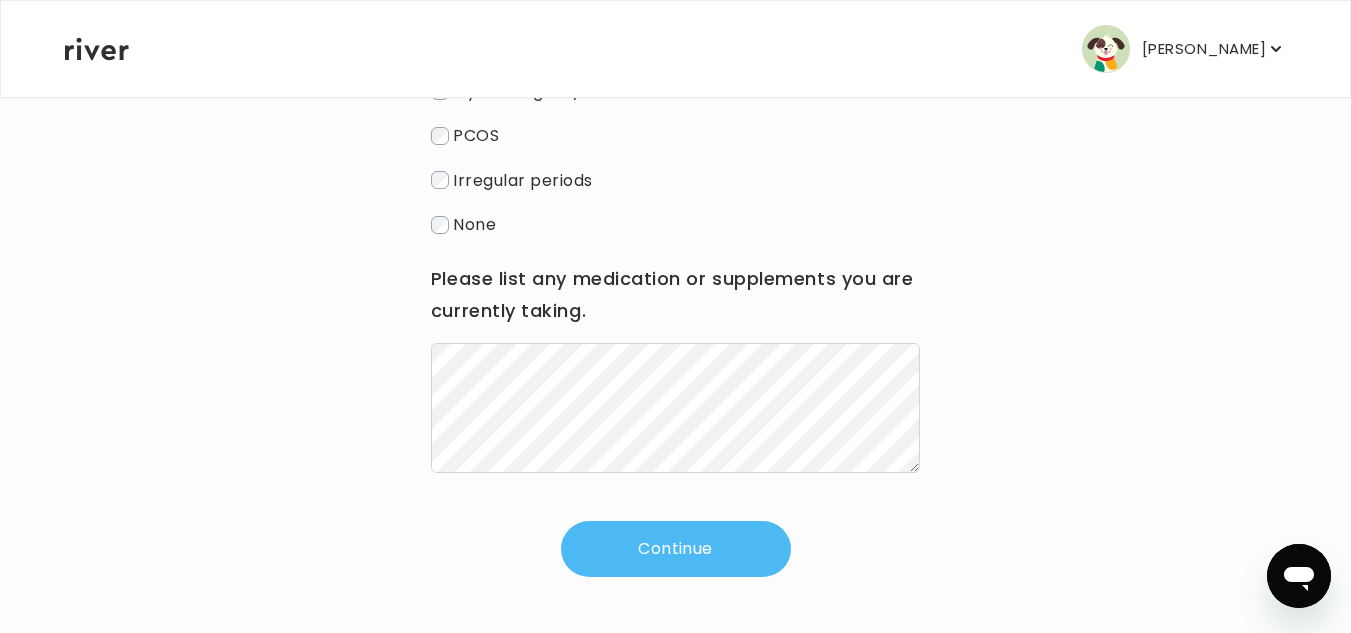 click on "Continue" at bounding box center (676, 549) 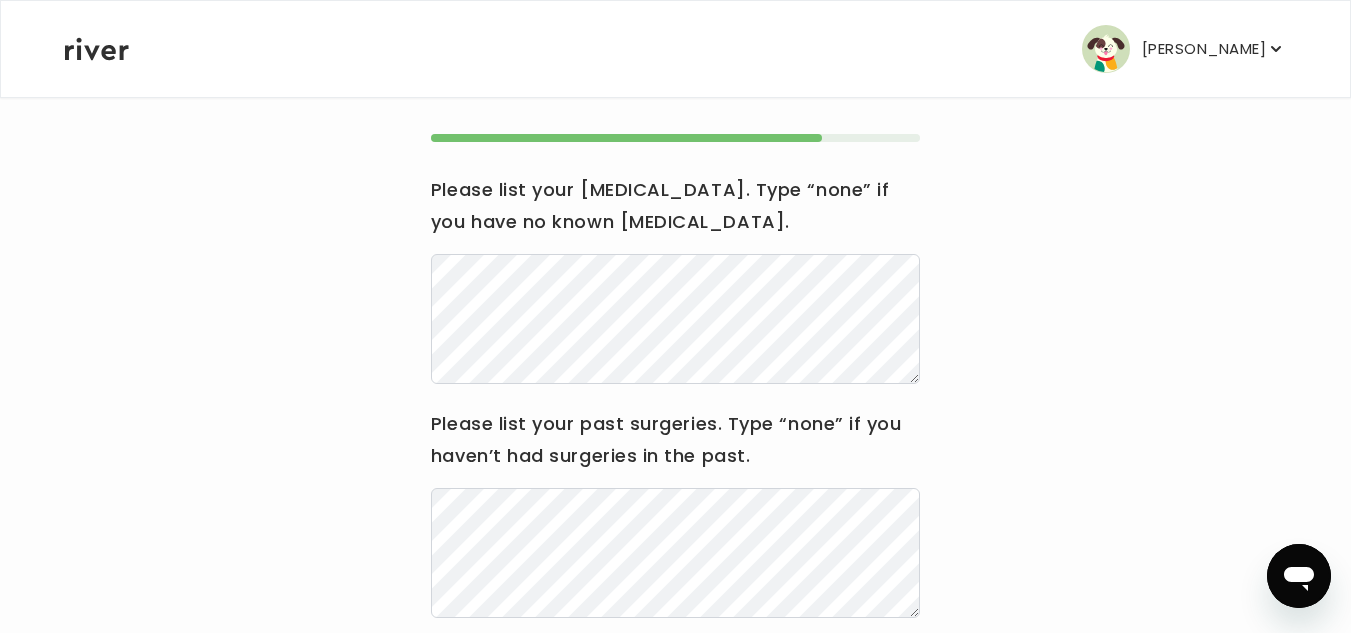 scroll, scrollTop: 200, scrollLeft: 0, axis: vertical 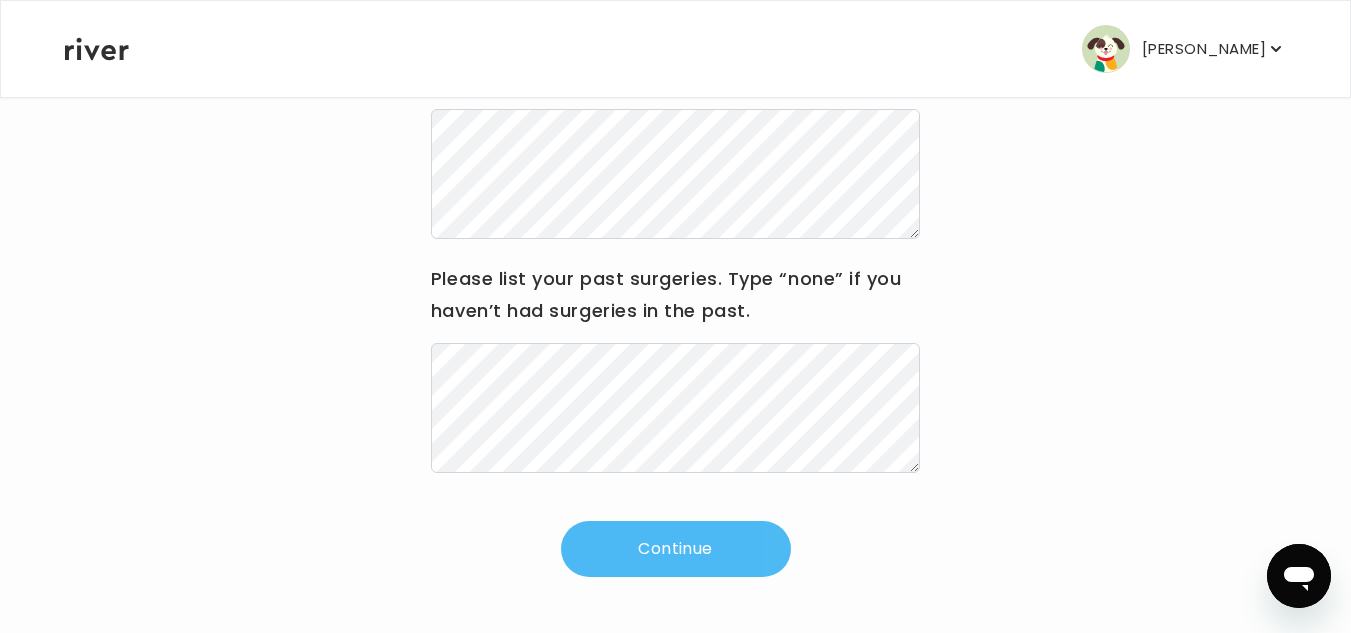 click on "Continue" at bounding box center [676, 549] 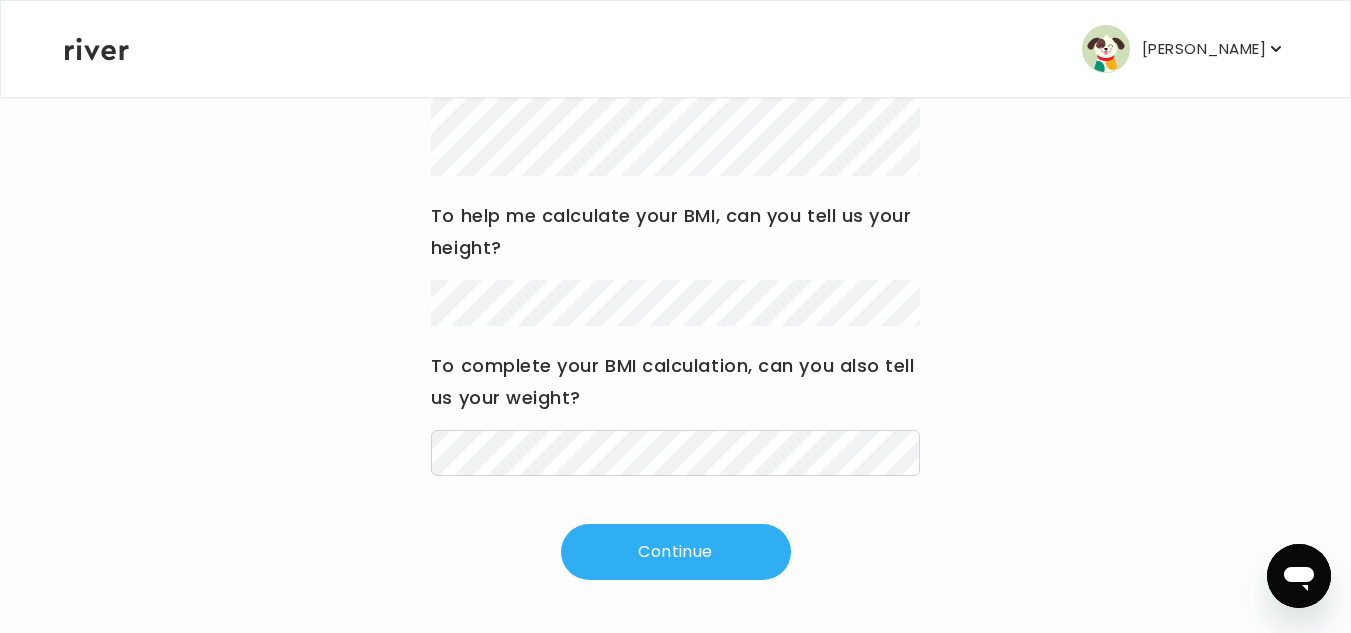 scroll, scrollTop: 378, scrollLeft: 0, axis: vertical 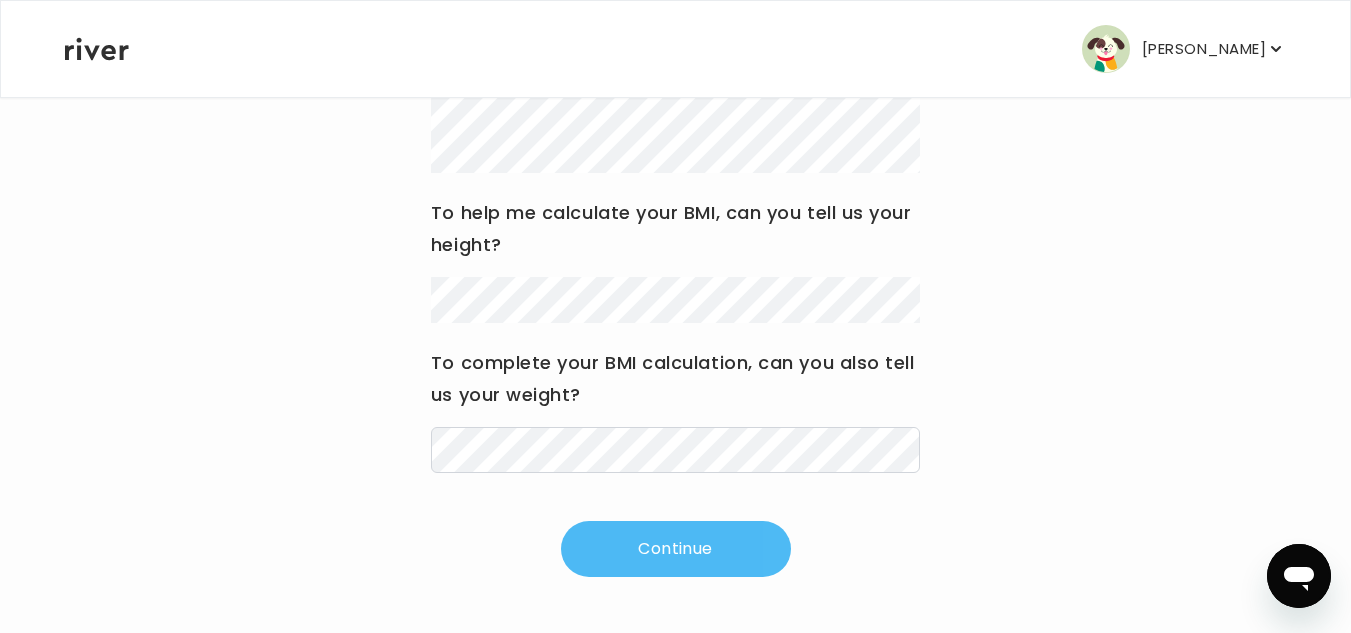 click on "Continue" at bounding box center [676, 549] 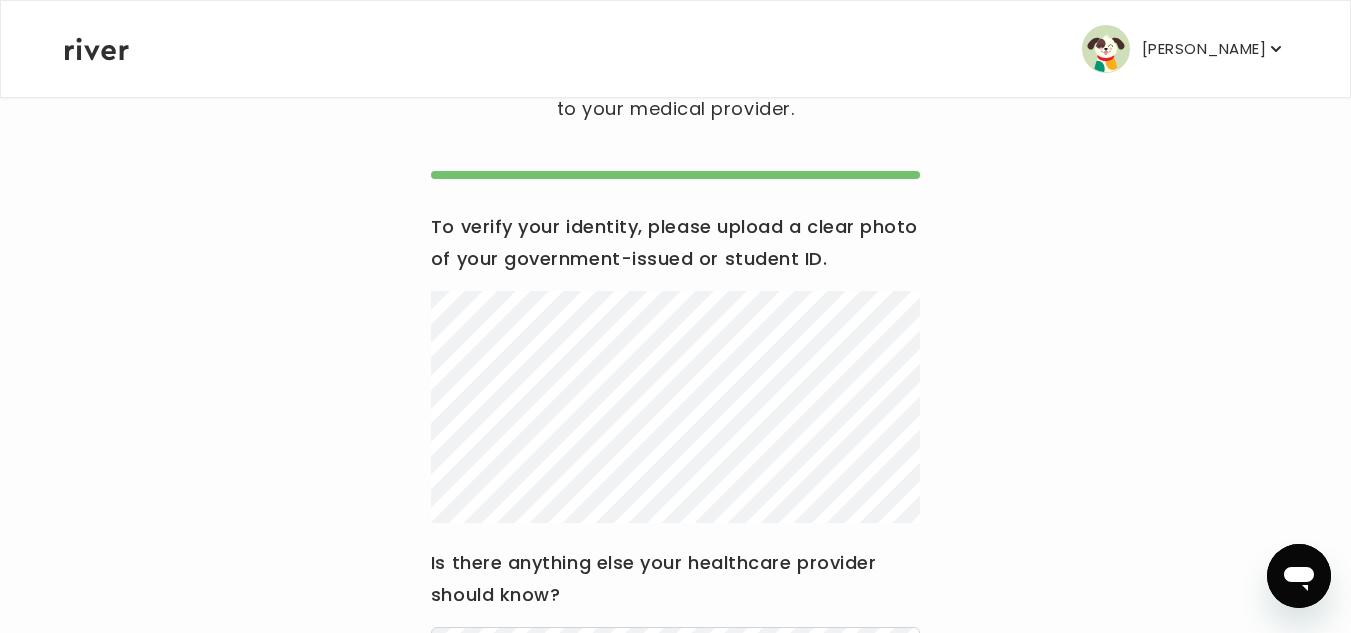 scroll, scrollTop: 352, scrollLeft: 0, axis: vertical 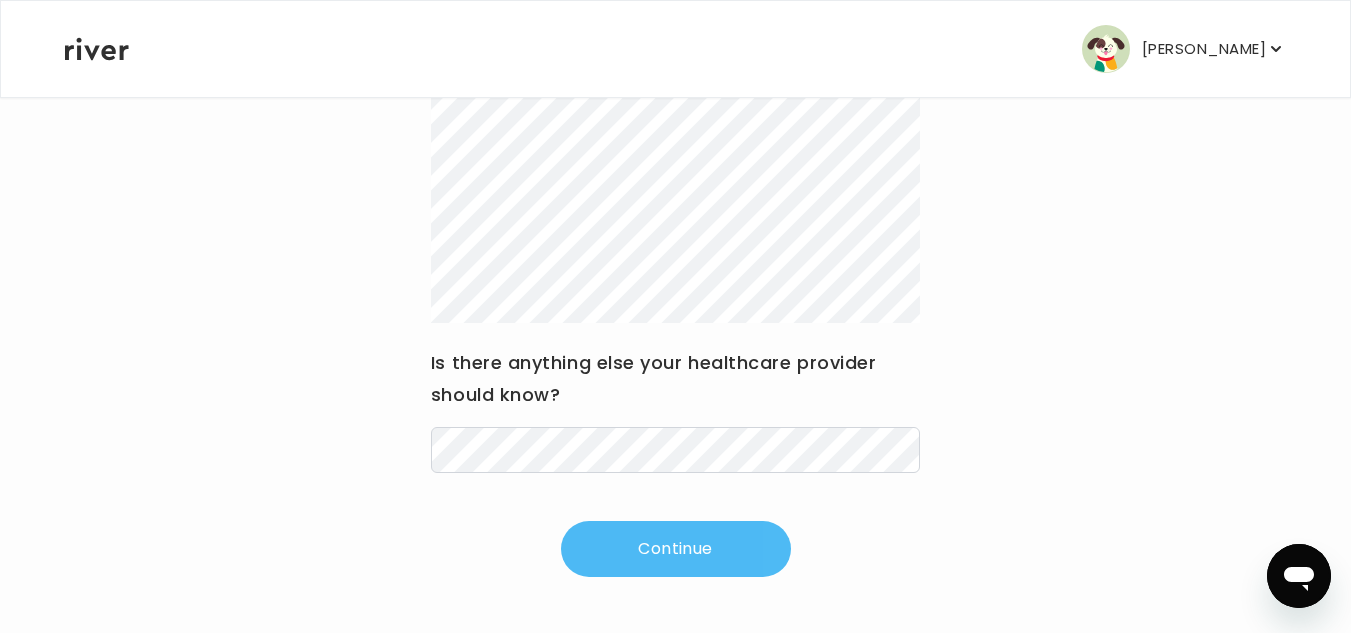click on "Continue" at bounding box center [676, 549] 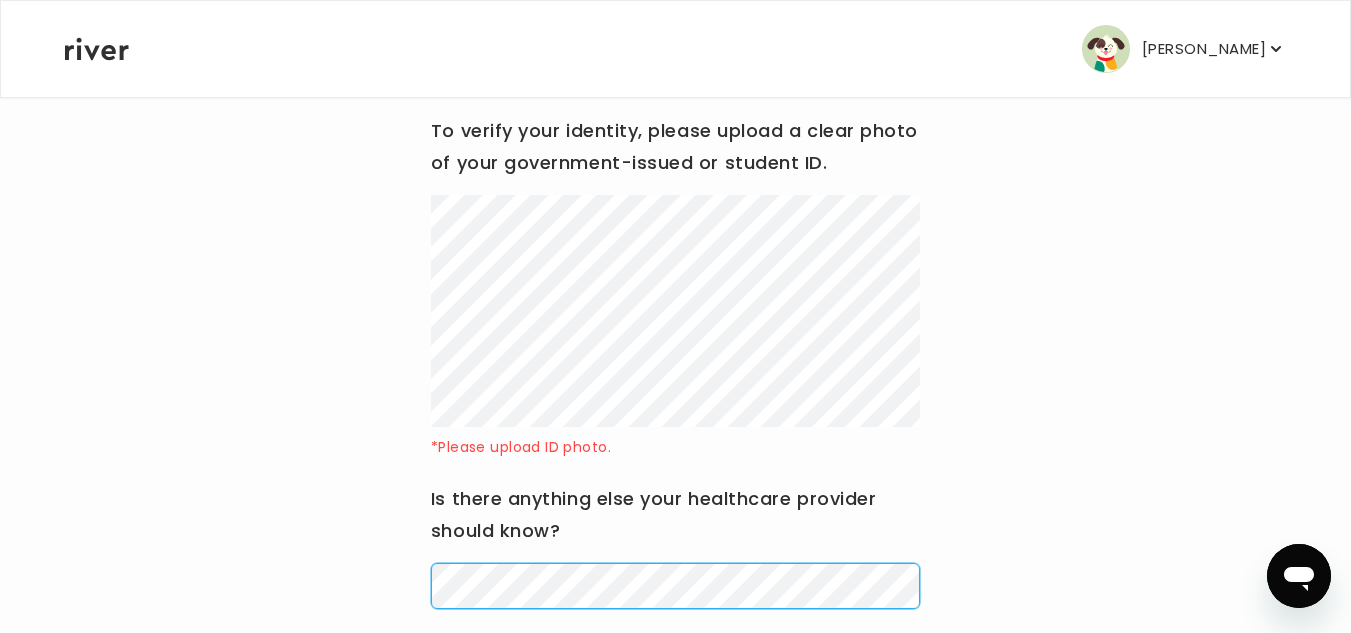 scroll, scrollTop: 152, scrollLeft: 0, axis: vertical 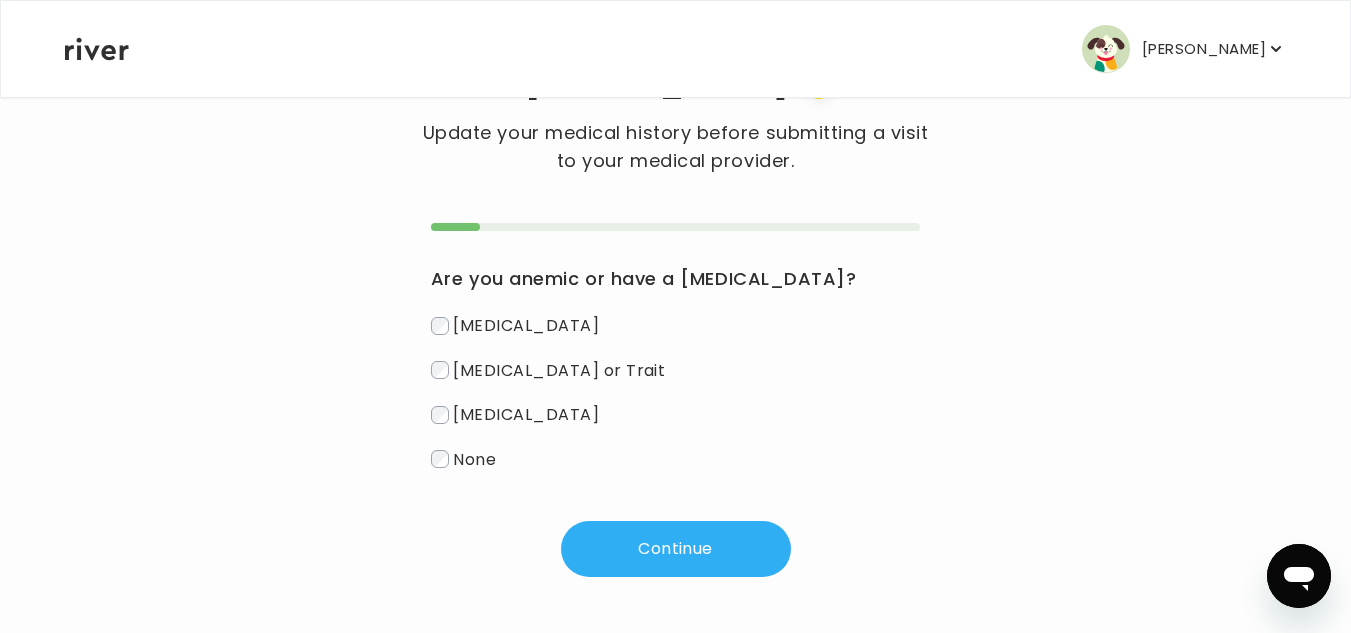 click on "None" at bounding box center [474, 458] 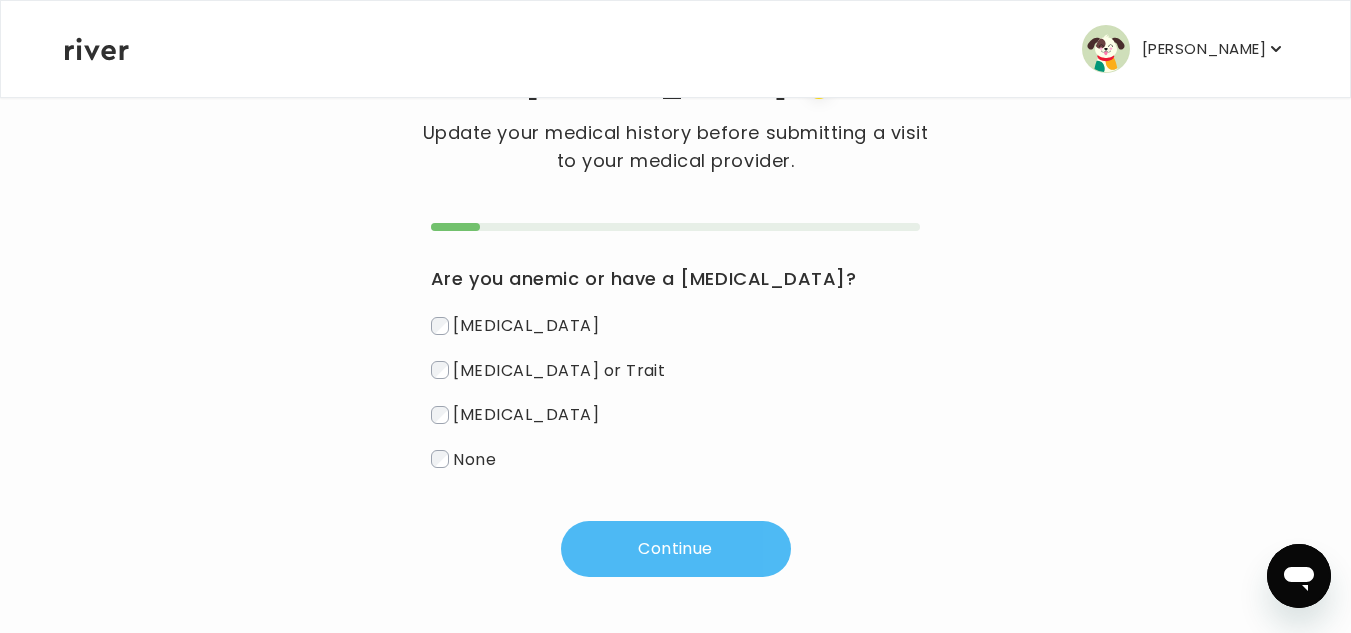 click on "Continue" at bounding box center [676, 549] 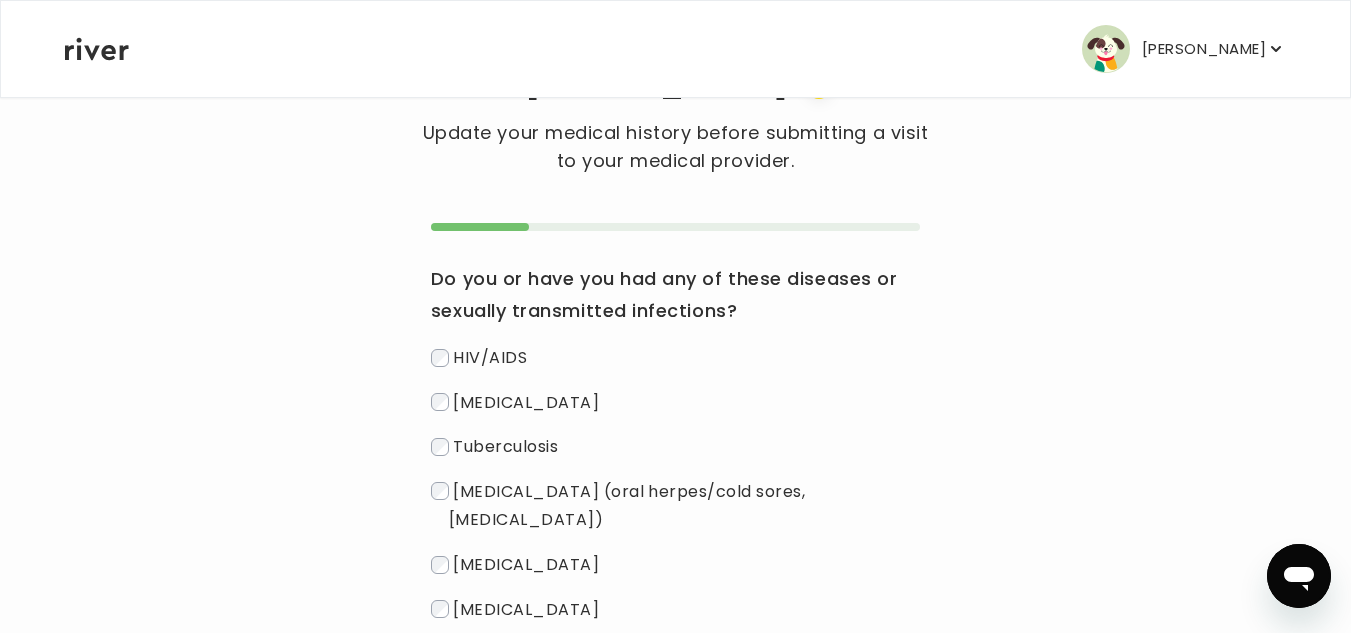 scroll, scrollTop: 400, scrollLeft: 0, axis: vertical 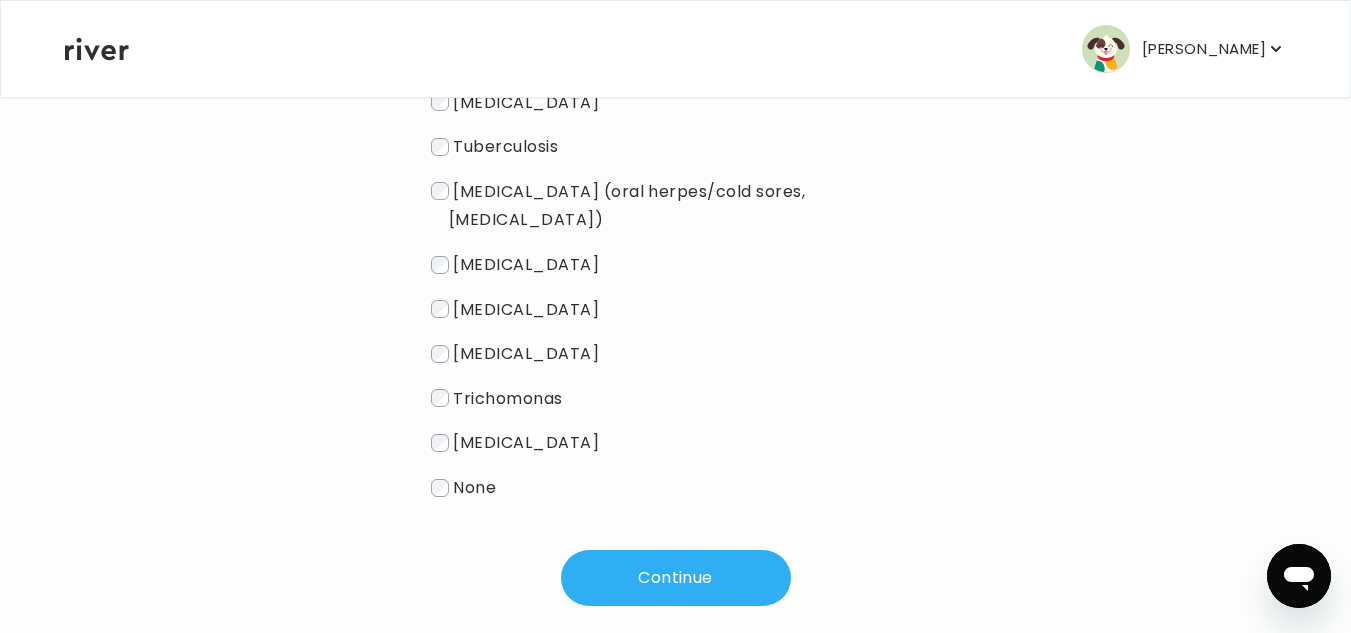 click on "None" at bounding box center (474, 487) 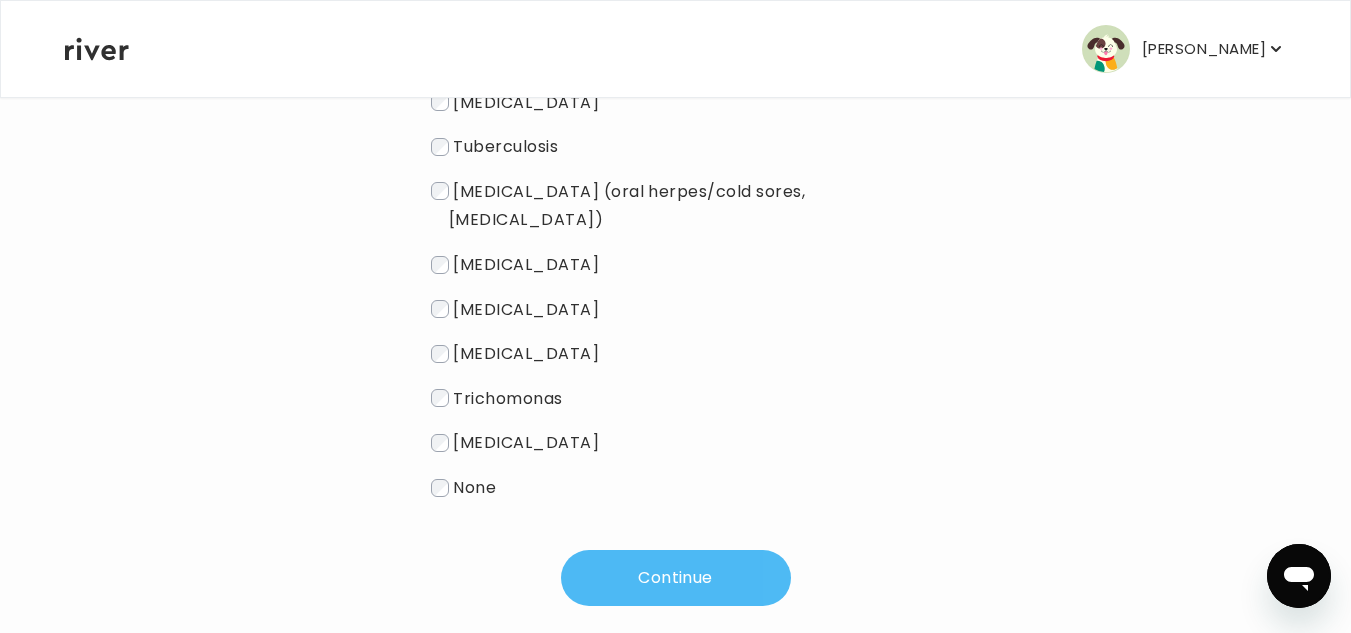 click on "Continue" at bounding box center (676, 578) 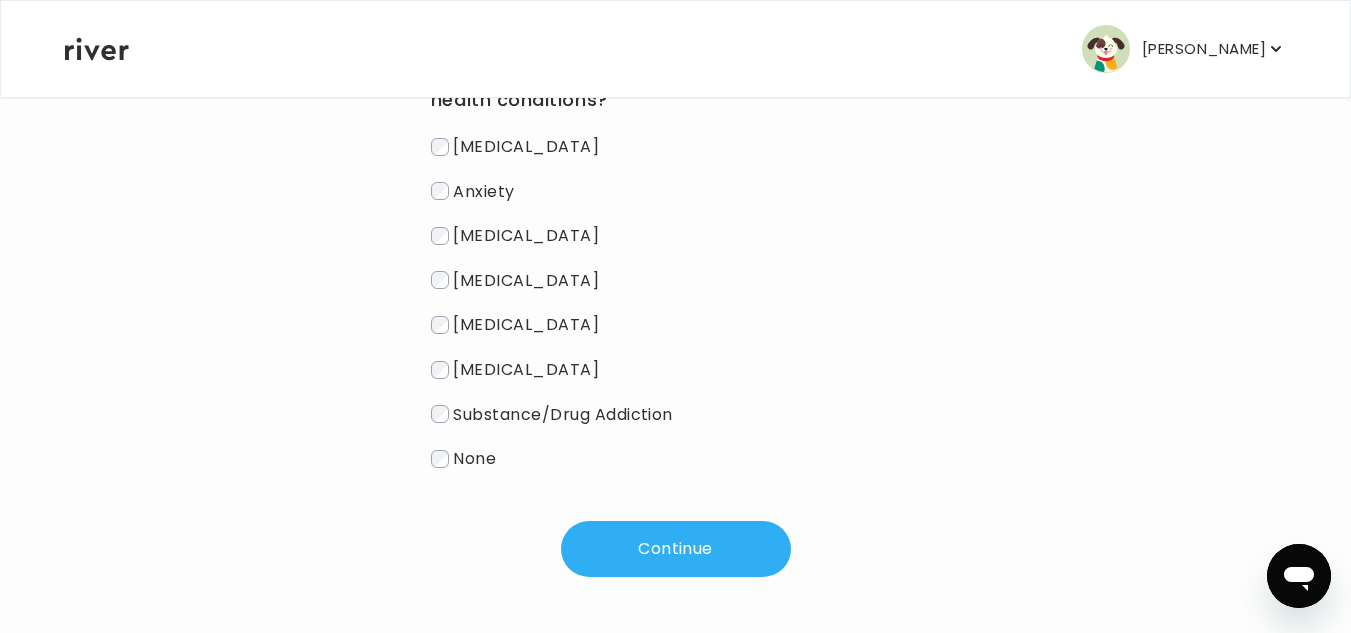 click on "None" at bounding box center (474, 458) 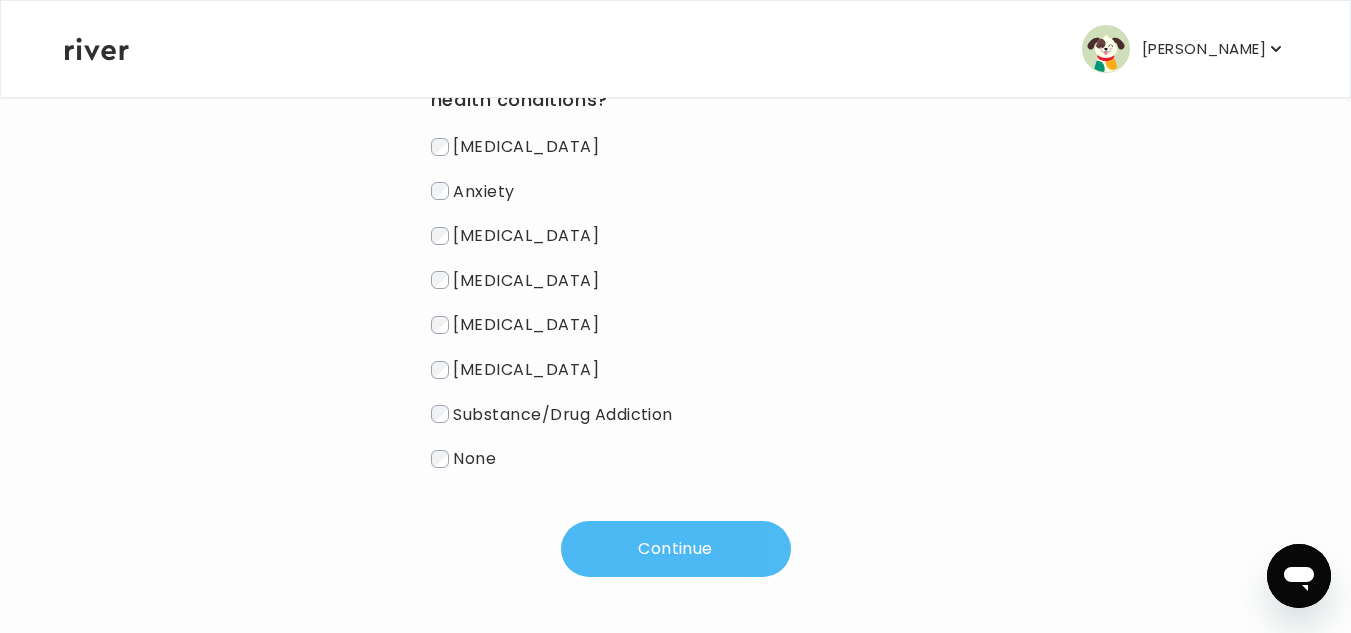 click on "Continue" at bounding box center [676, 549] 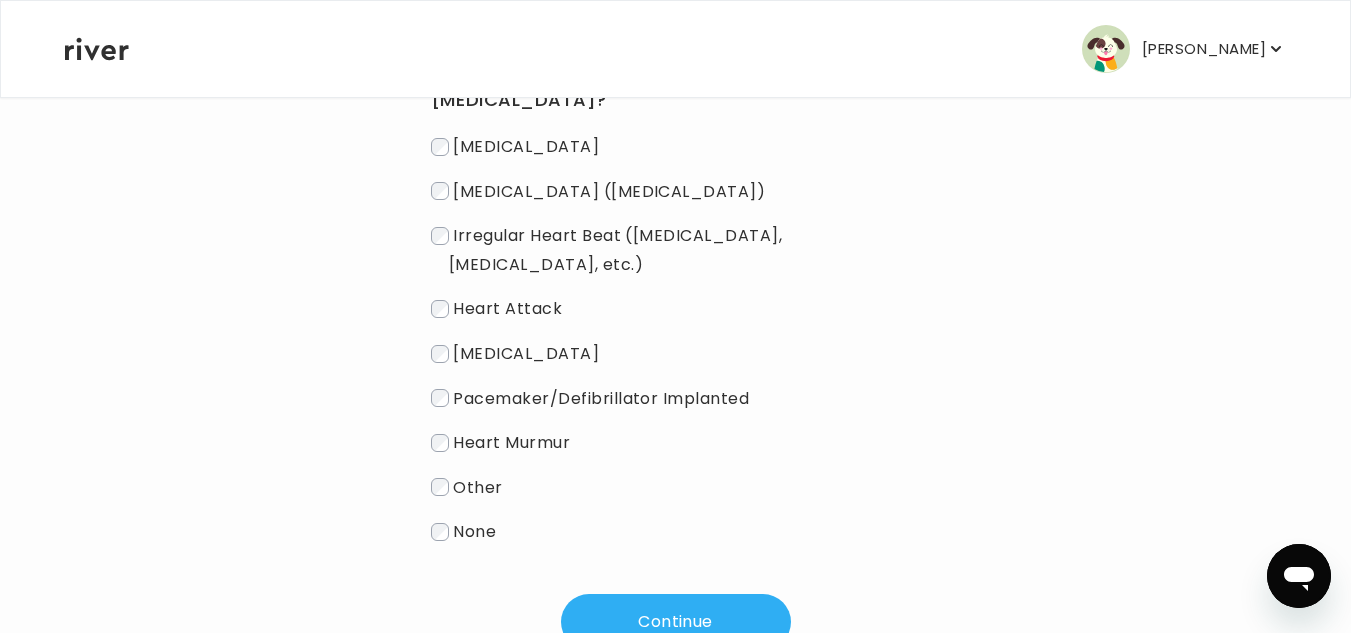 click on "None" at bounding box center [474, 531] 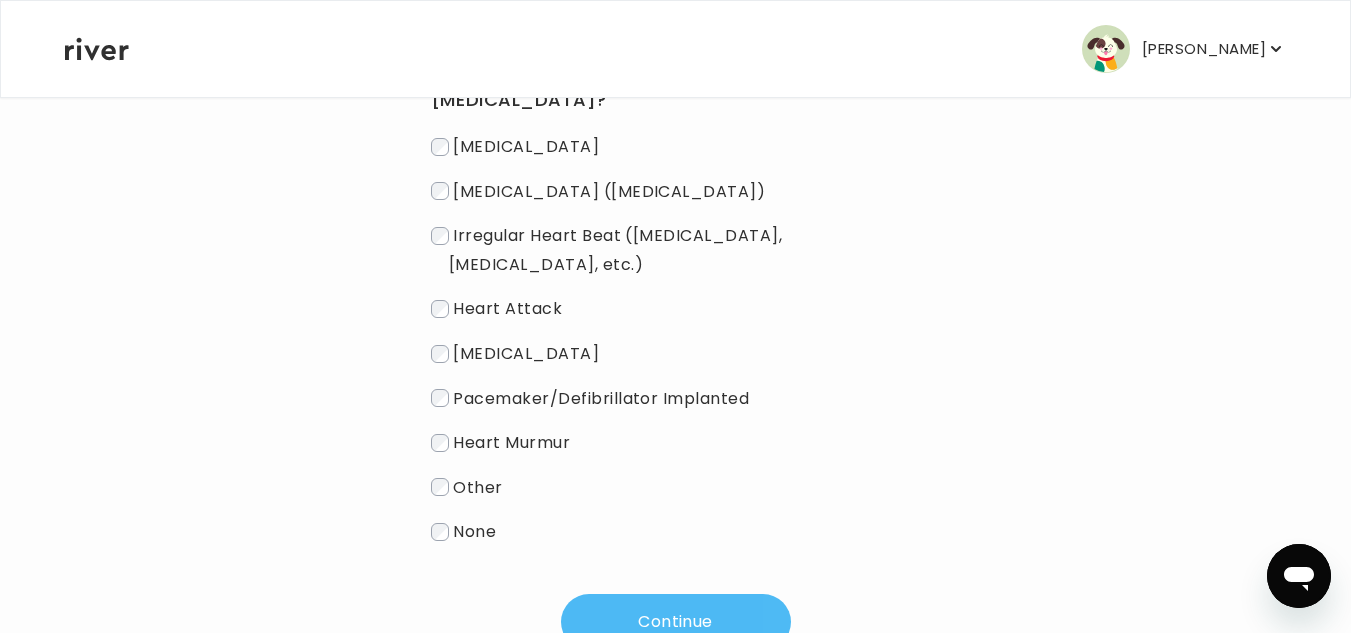 click on "Continue" at bounding box center [676, 622] 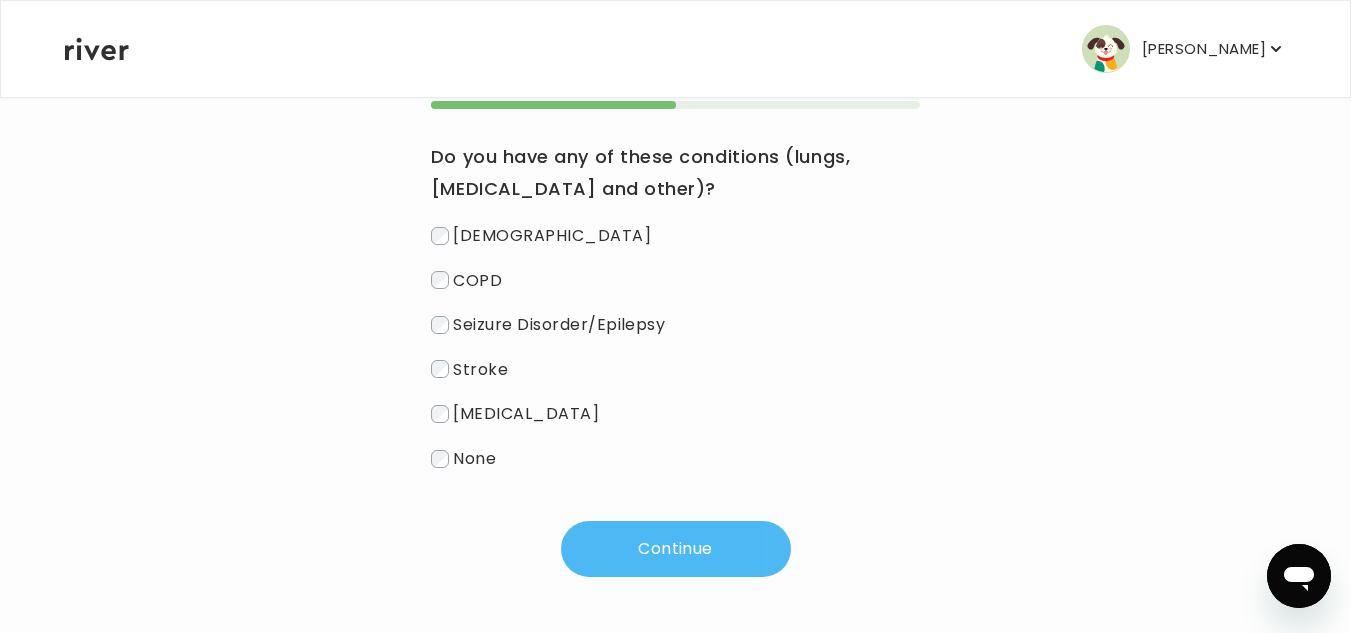 scroll, scrollTop: 222, scrollLeft: 0, axis: vertical 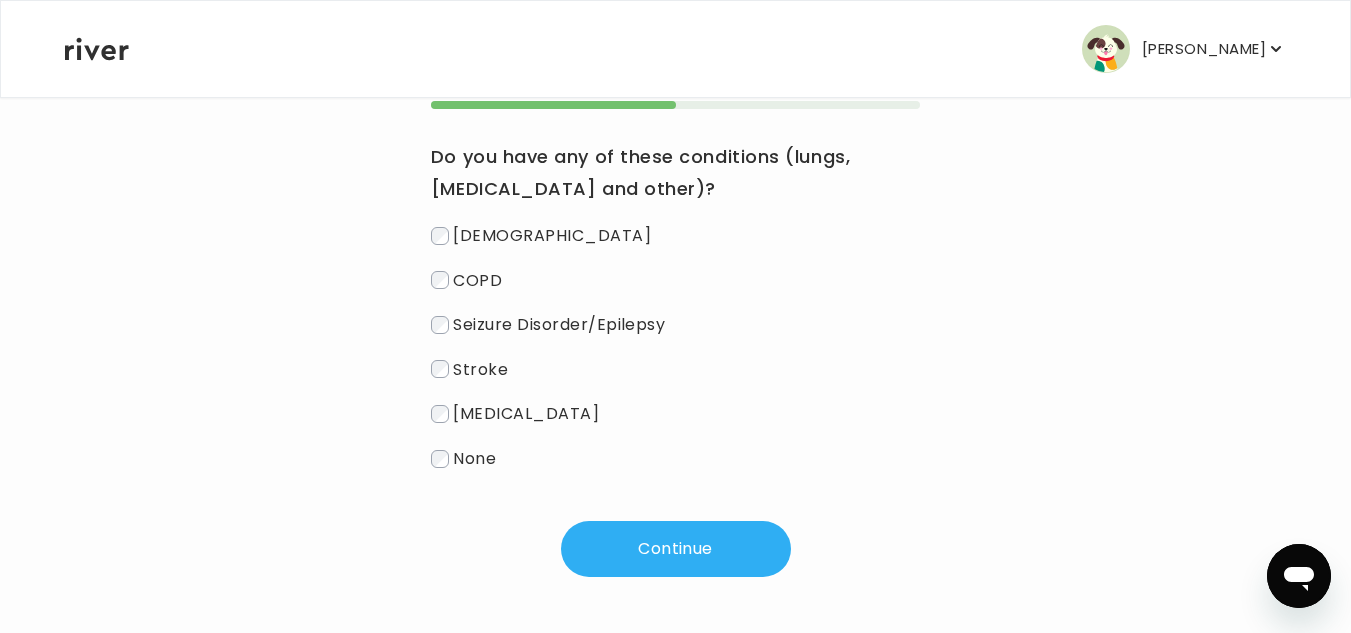 click on "None" at bounding box center (474, 458) 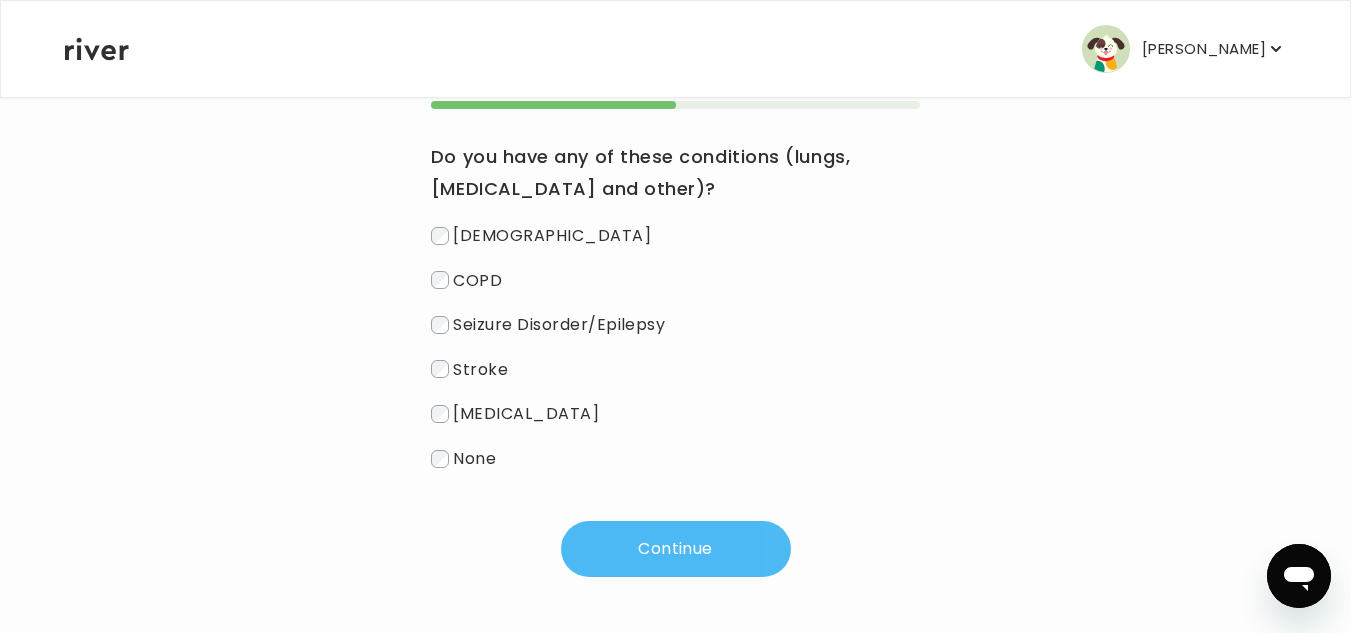 click on "Continue" at bounding box center [676, 549] 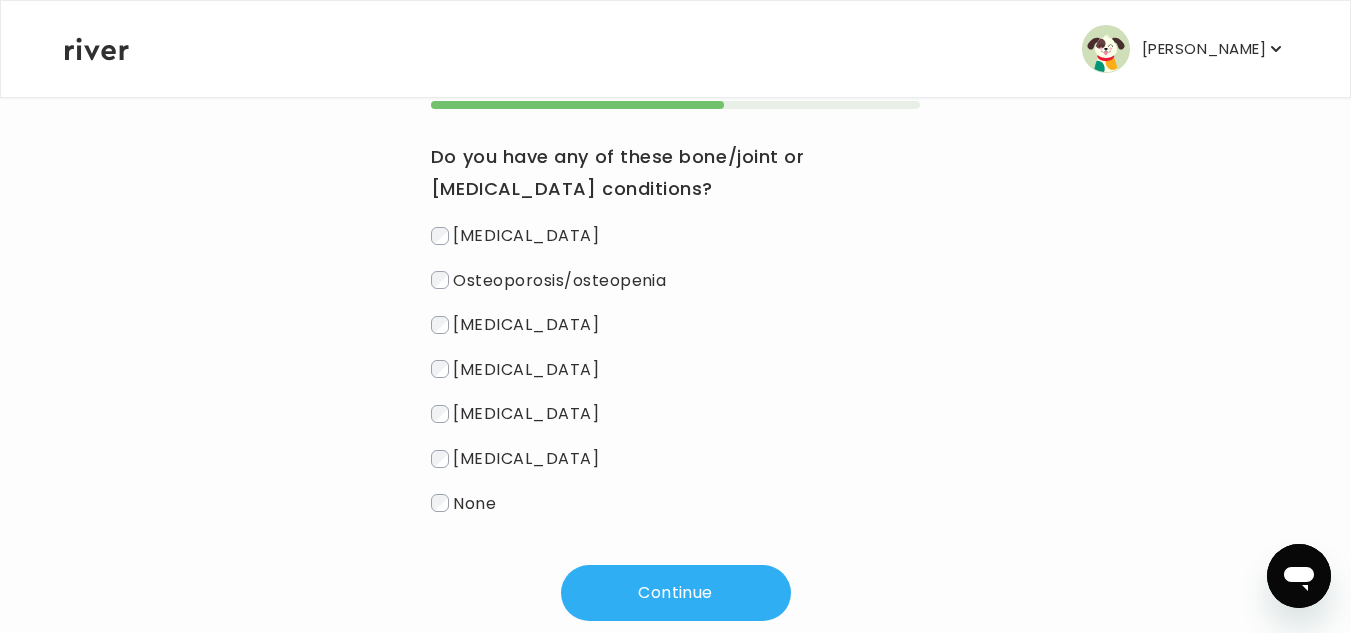 click on "None" at bounding box center (474, 502) 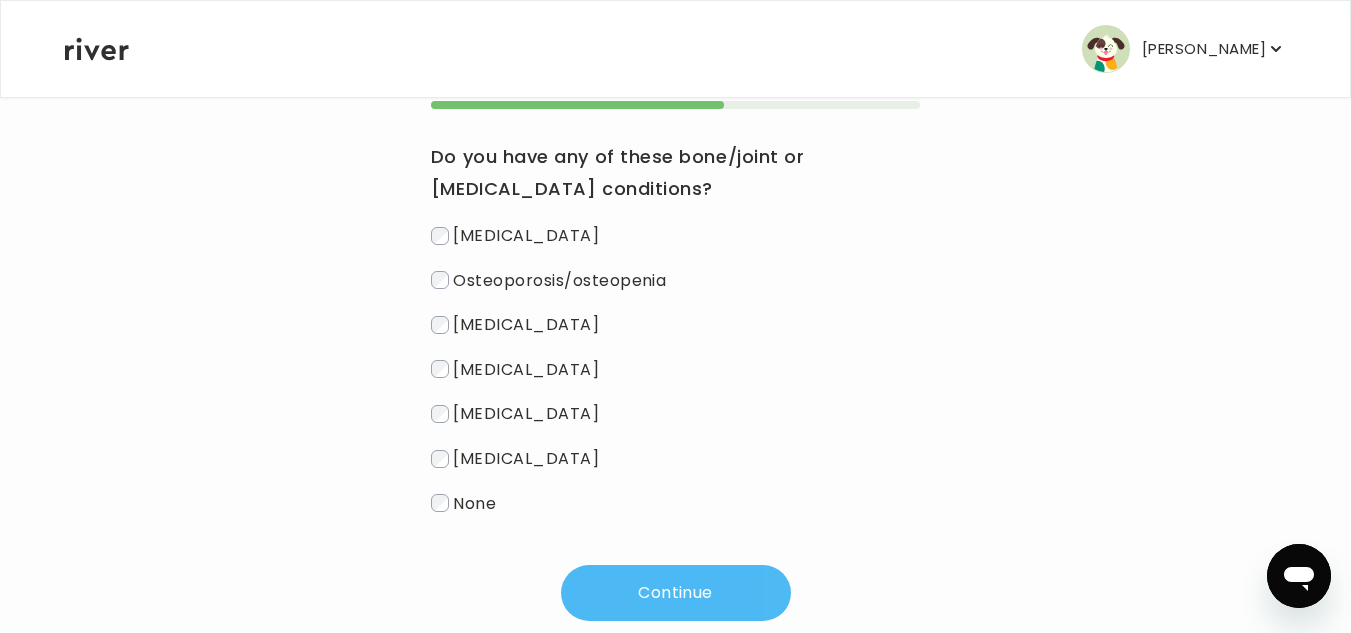 click on "Continue" at bounding box center (676, 593) 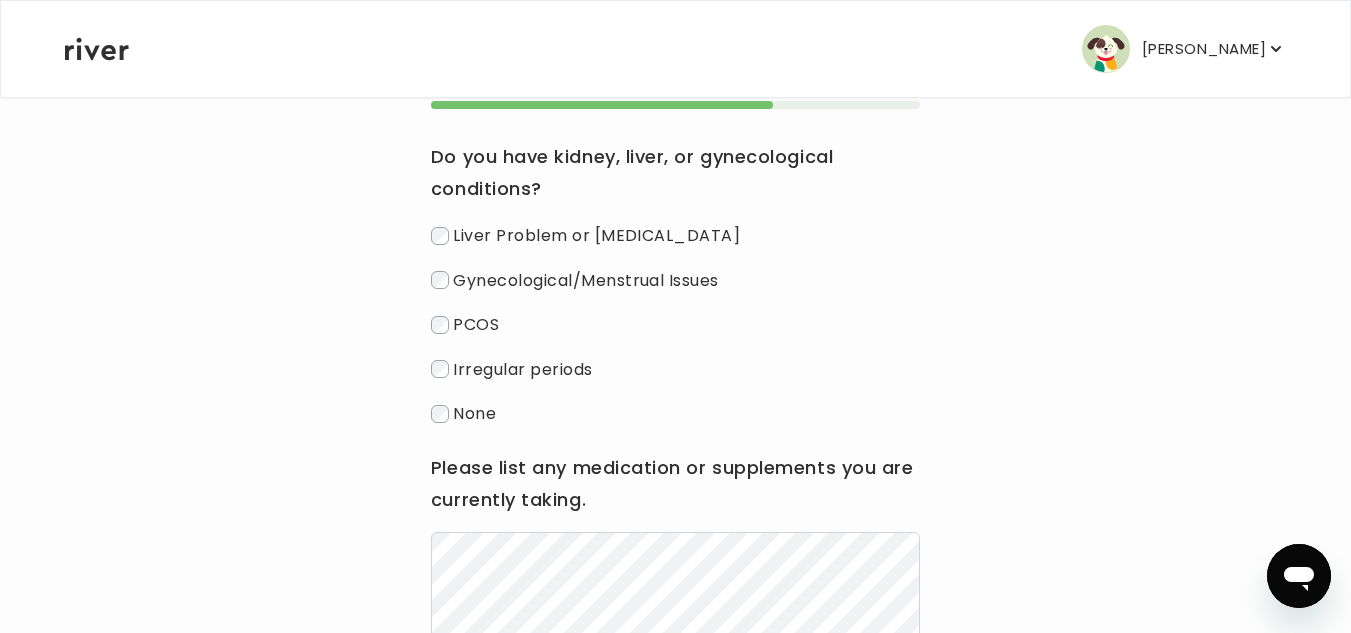 click on "None" at bounding box center [474, 413] 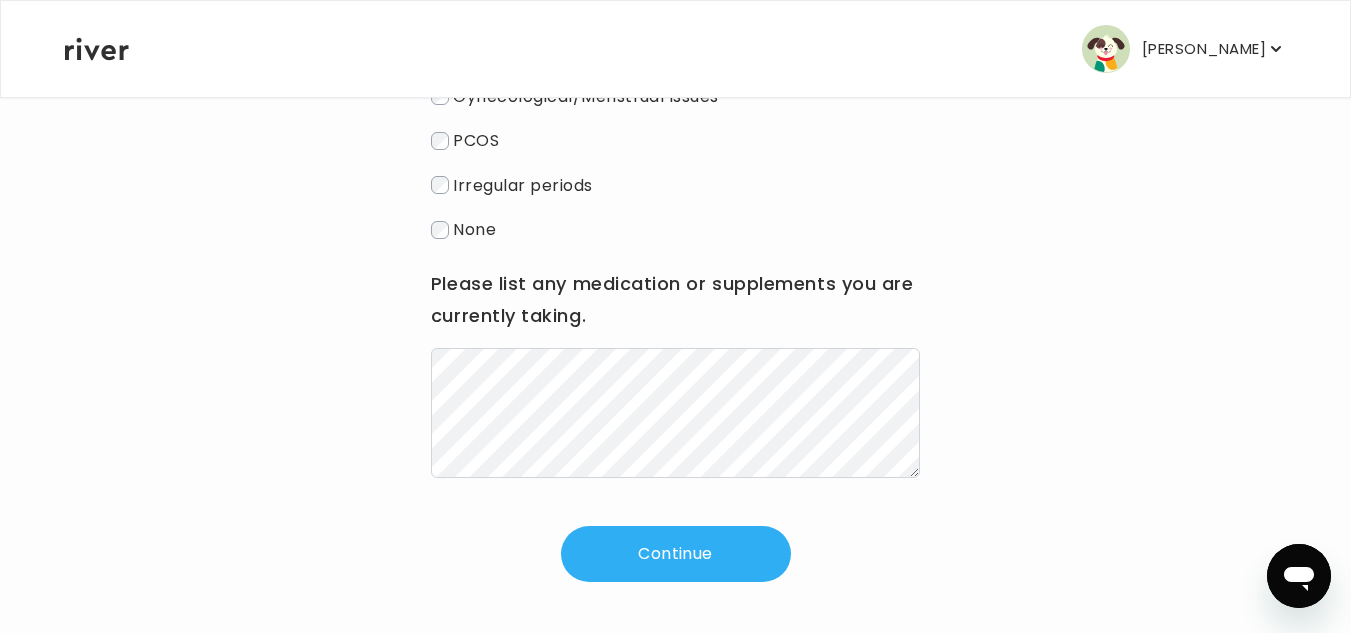 scroll, scrollTop: 411, scrollLeft: 0, axis: vertical 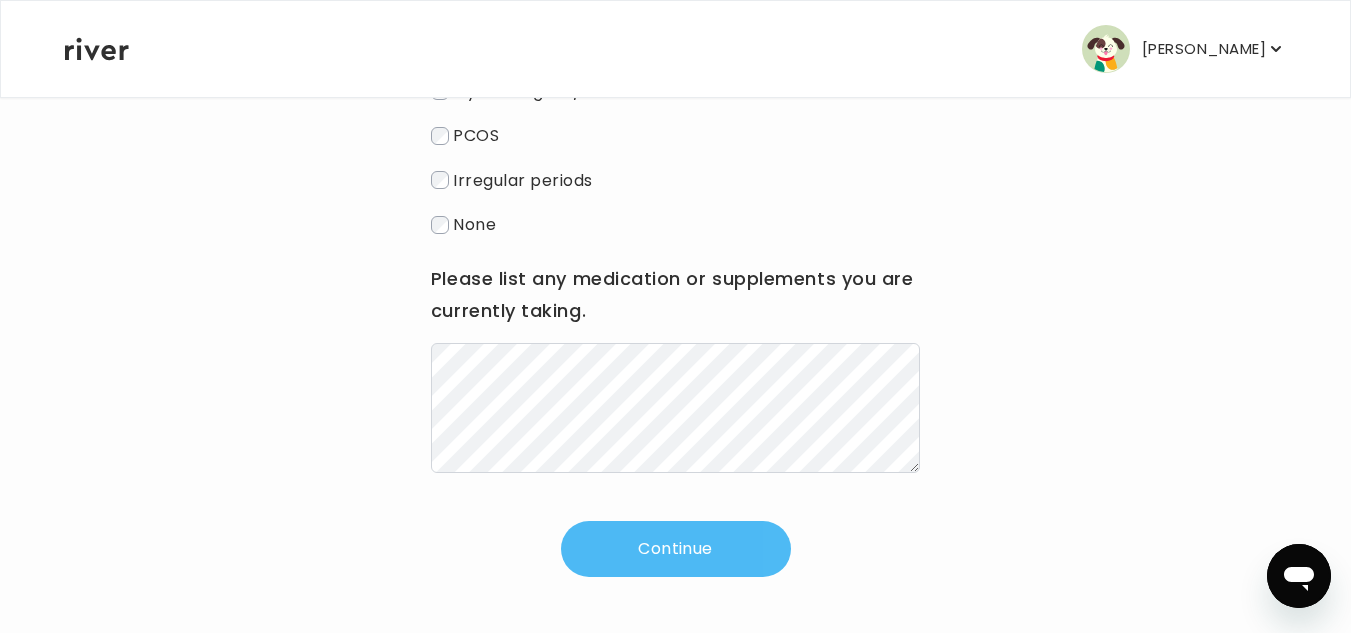 click on "Continue" at bounding box center [676, 549] 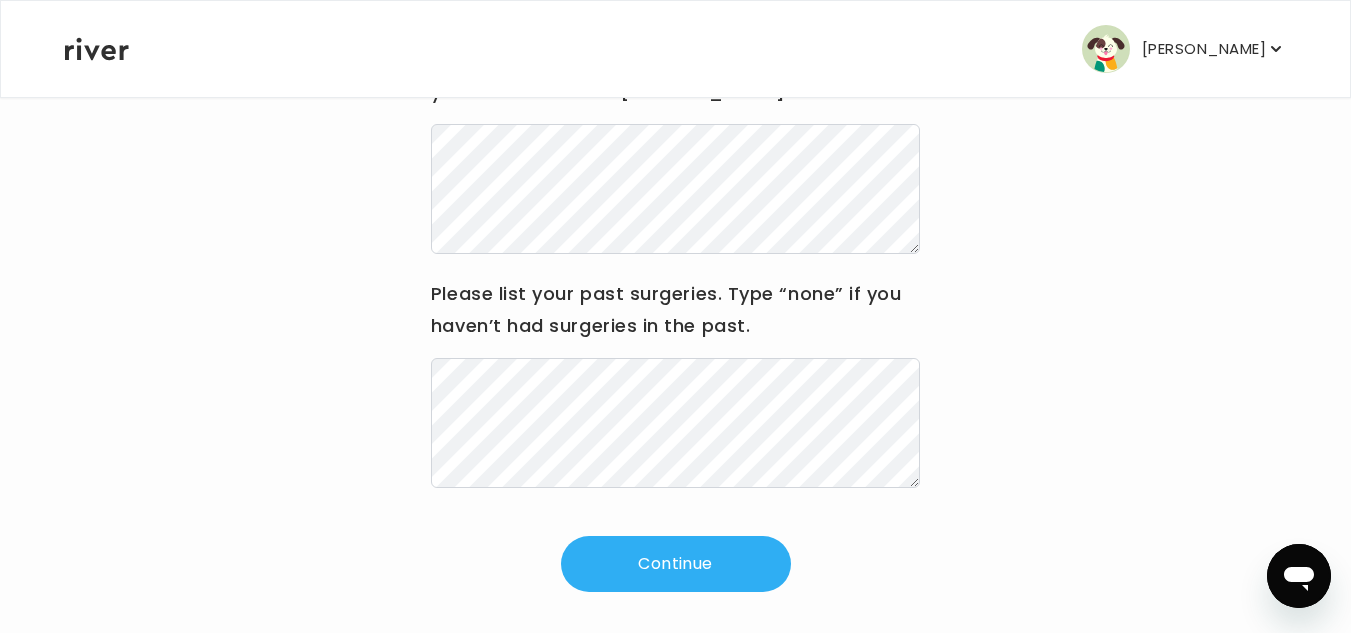 scroll, scrollTop: 334, scrollLeft: 0, axis: vertical 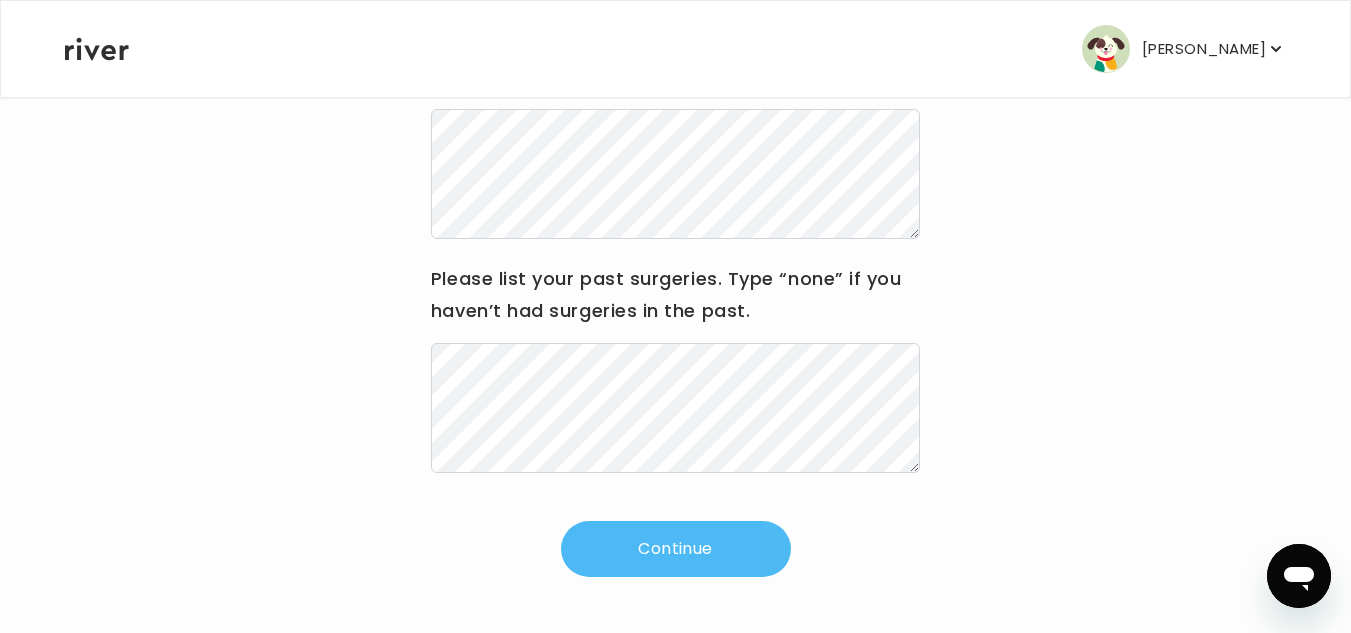 click on "Continue" at bounding box center (676, 549) 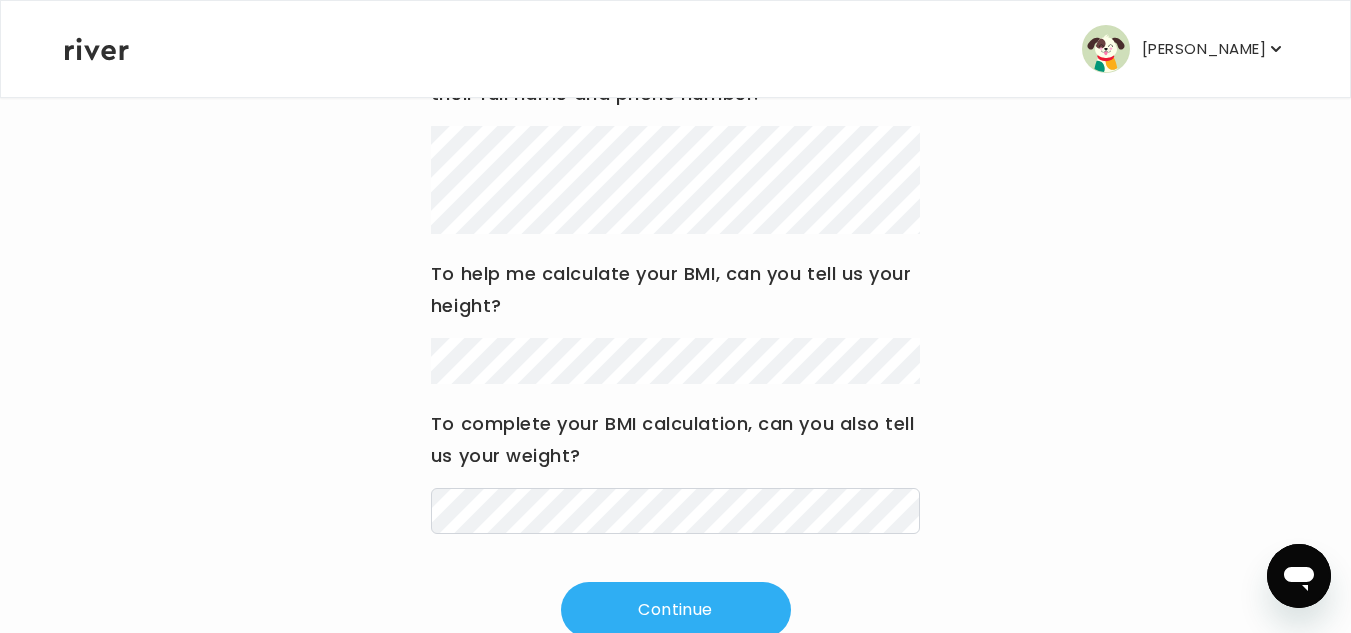scroll, scrollTop: 378, scrollLeft: 0, axis: vertical 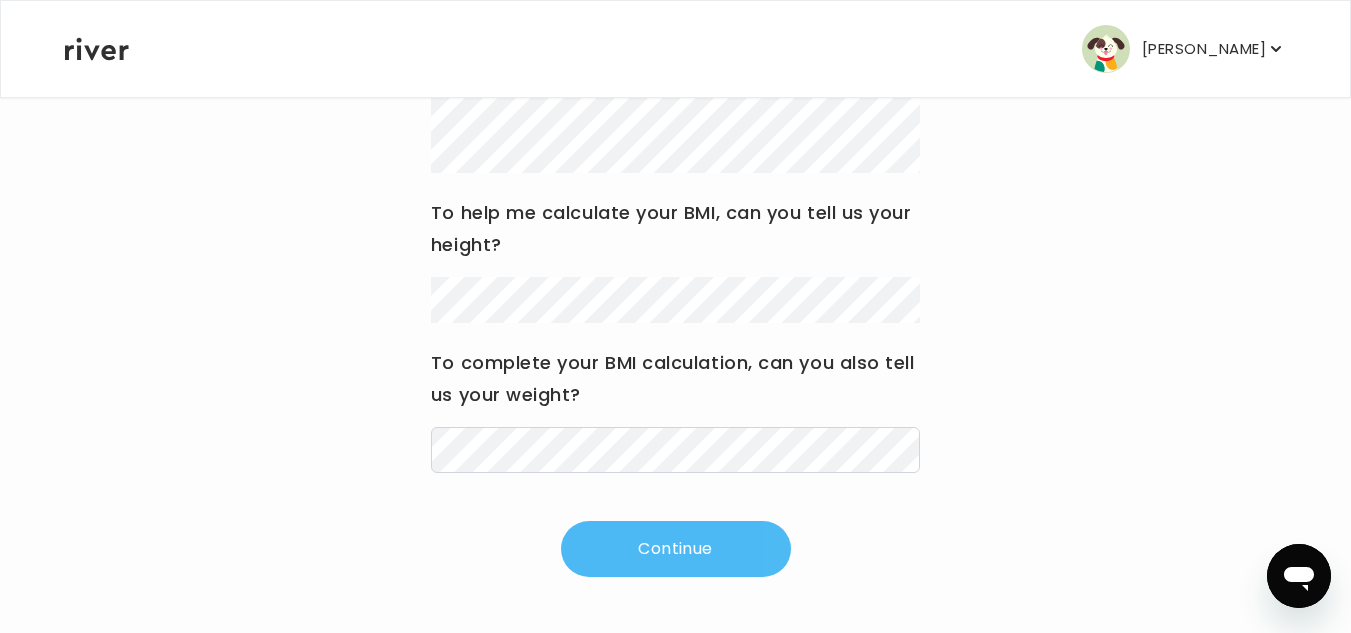 click on "Continue" at bounding box center [676, 549] 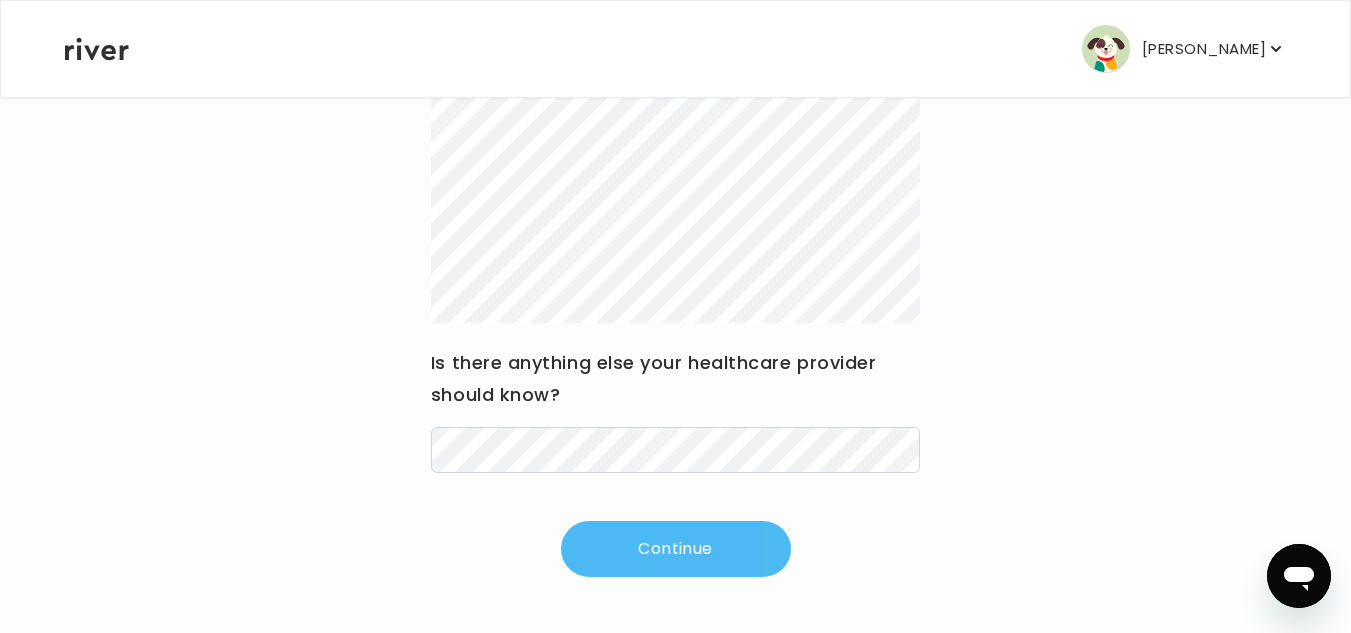 click on "Continue" at bounding box center (676, 549) 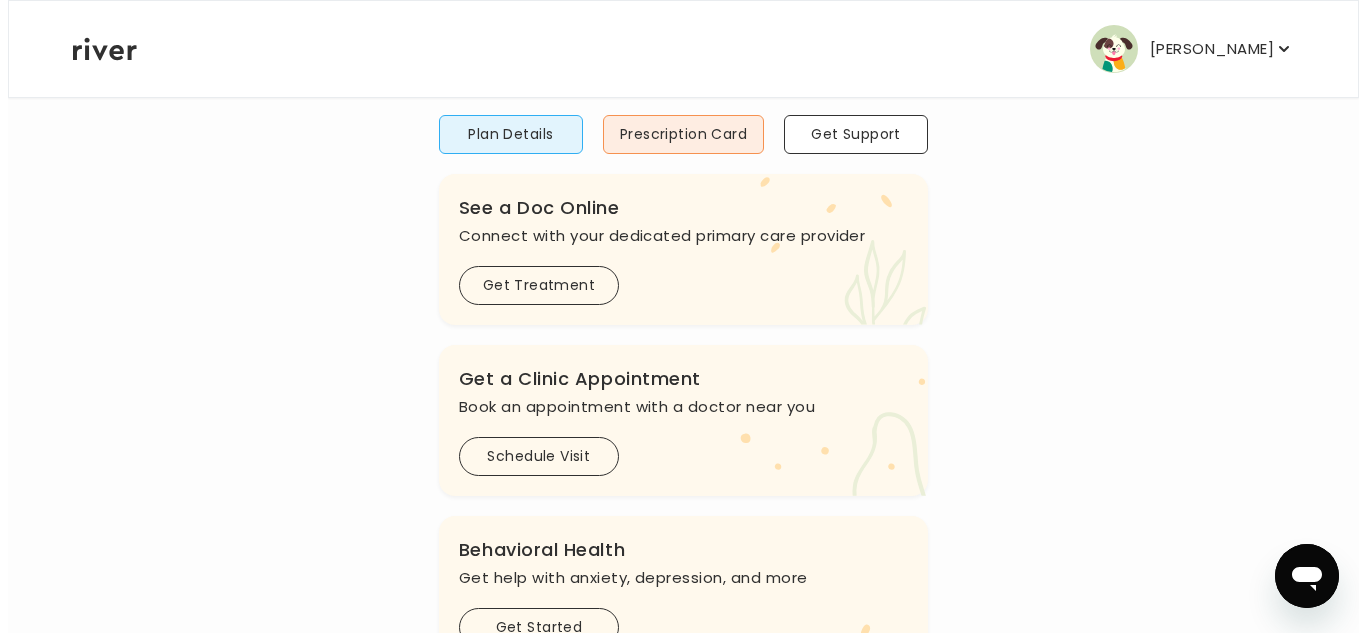 scroll, scrollTop: 0, scrollLeft: 0, axis: both 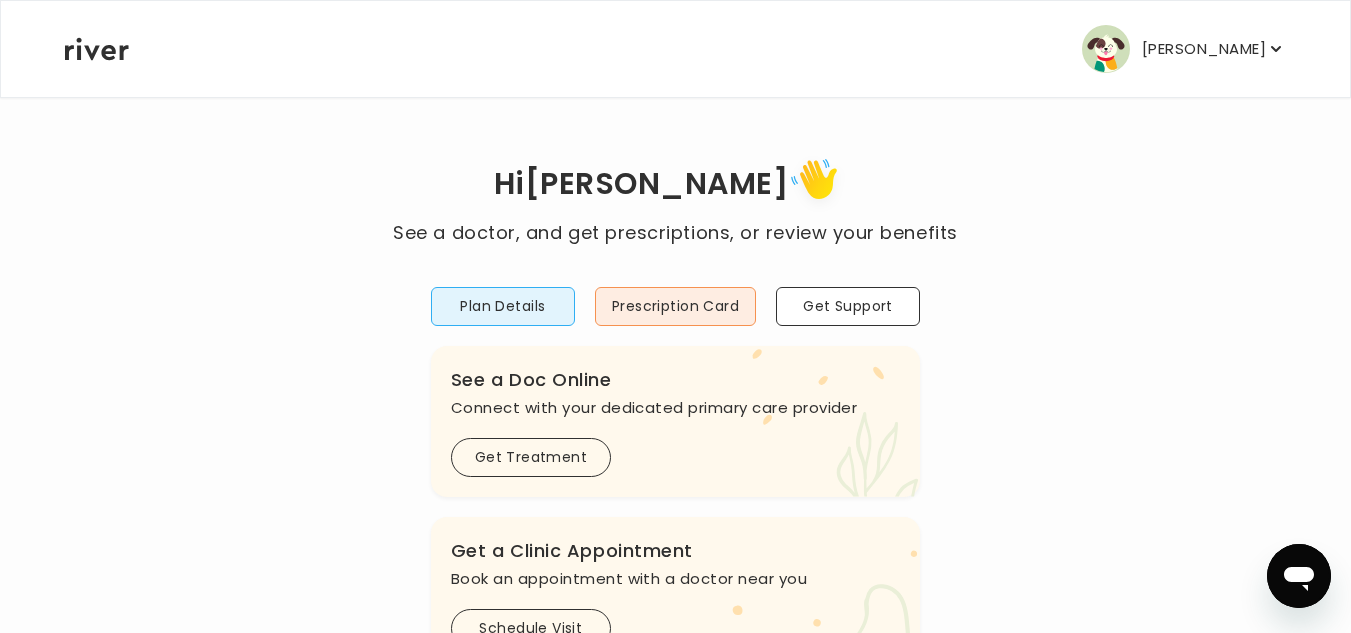click 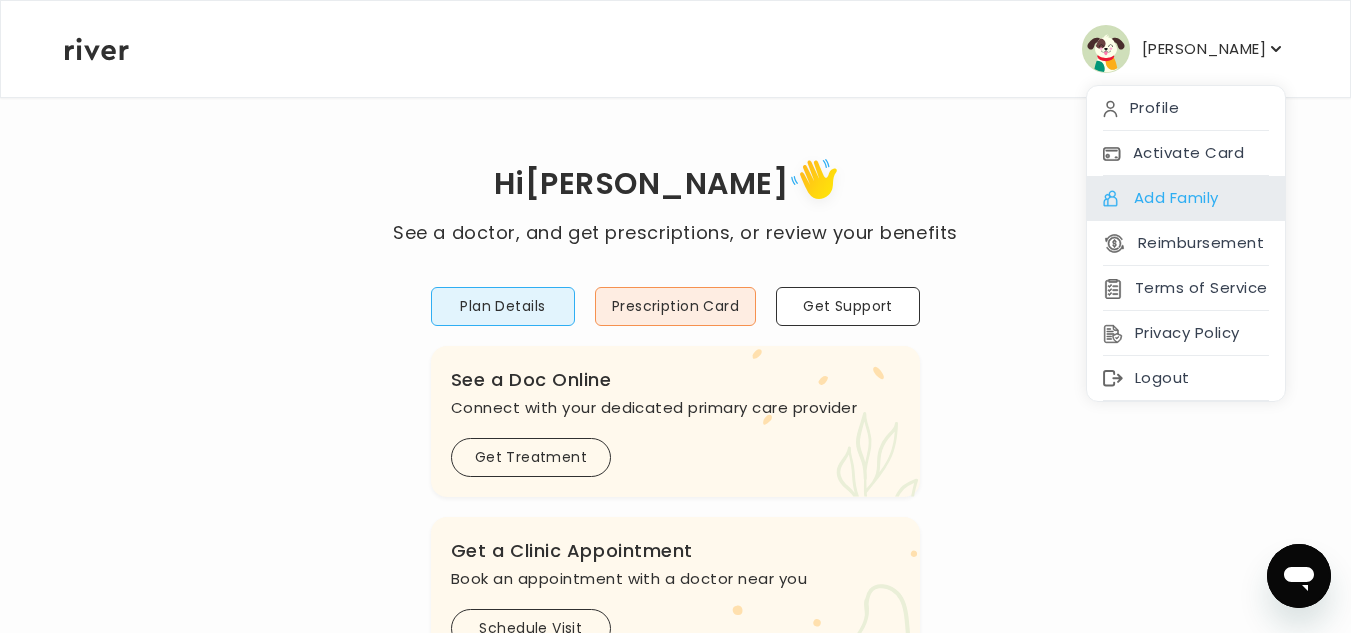 click on "Add Family" at bounding box center (1186, 198) 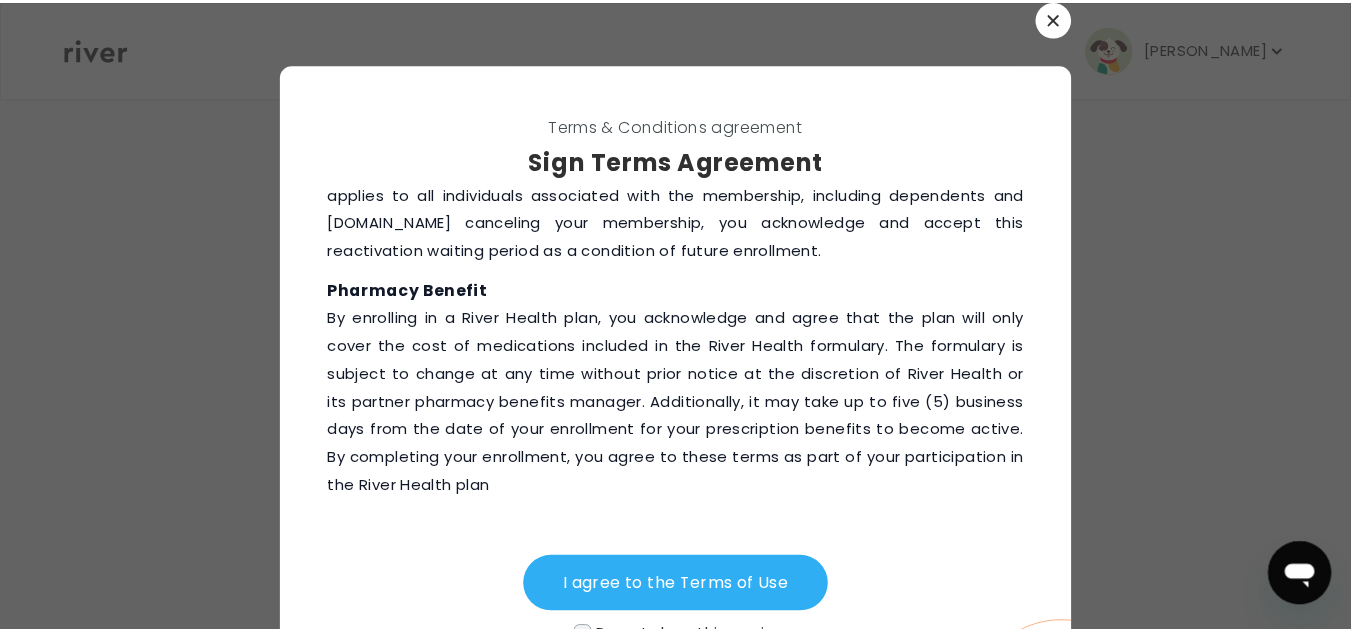 scroll, scrollTop: 2522, scrollLeft: 0, axis: vertical 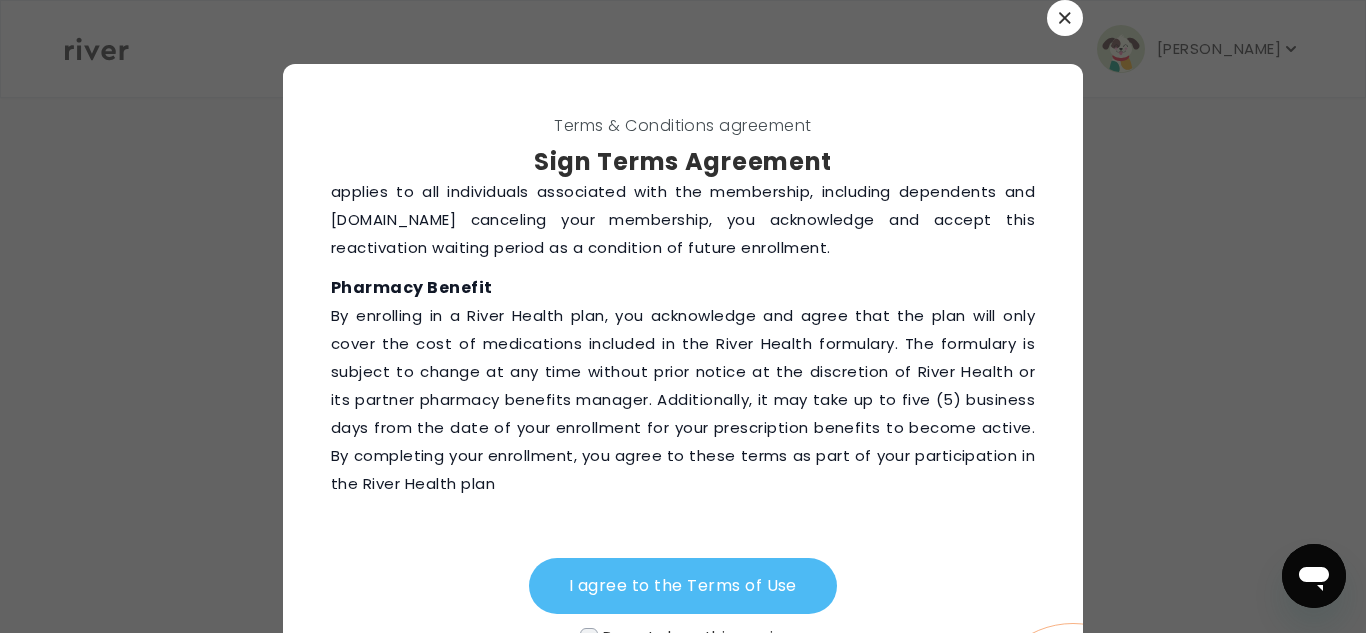 click on "I agree to the Terms of Use" at bounding box center [683, 586] 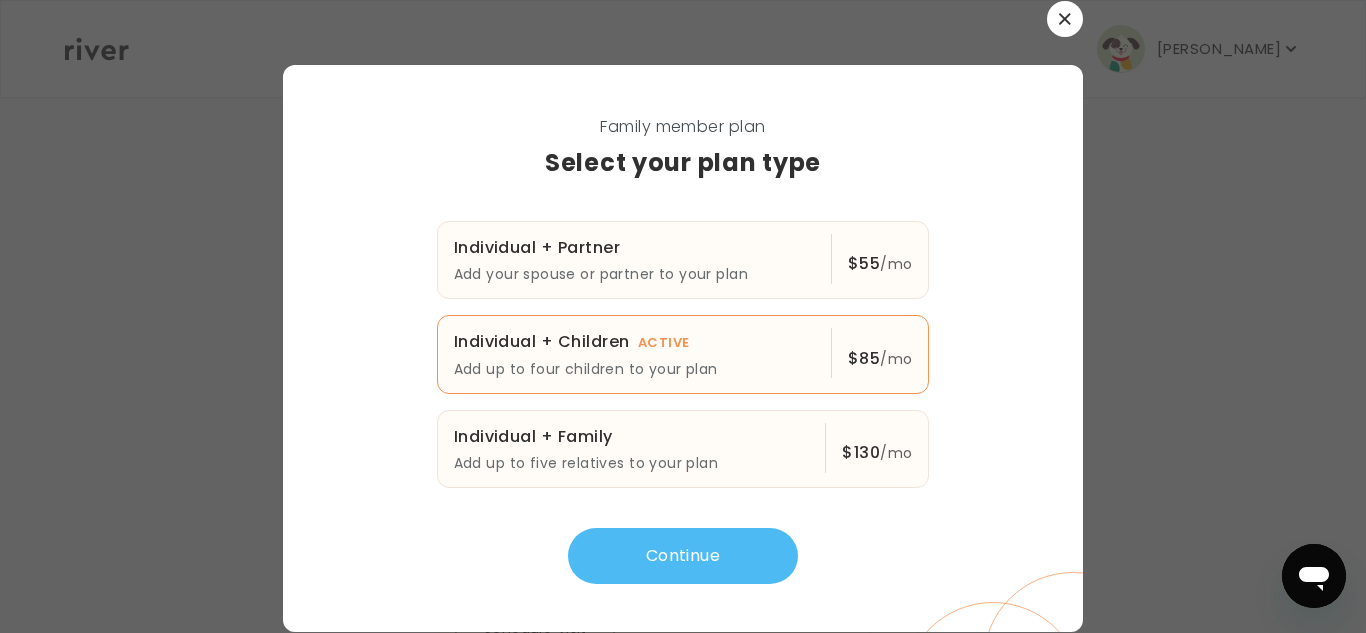 click on "Continue" at bounding box center (683, 556) 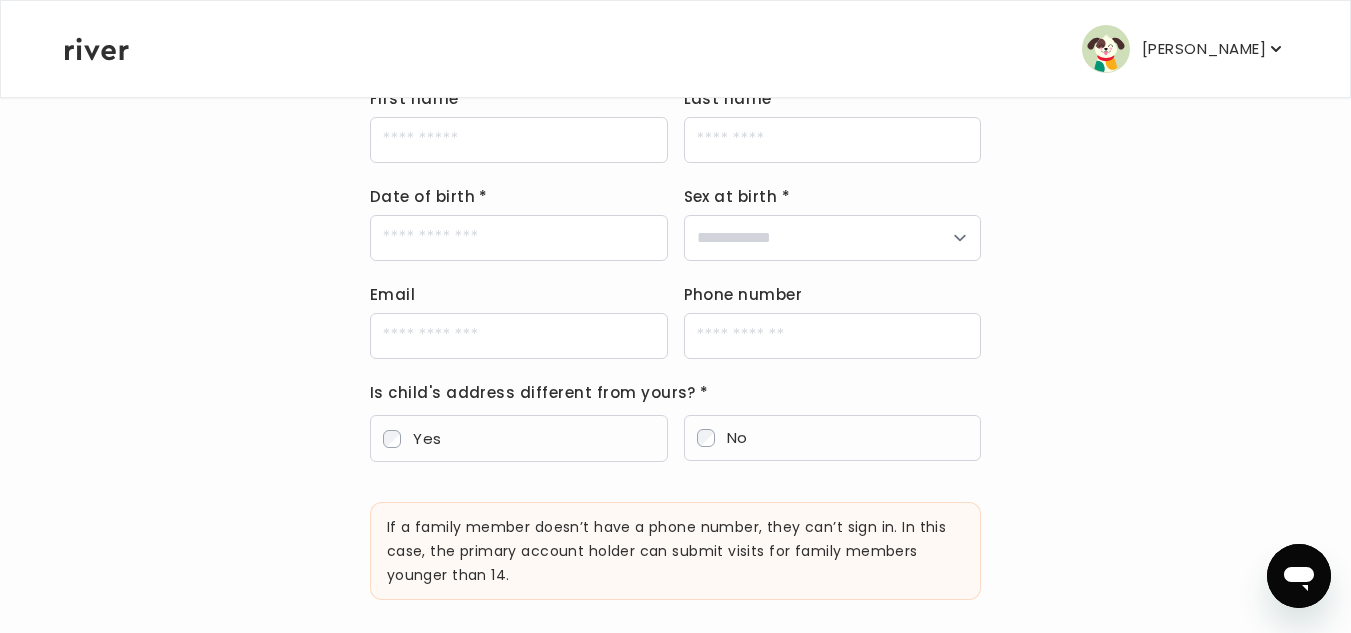 scroll, scrollTop: 100, scrollLeft: 0, axis: vertical 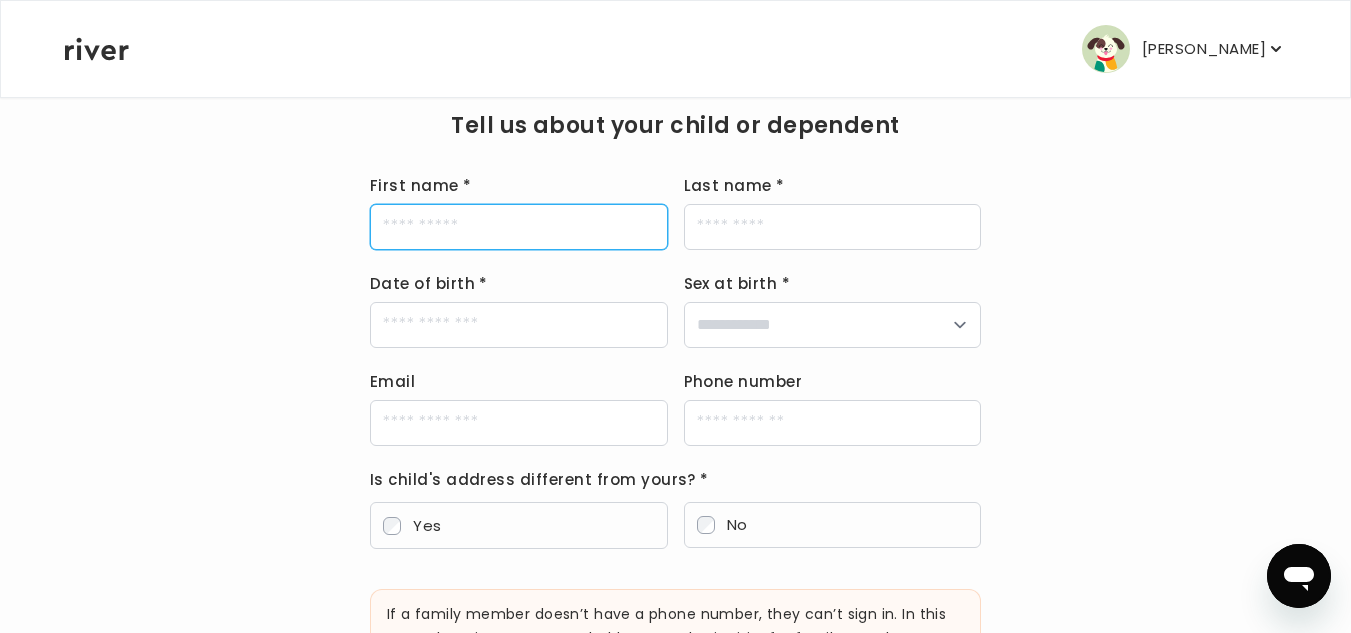 click on "First name *" at bounding box center (519, 227) 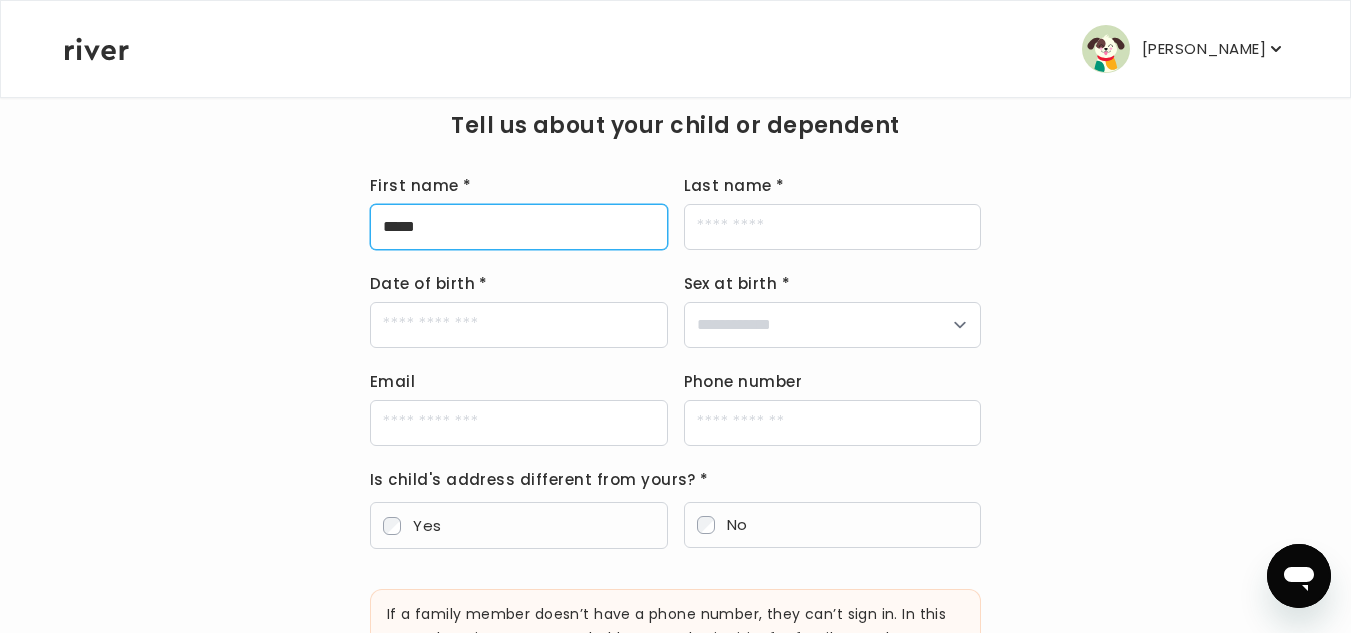 type on "*****" 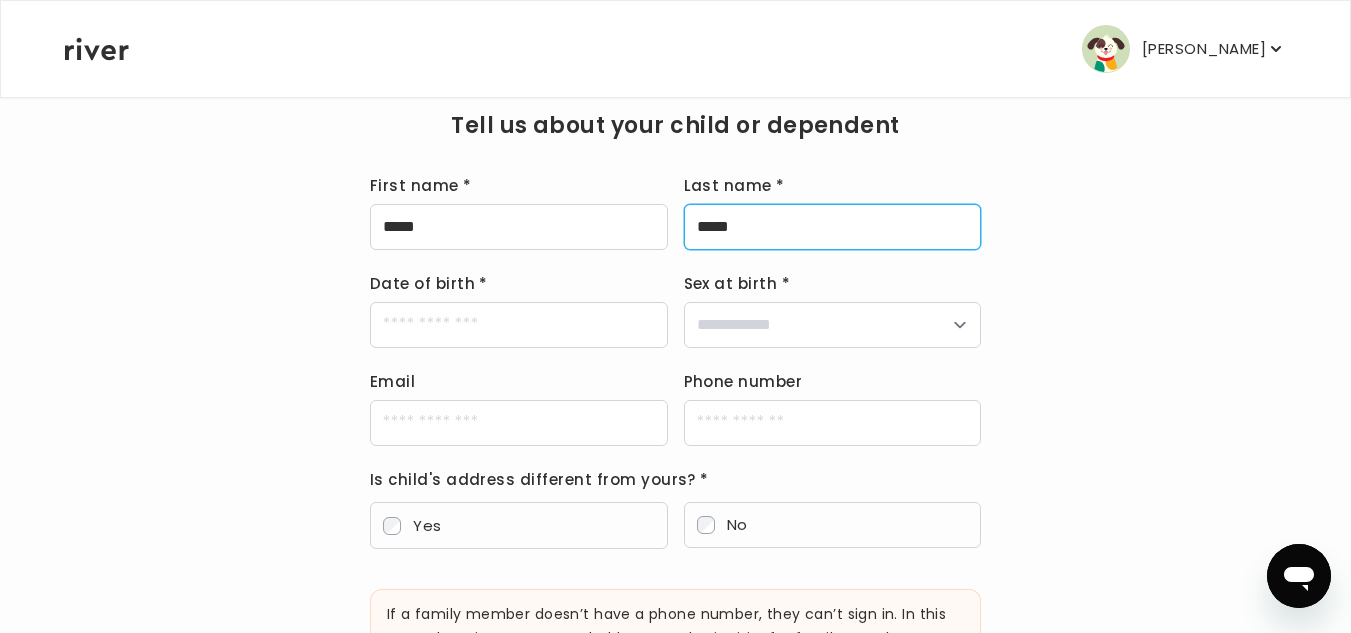 type on "*****" 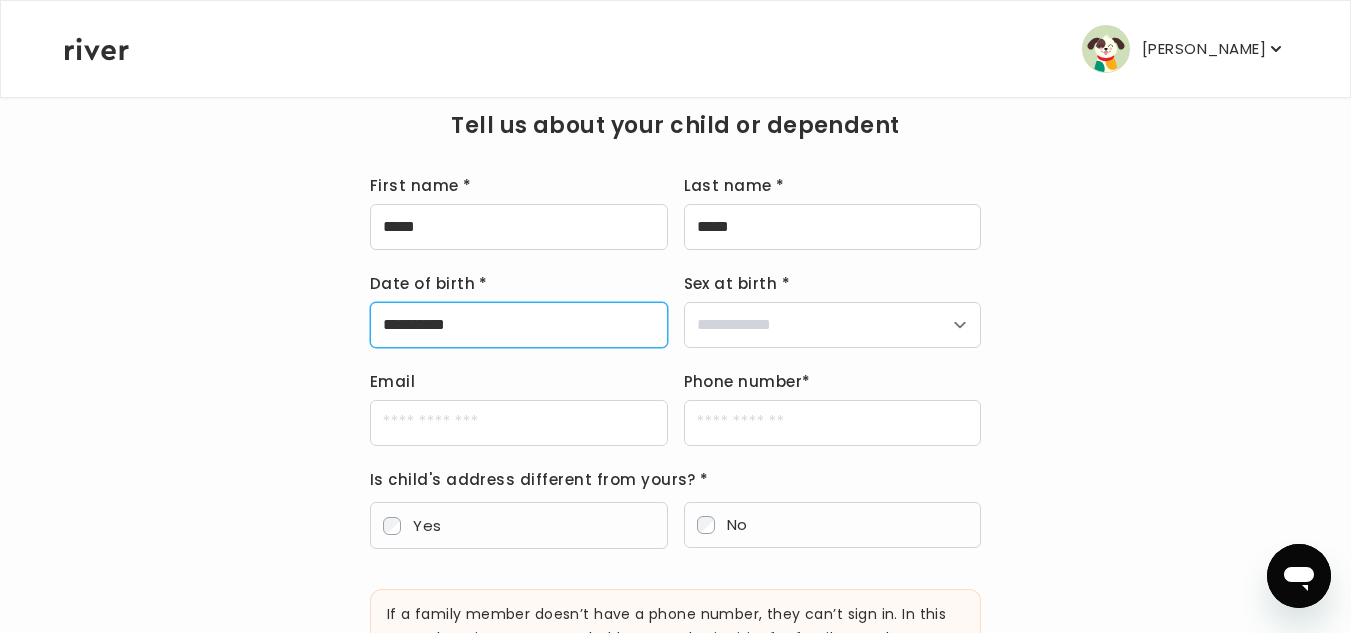 type on "**********" 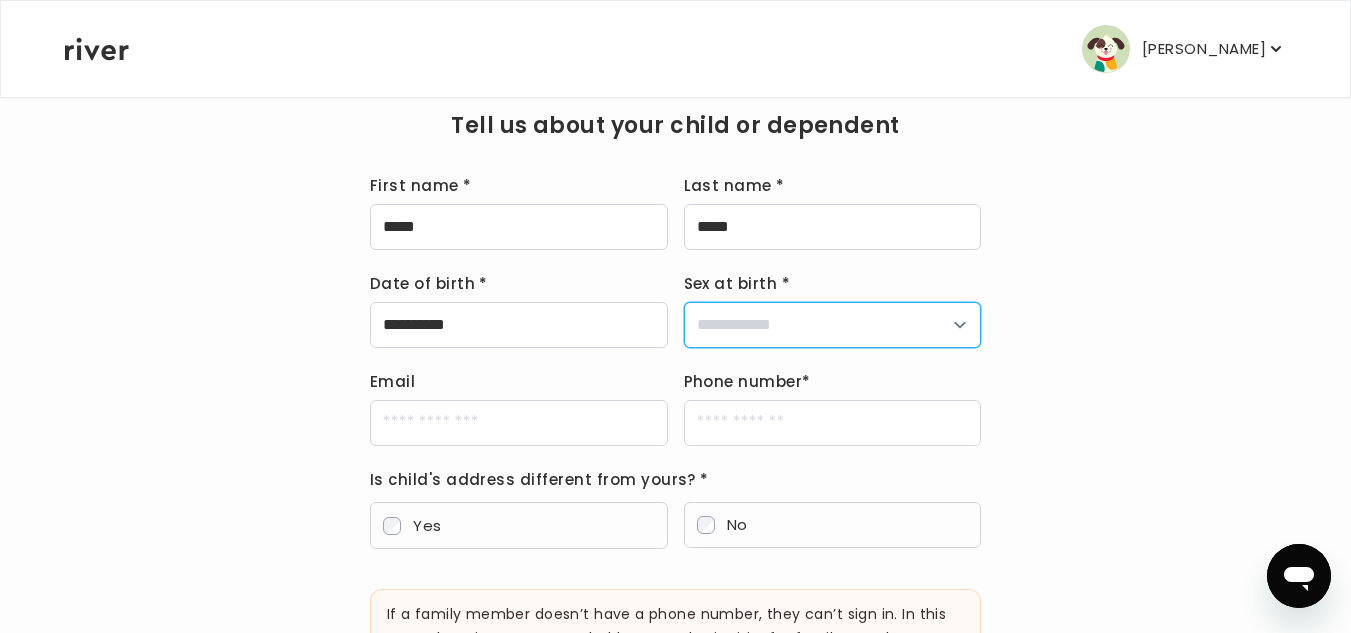 select on "****" 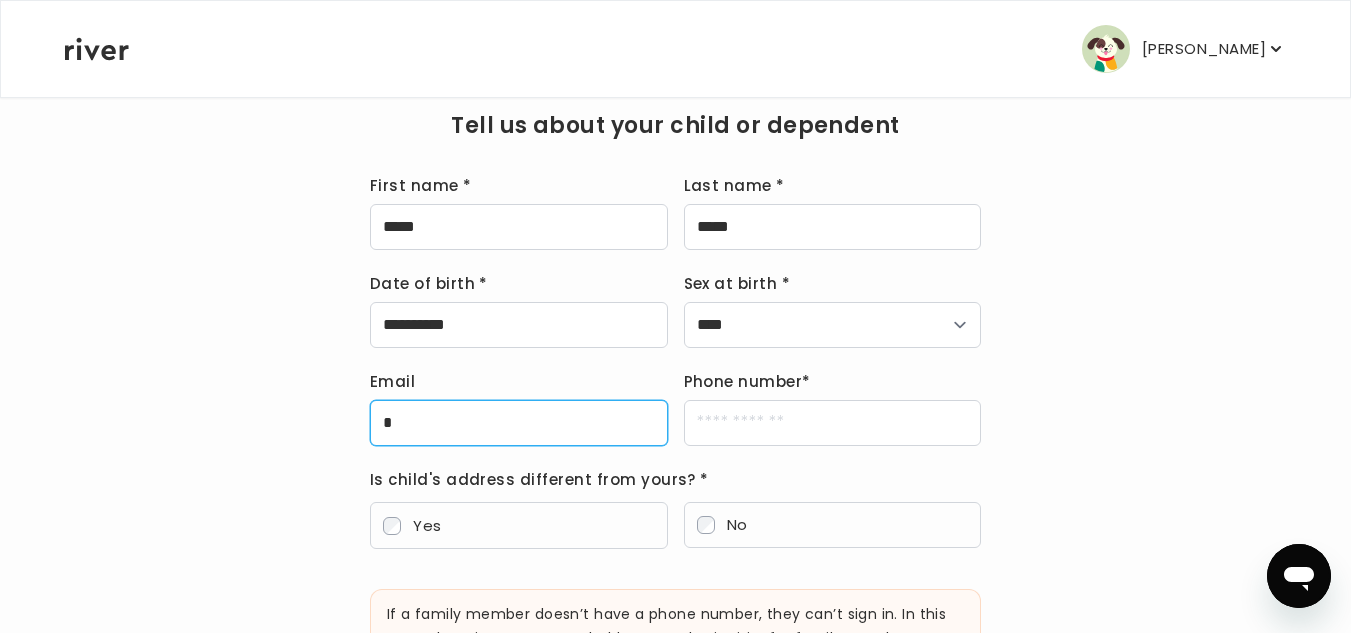 type on "**********" 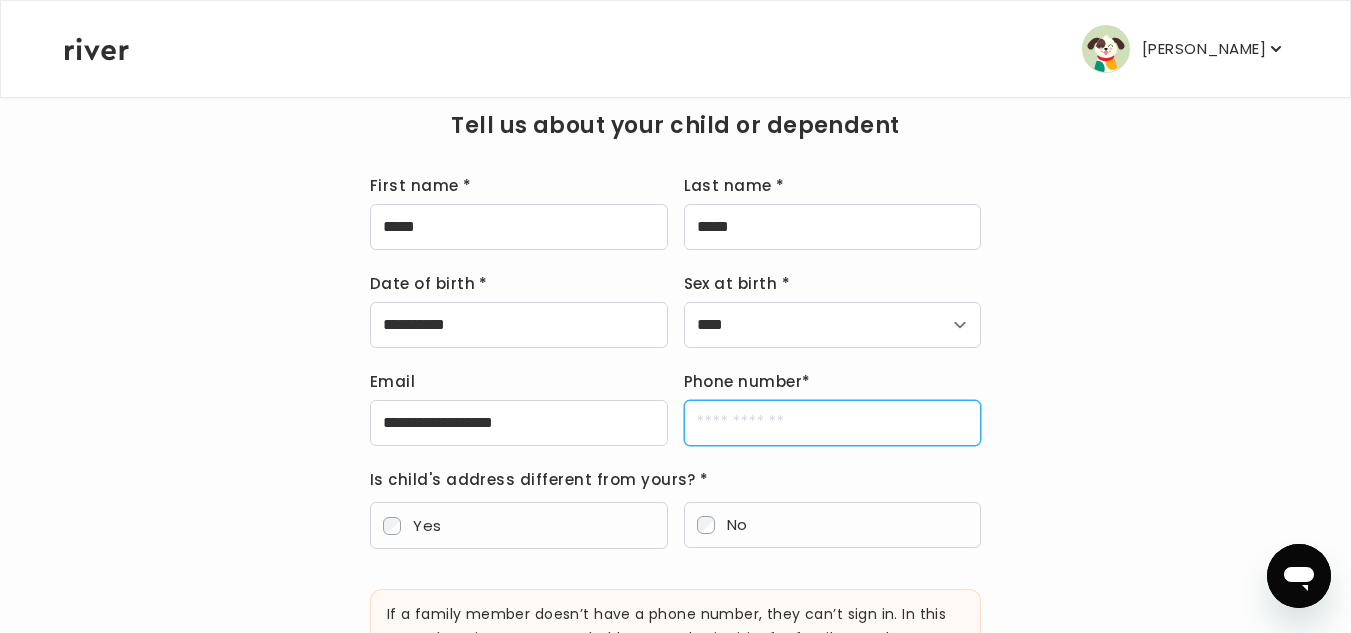 click on "Phone number  *" at bounding box center [833, 423] 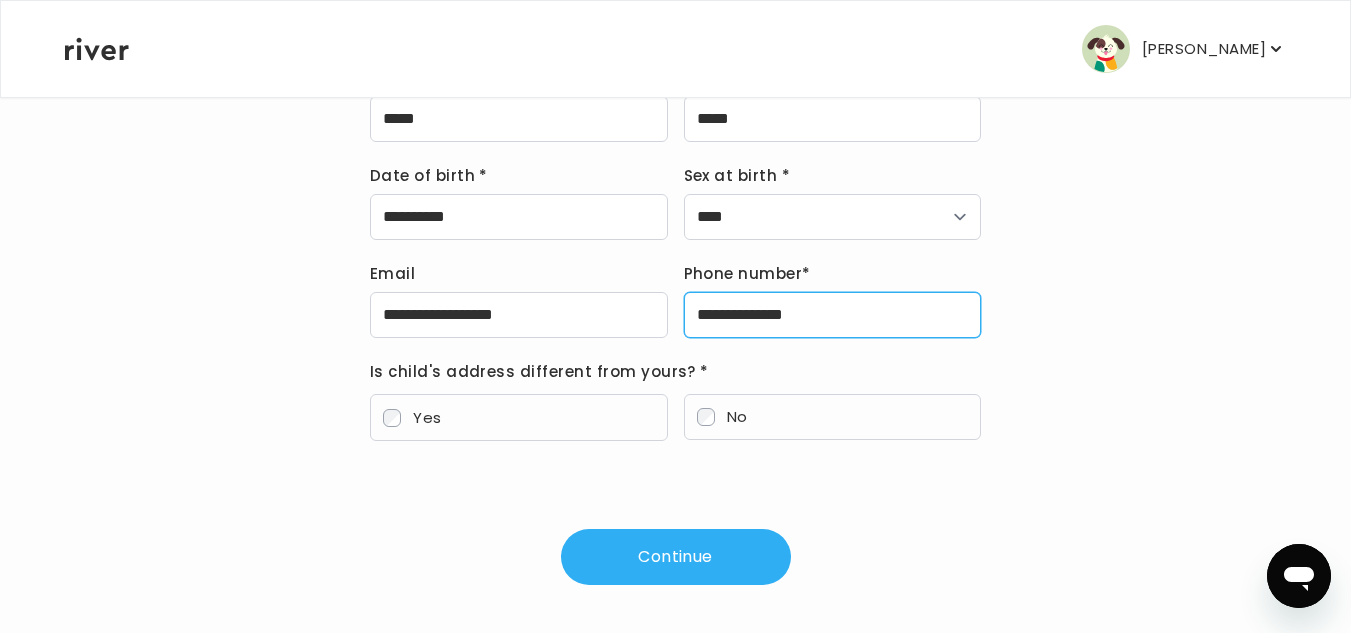 scroll, scrollTop: 216, scrollLeft: 0, axis: vertical 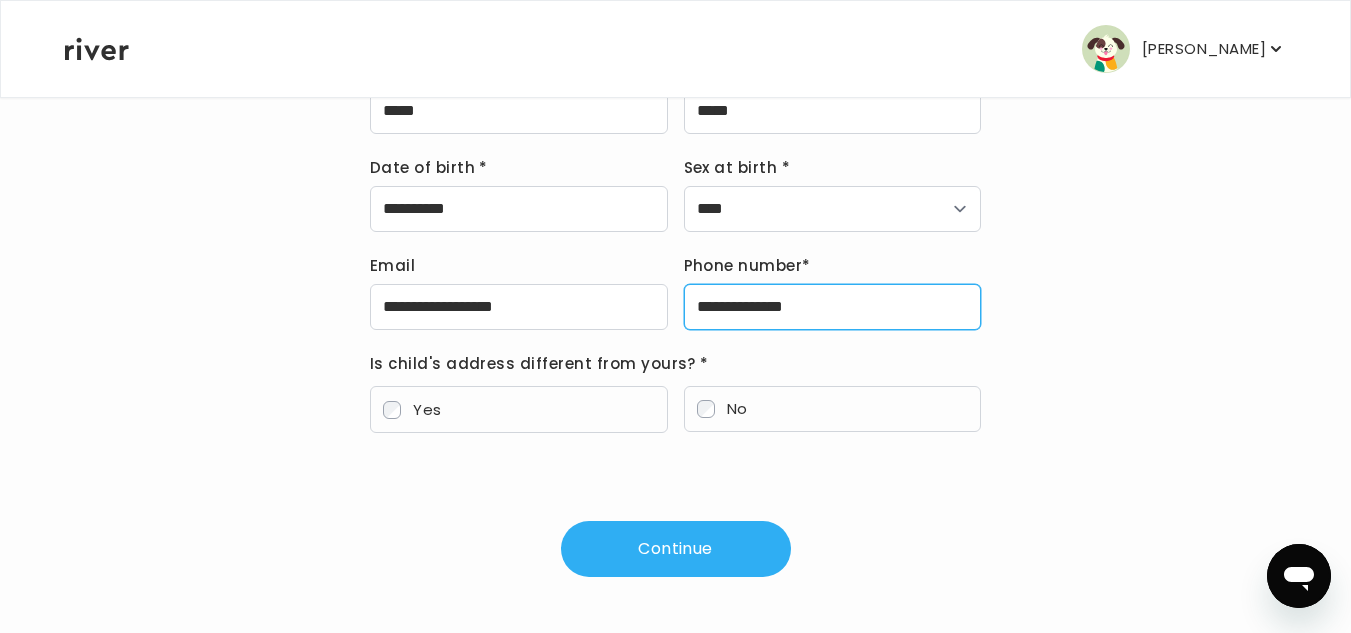 type on "**********" 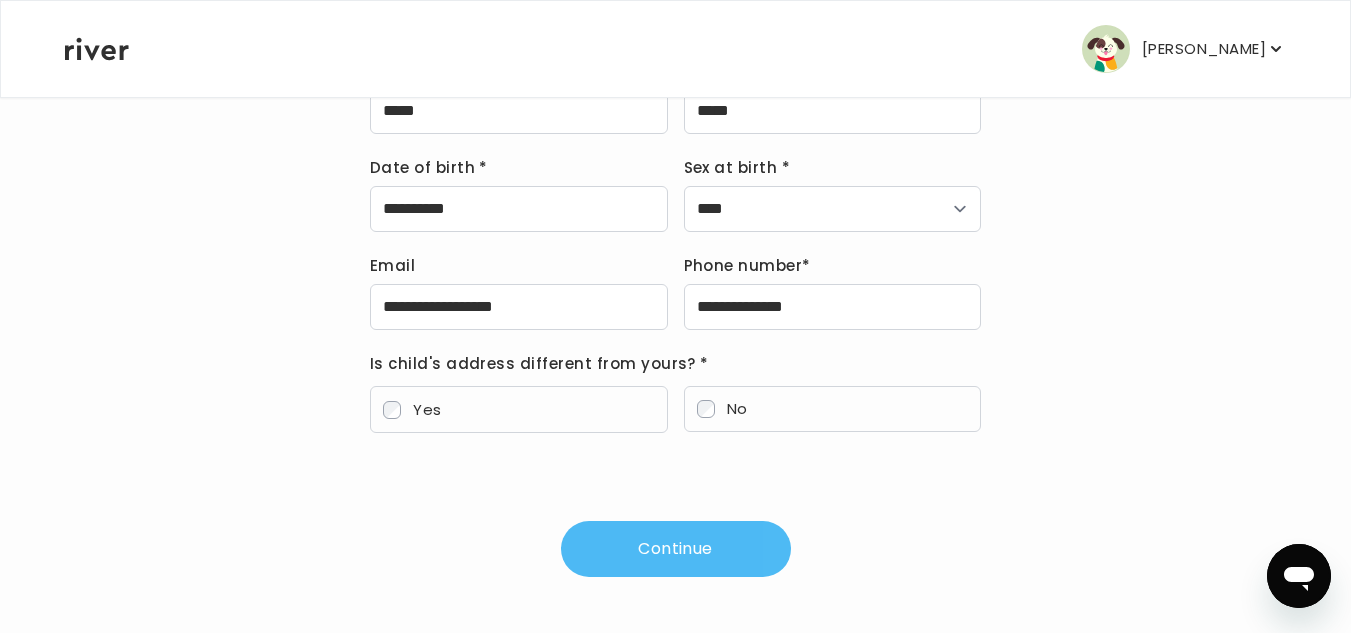 click on "Continue" at bounding box center [676, 549] 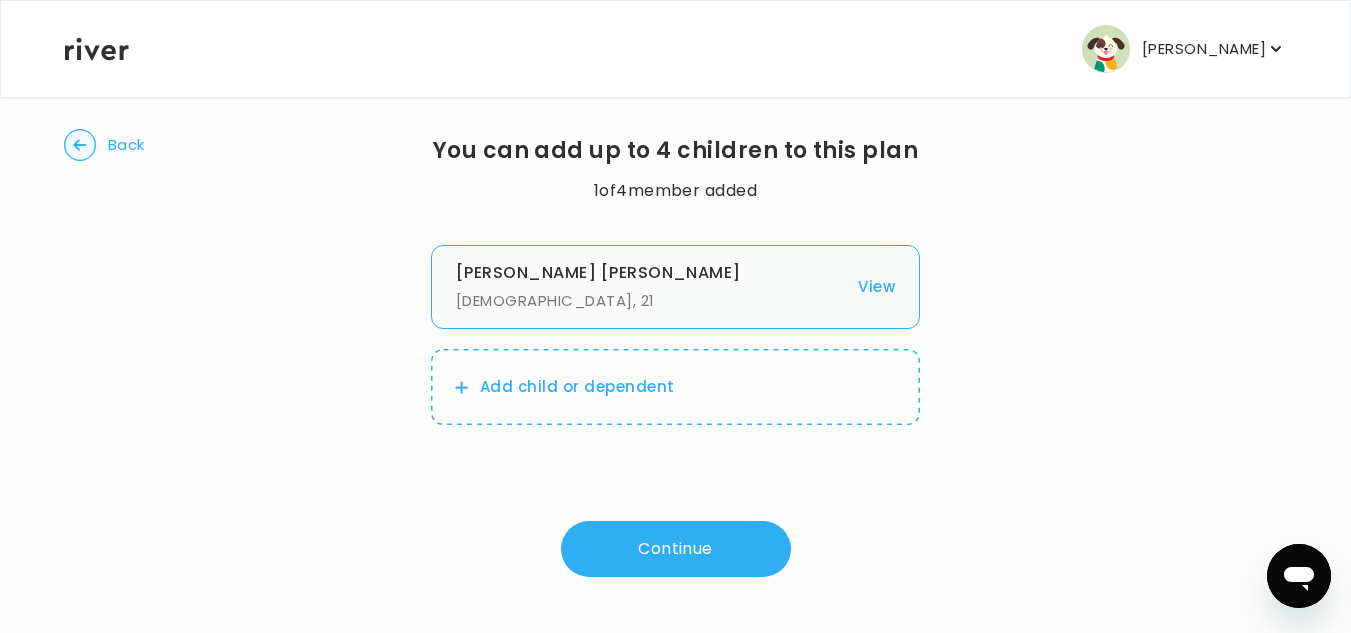 scroll, scrollTop: 0, scrollLeft: 0, axis: both 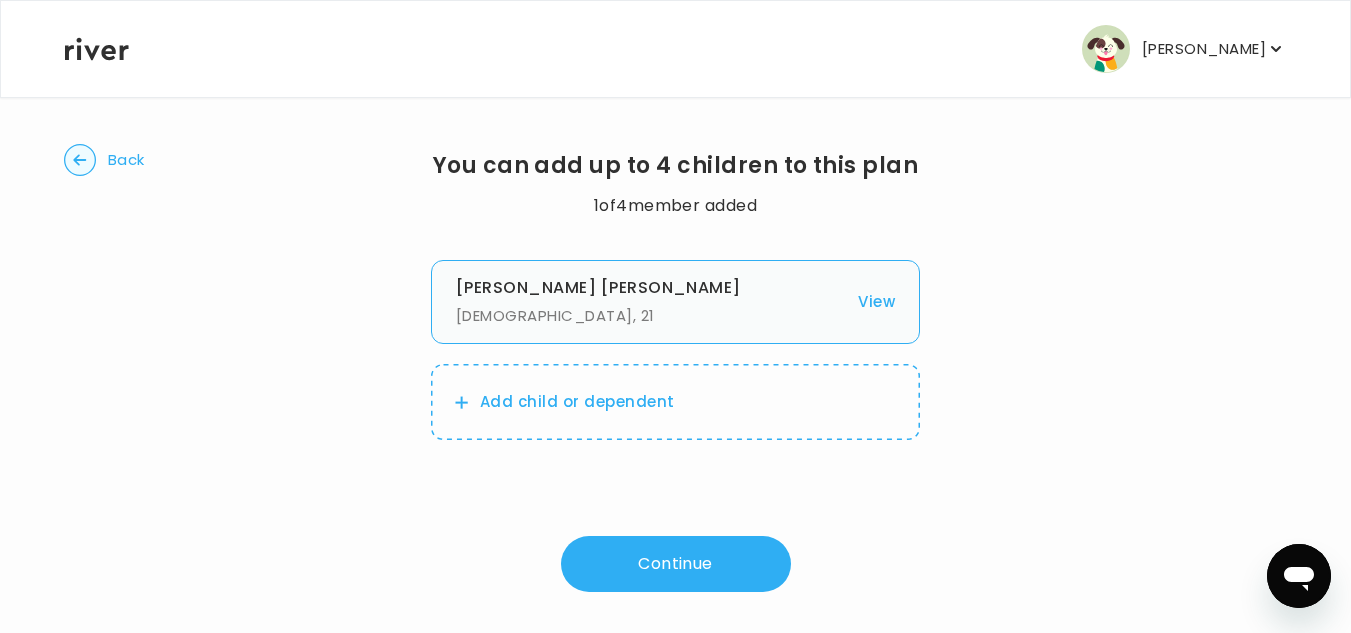 click on "Add child or dependent" at bounding box center (675, 402) 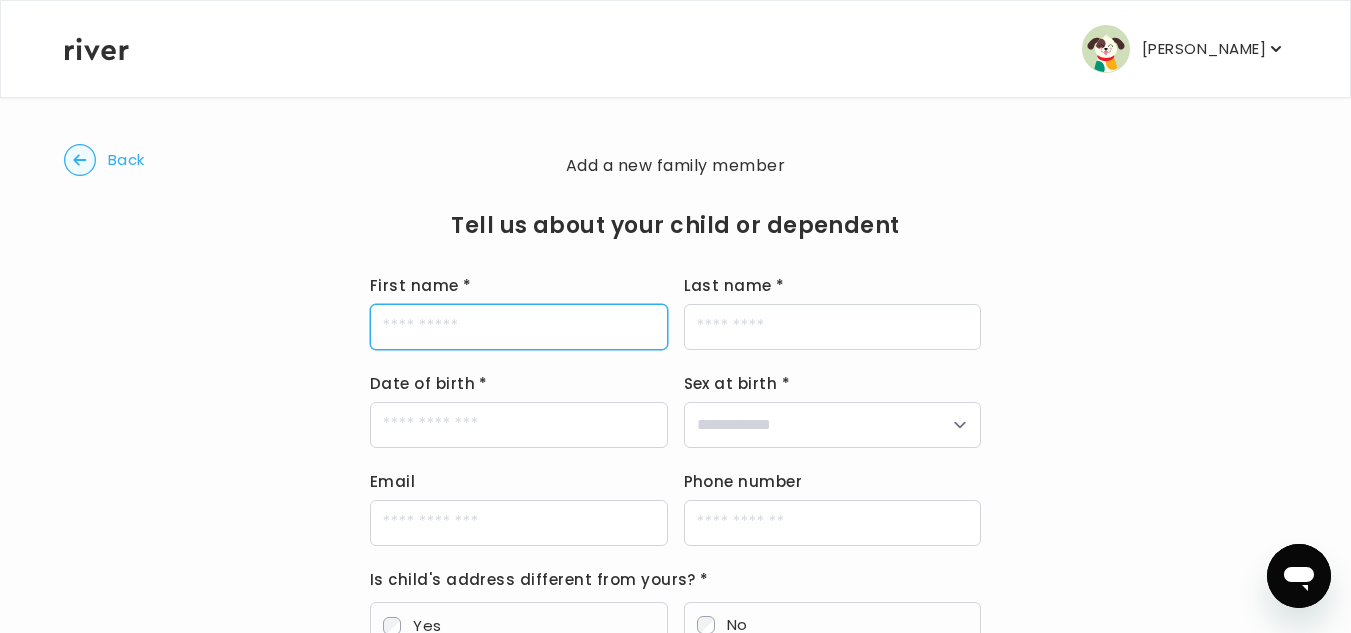 click on "First name *" at bounding box center (519, 327) 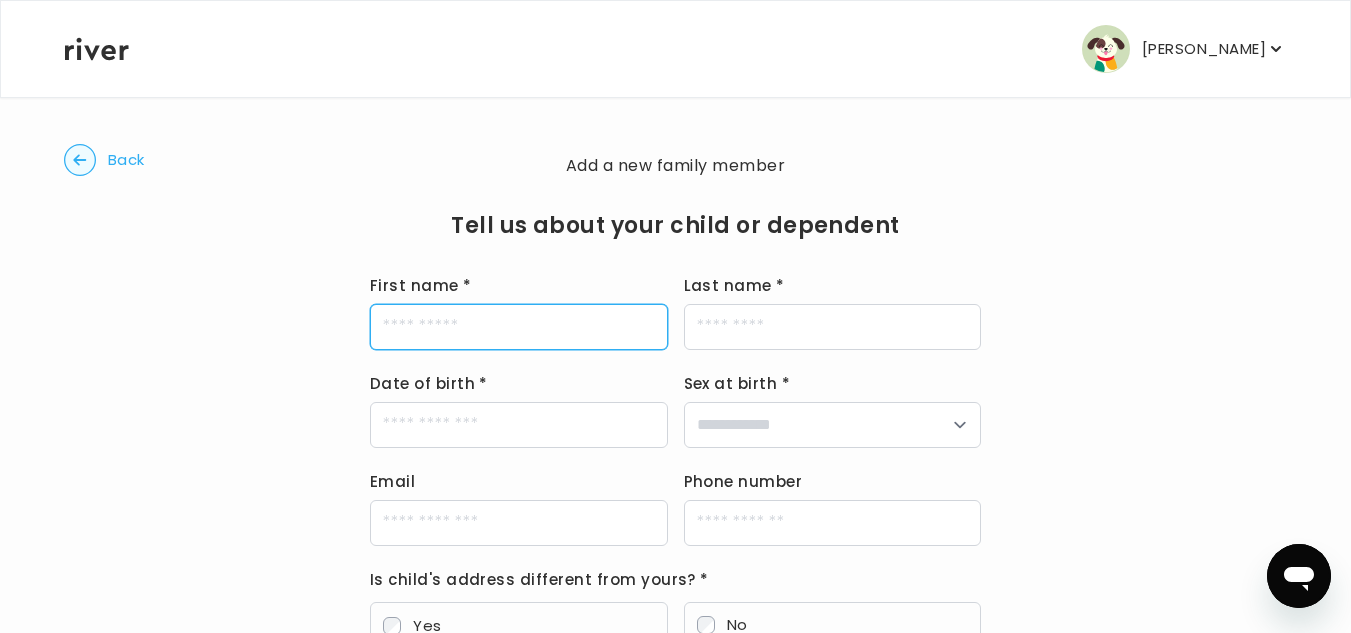 click on "First name *" at bounding box center [519, 327] 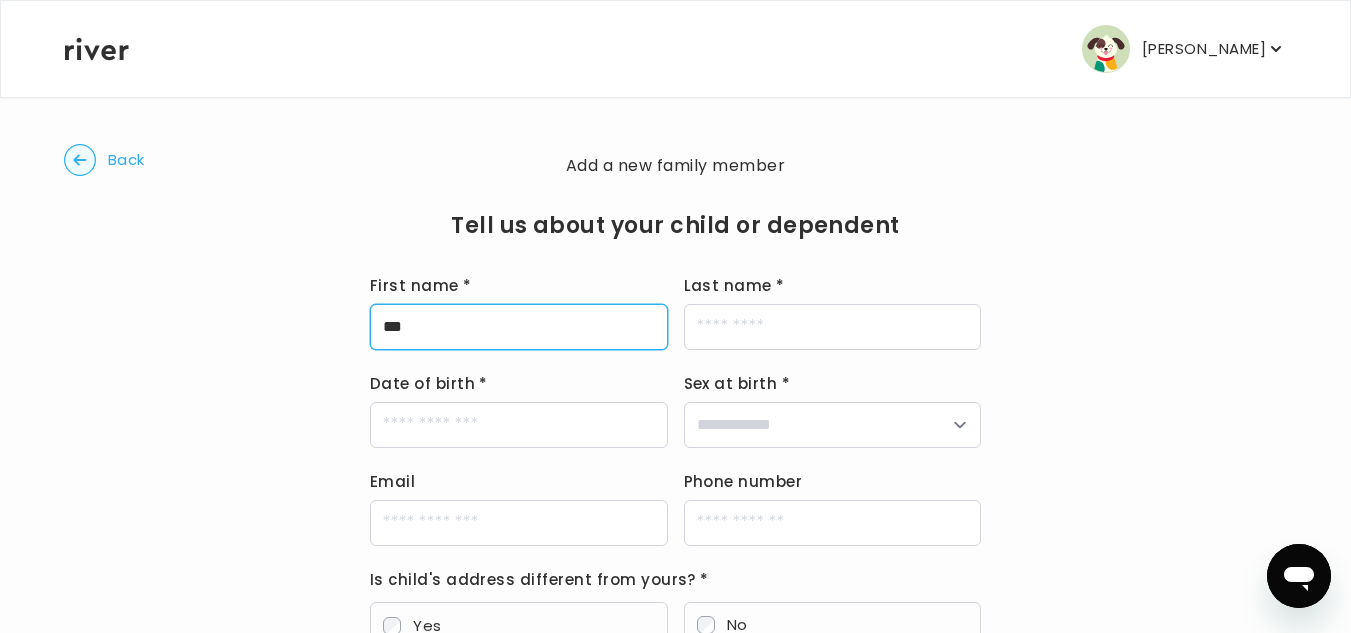 type on "***" 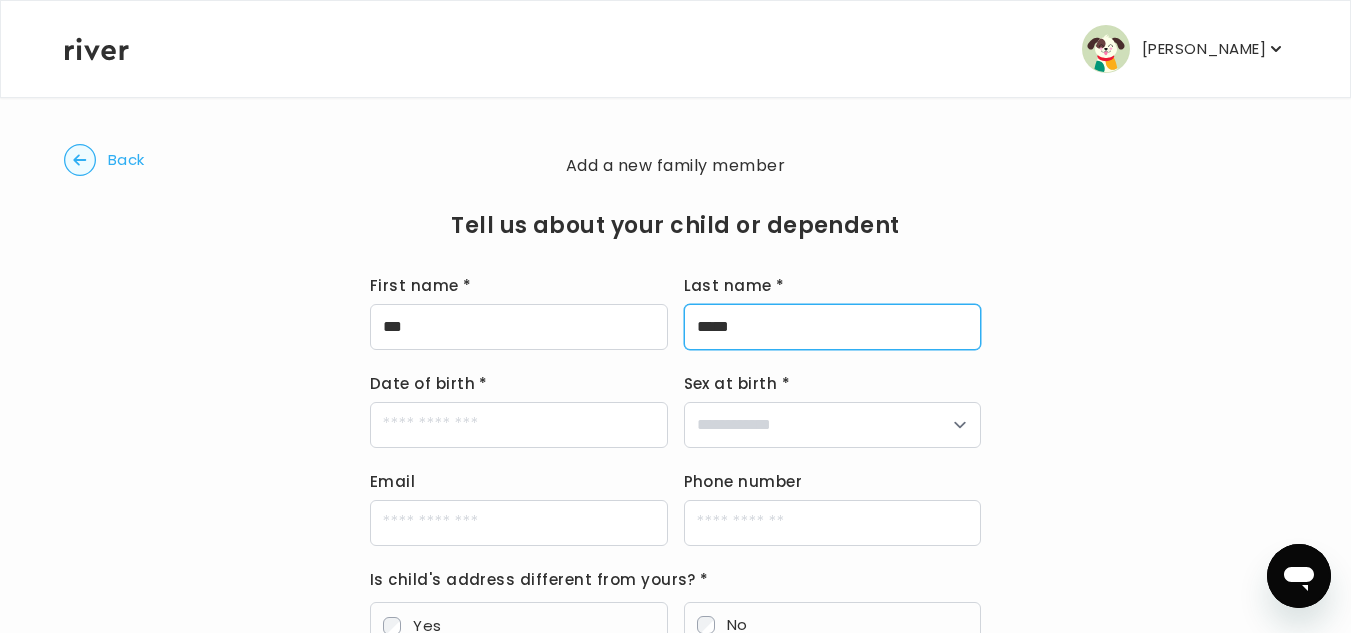 type on "*****" 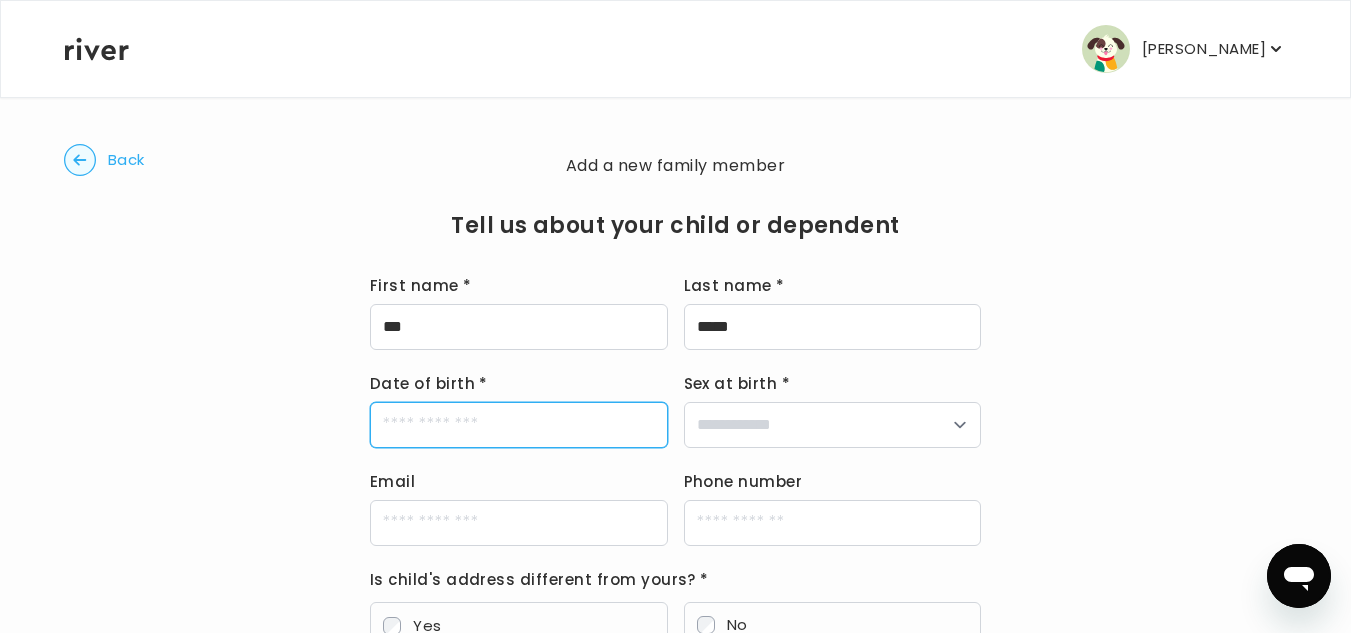 click on "Date of birth *" at bounding box center [519, 425] 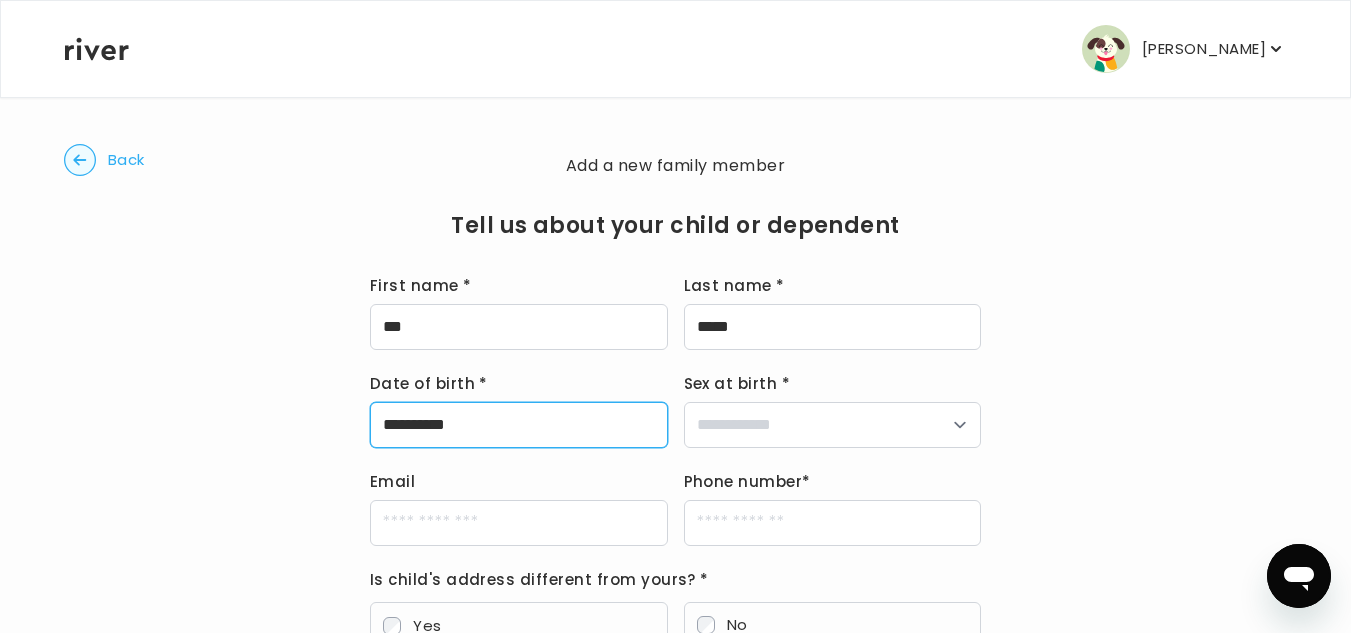 type on "**********" 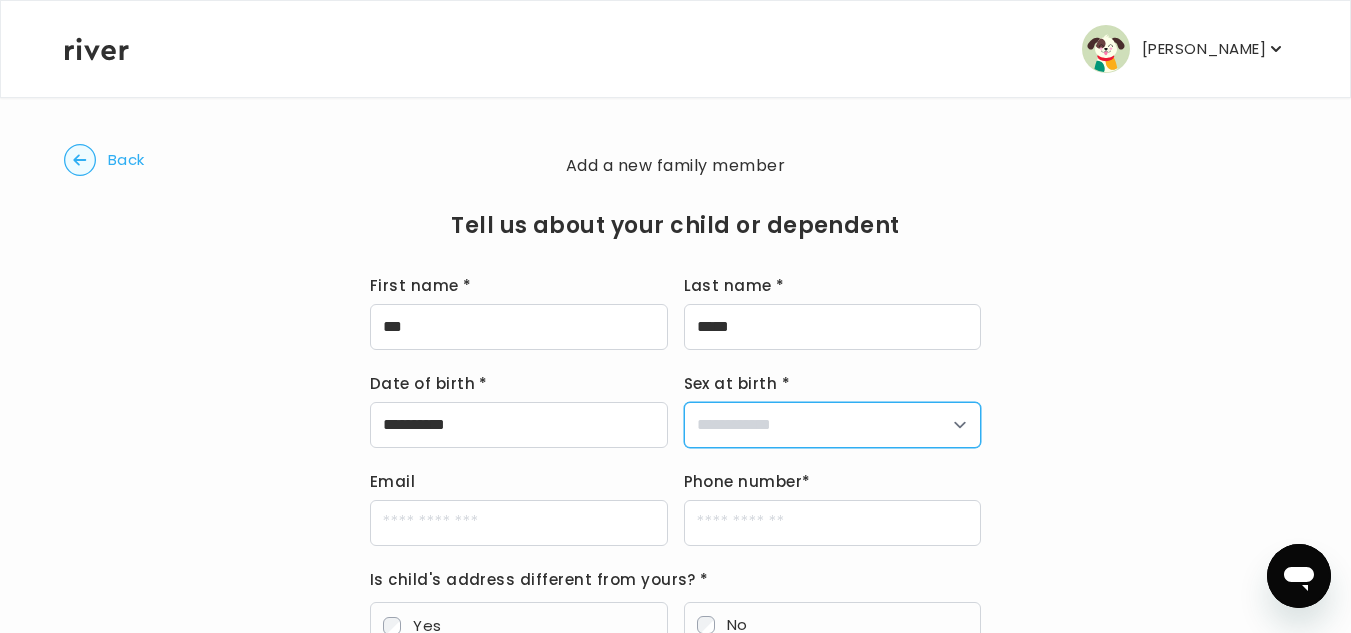 select on "******" 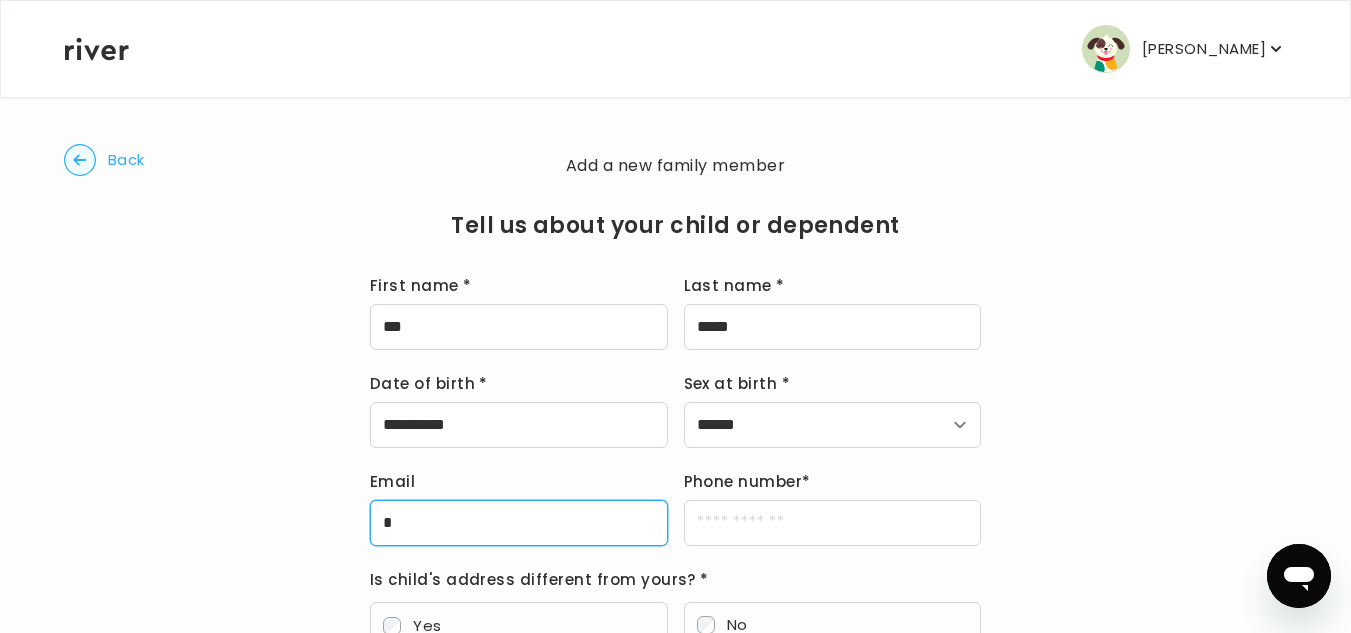 type on "**********" 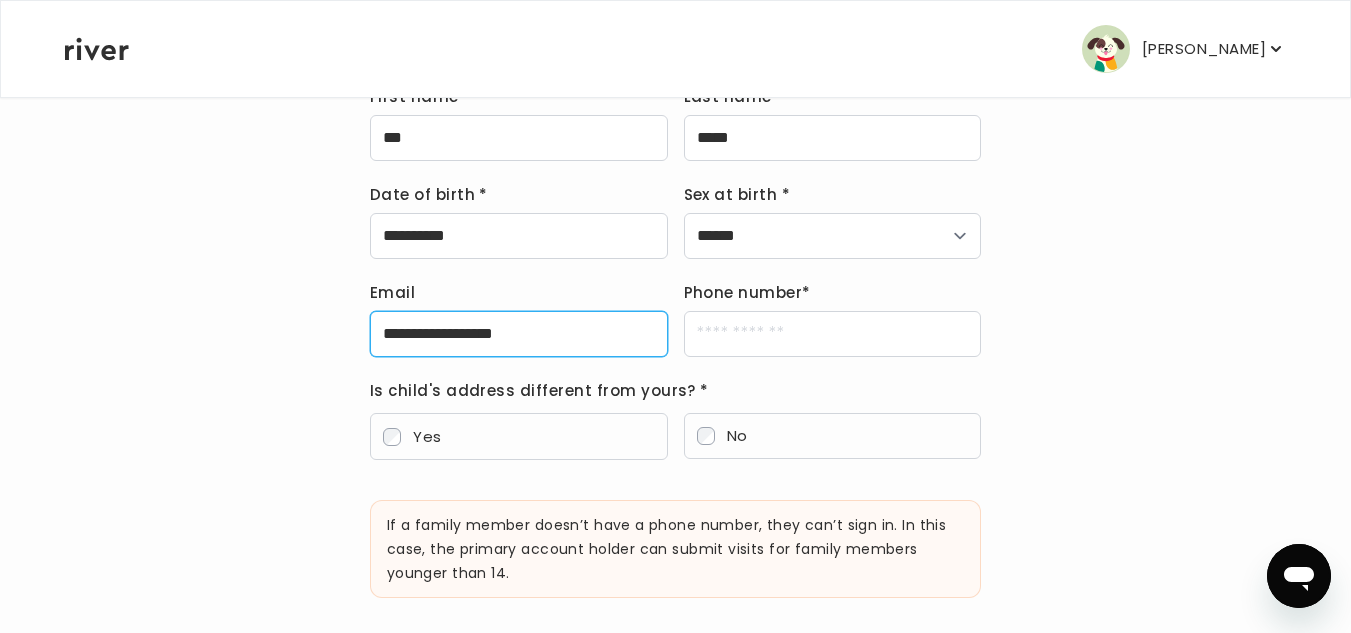scroll, scrollTop: 300, scrollLeft: 0, axis: vertical 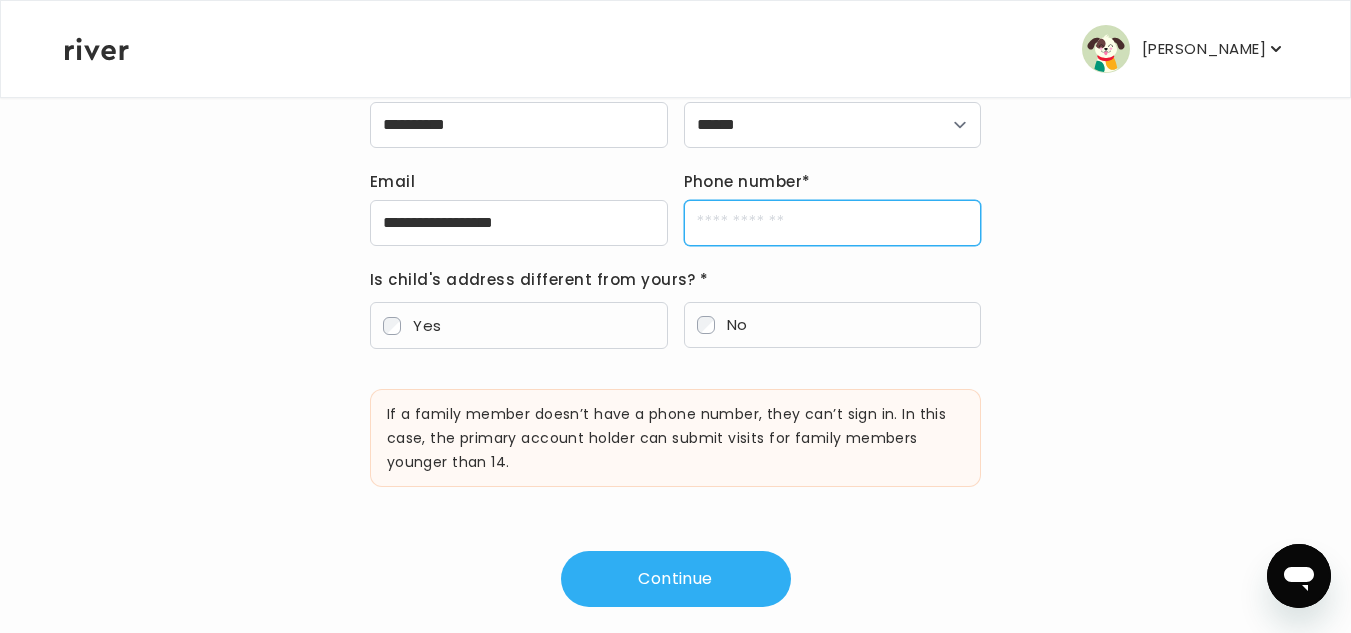 click on "Phone number  *" at bounding box center (833, 223) 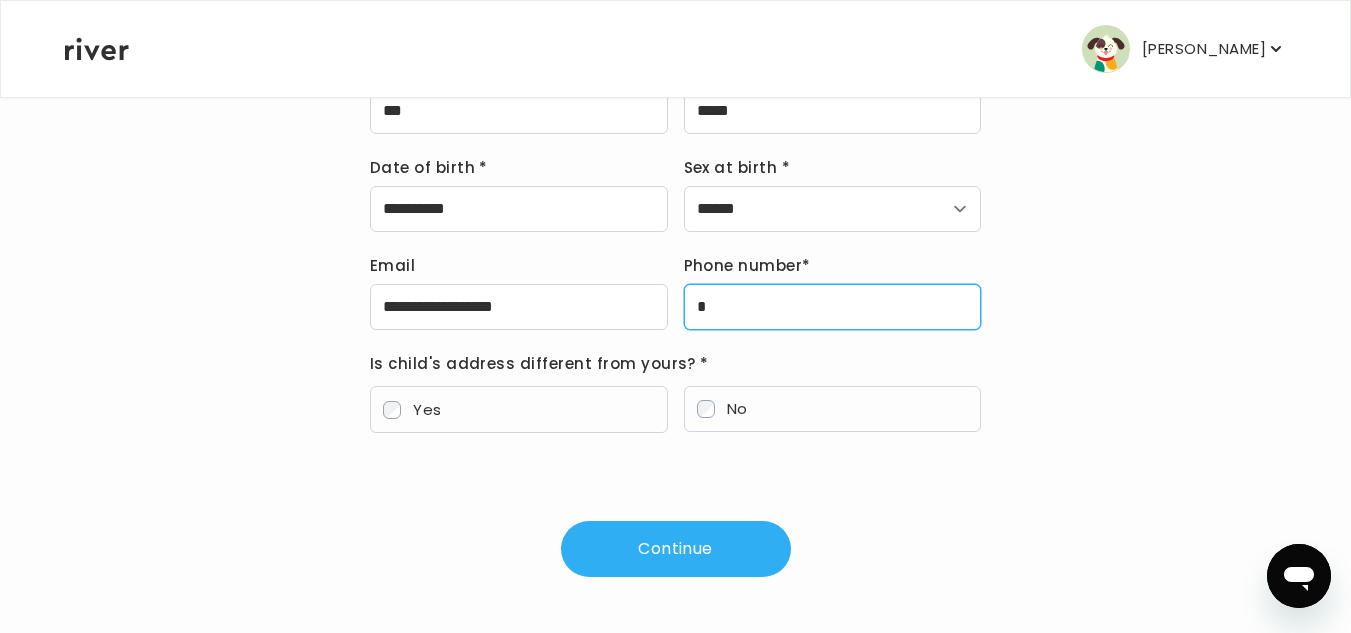 scroll, scrollTop: 216, scrollLeft: 0, axis: vertical 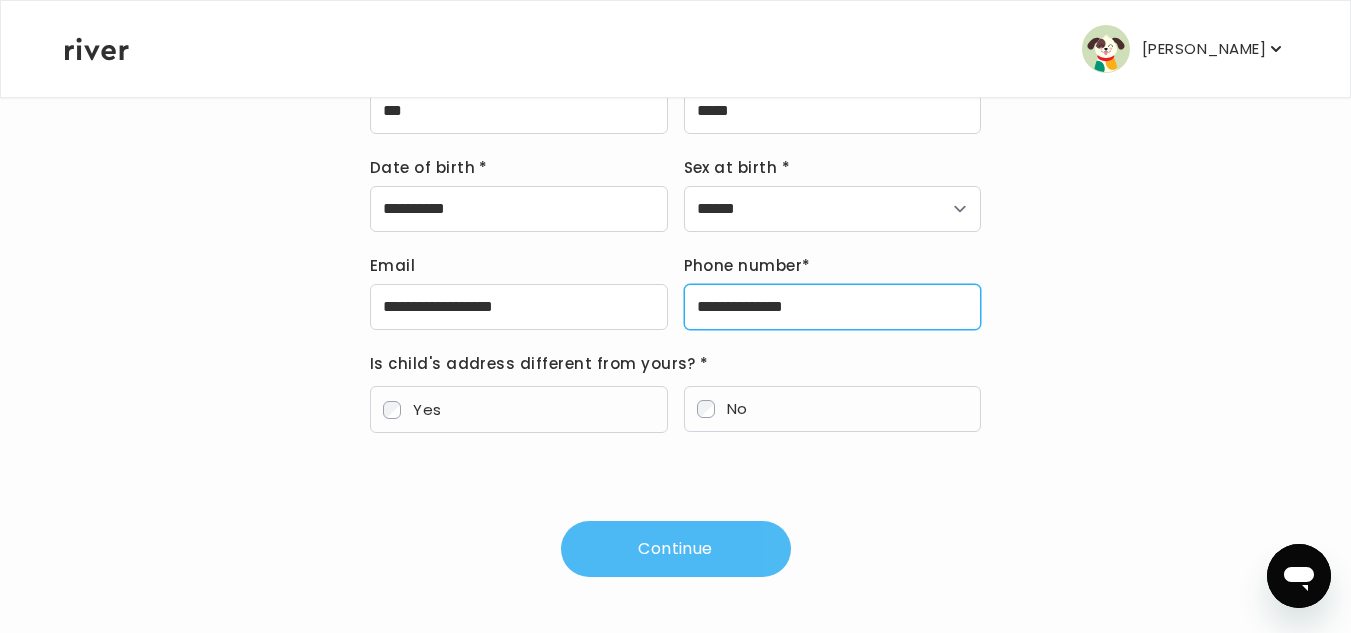 type on "**********" 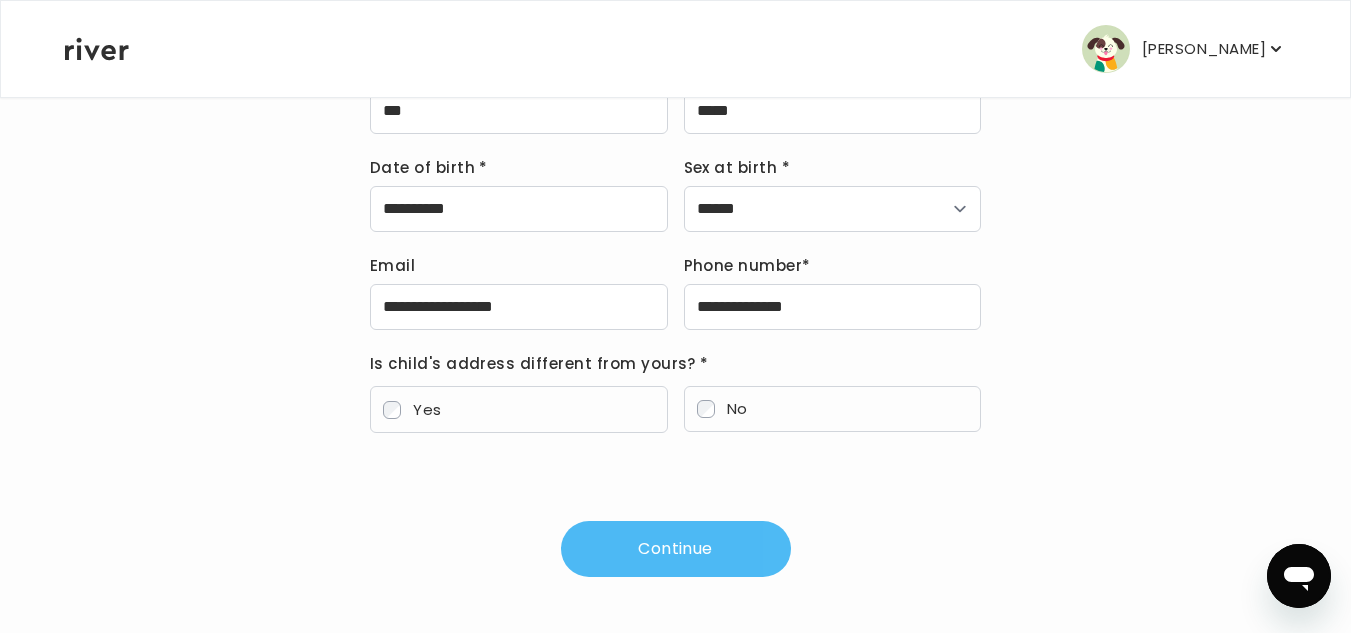 click on "Continue" at bounding box center [676, 549] 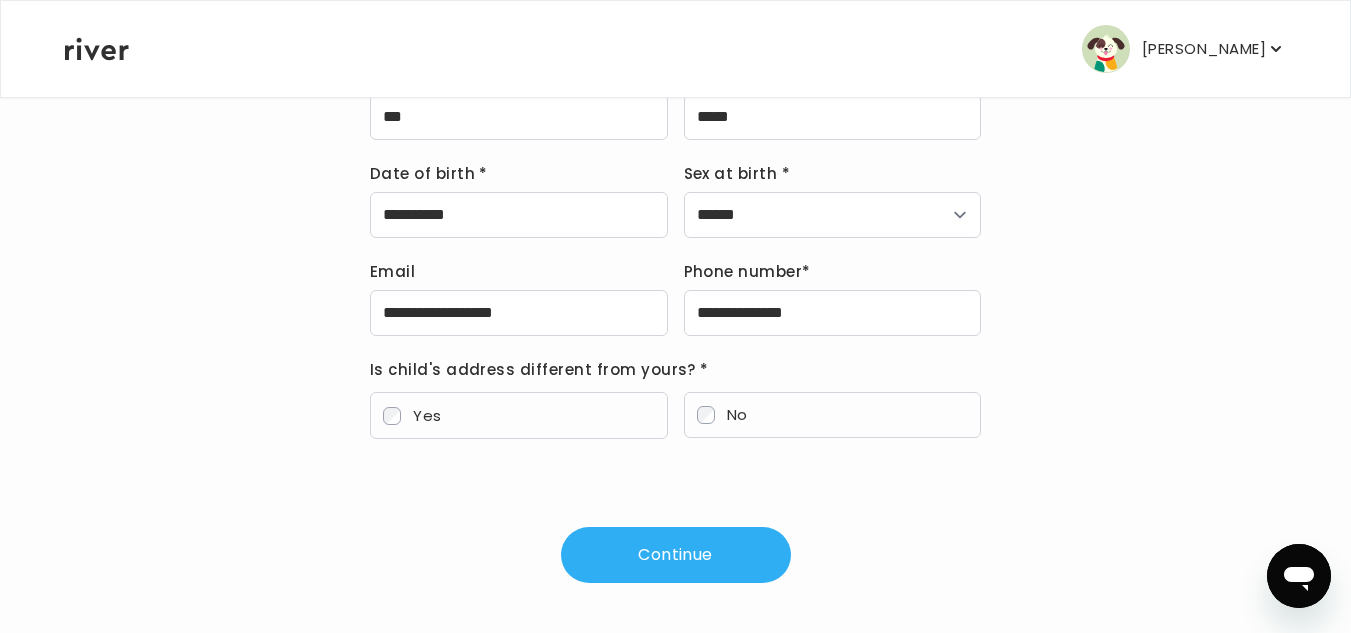 scroll, scrollTop: 216, scrollLeft: 0, axis: vertical 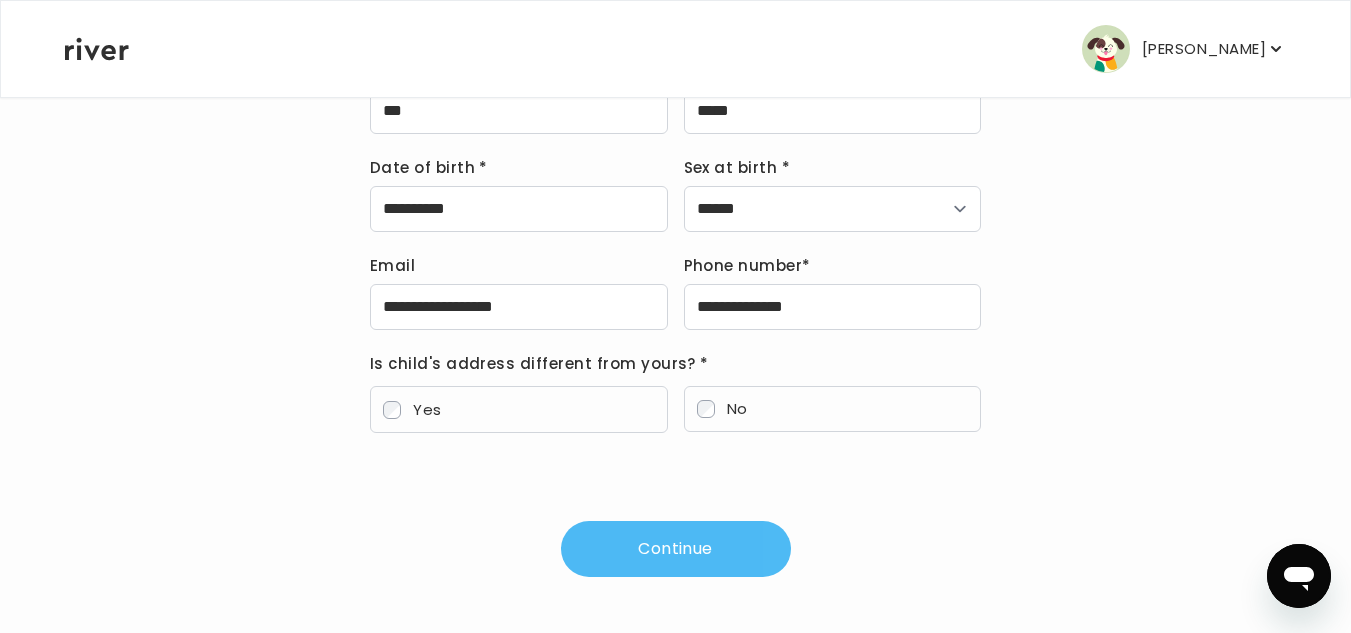 click on "Continue" at bounding box center (676, 549) 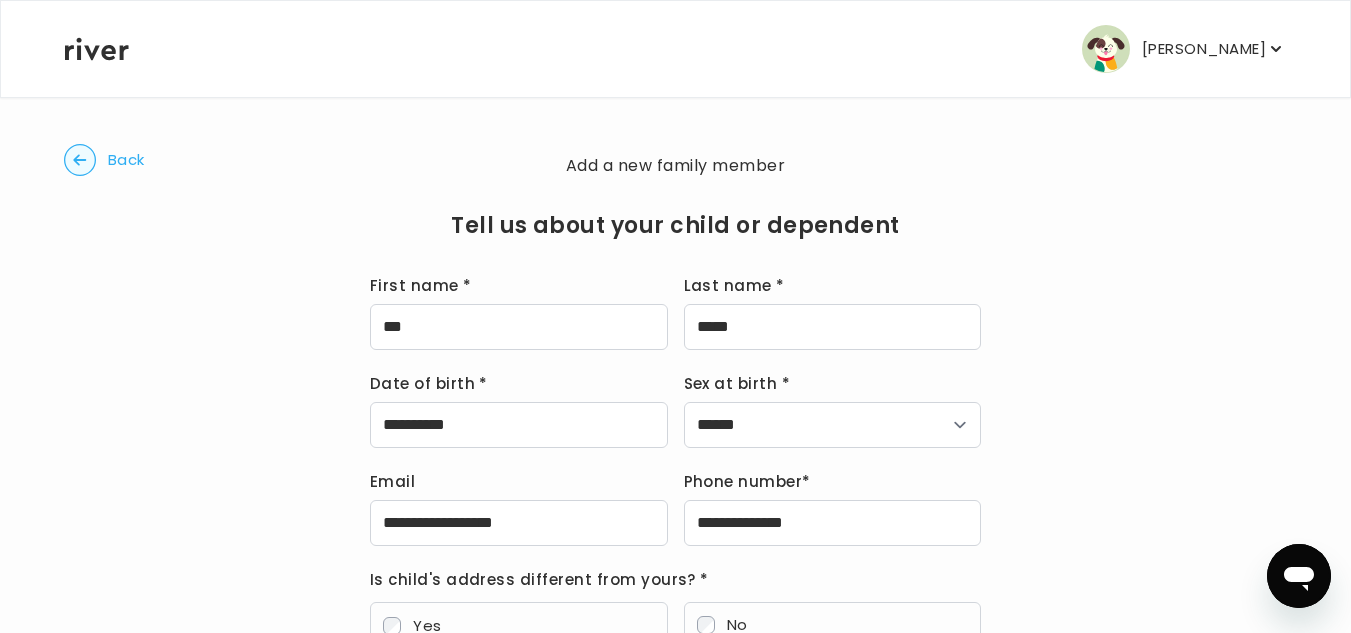 scroll, scrollTop: 100, scrollLeft: 0, axis: vertical 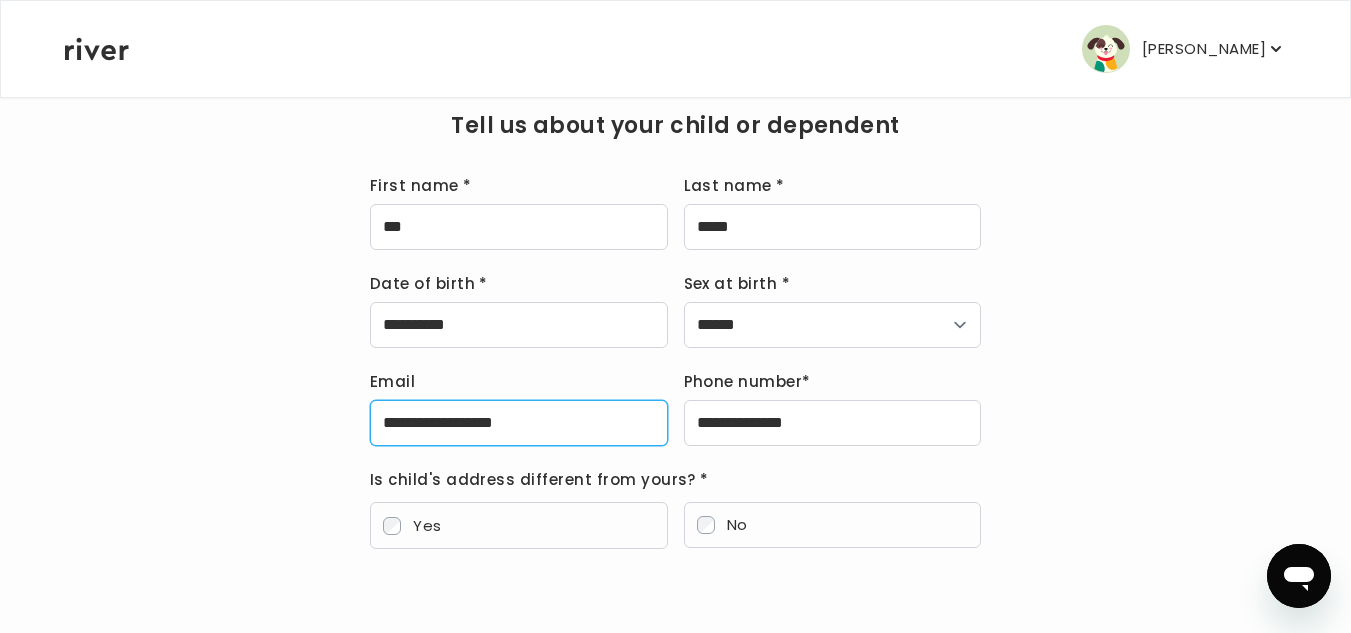 drag, startPoint x: 591, startPoint y: 425, endPoint x: 352, endPoint y: 451, distance: 240.41006 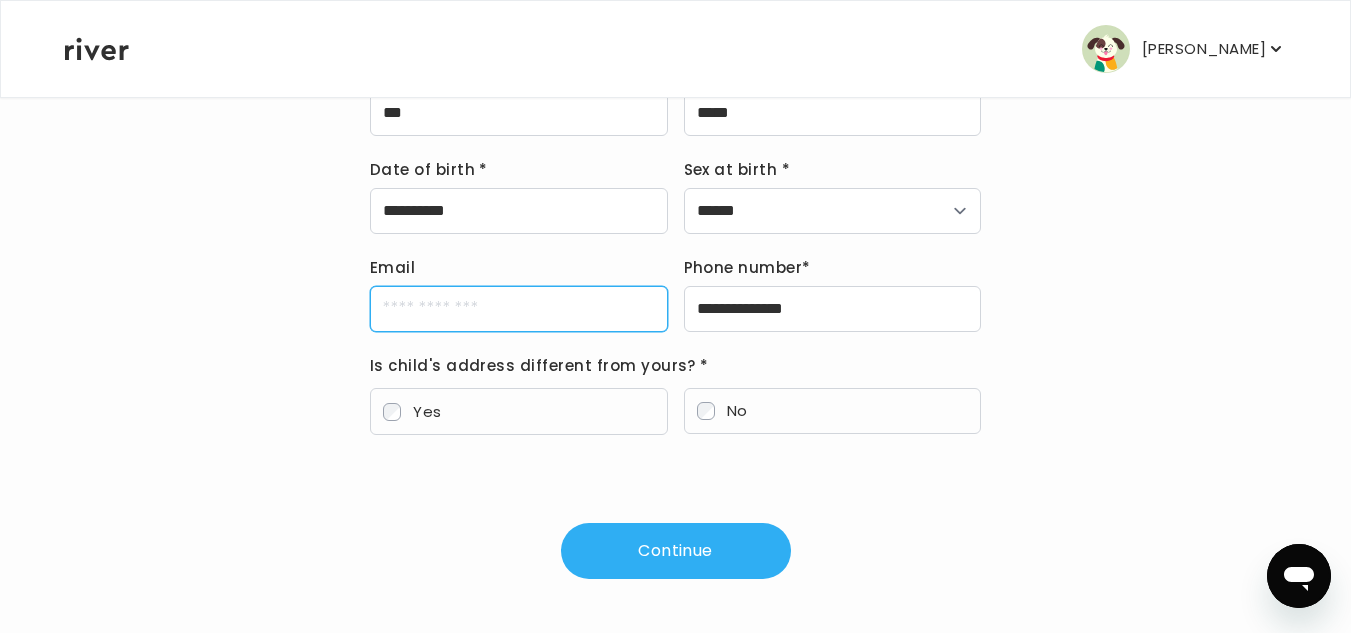 scroll, scrollTop: 216, scrollLeft: 0, axis: vertical 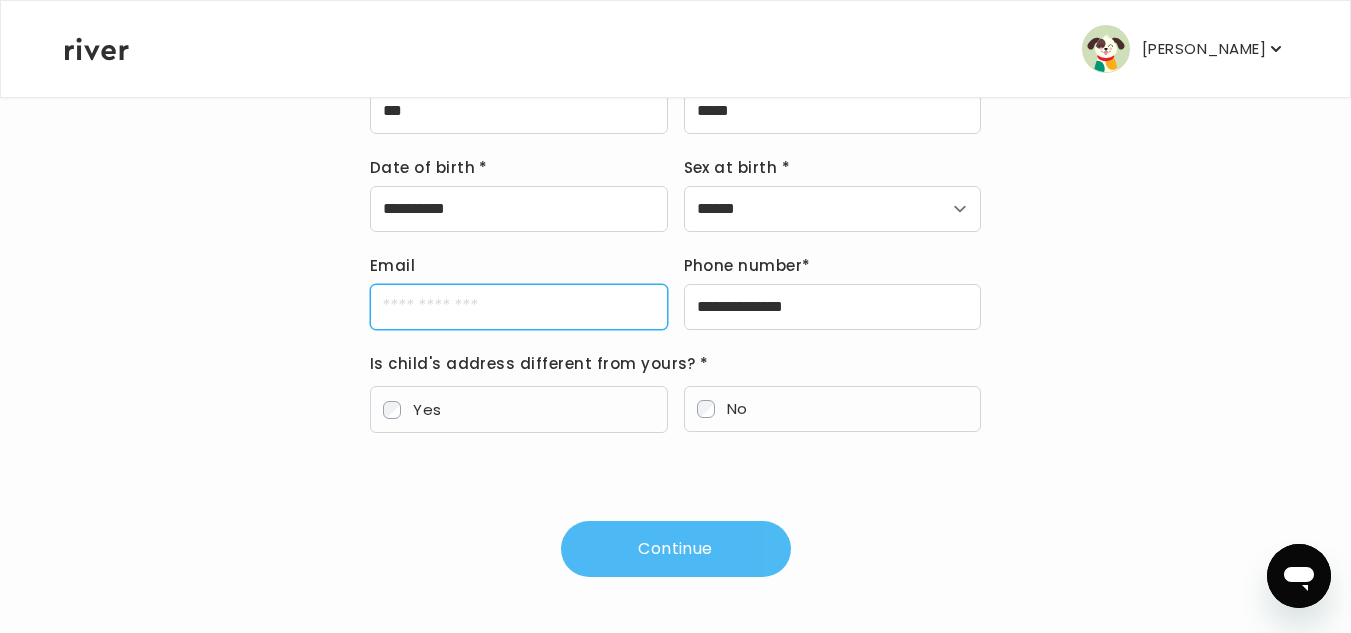 type 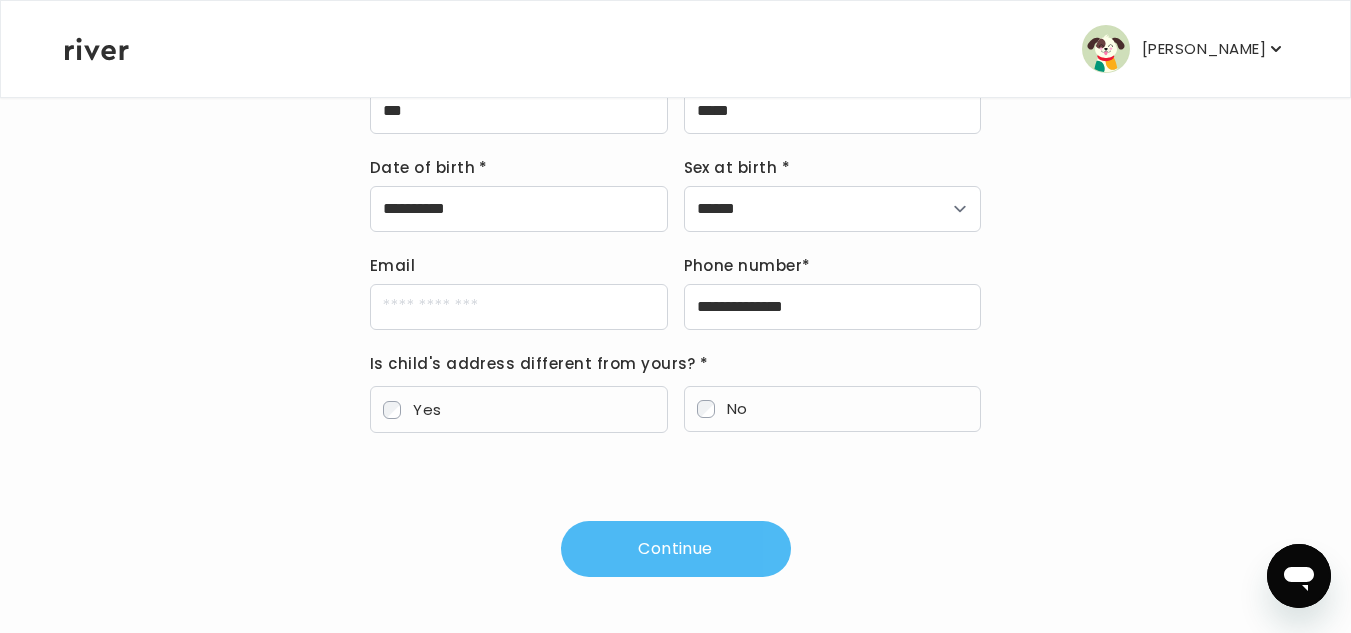 click on "Continue" at bounding box center (676, 549) 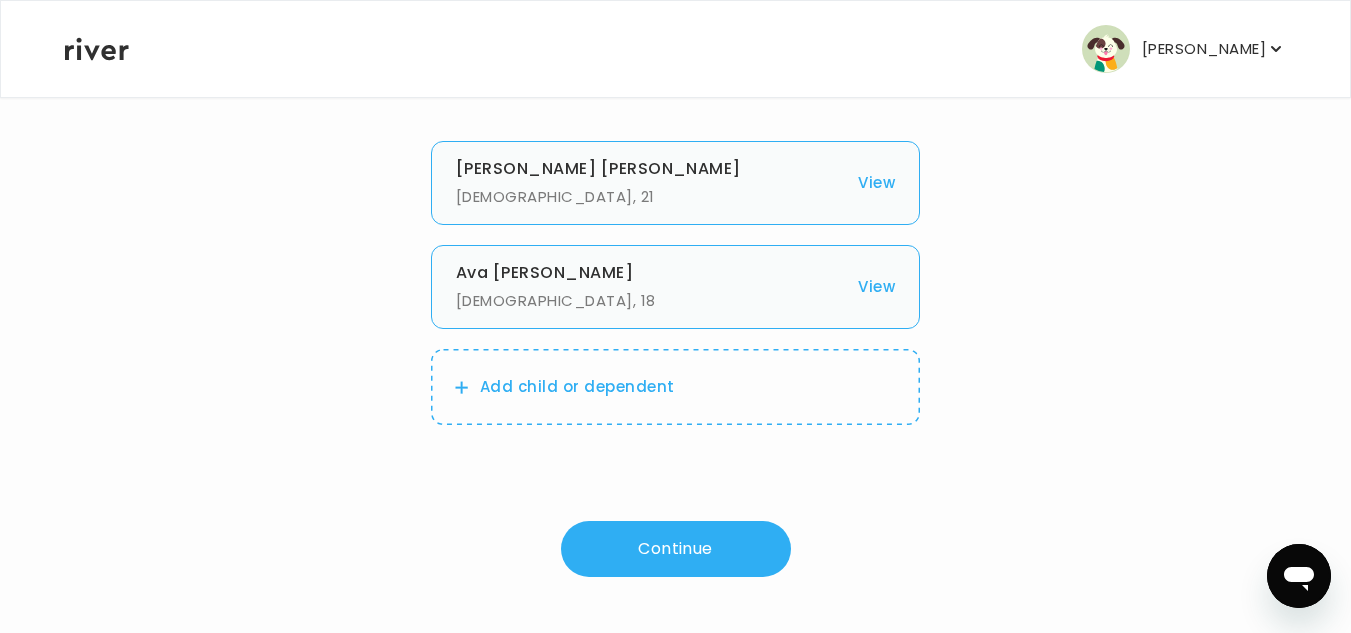 scroll, scrollTop: 0, scrollLeft: 0, axis: both 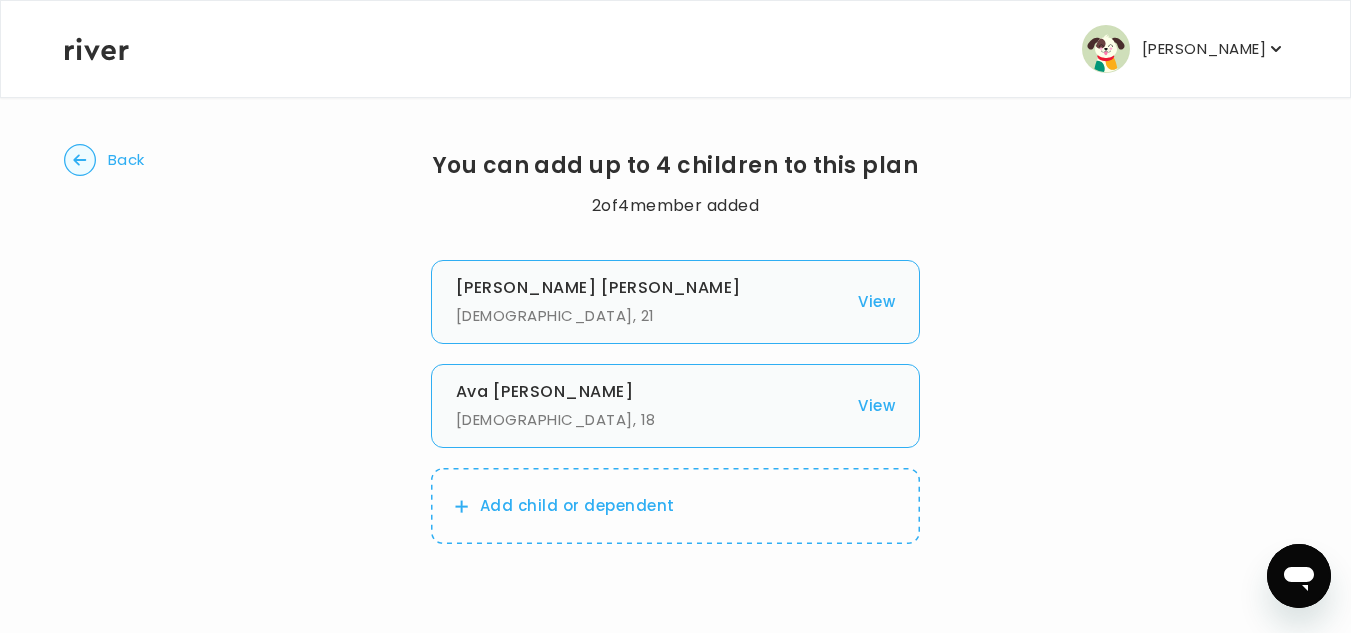 click on "Add child or dependent" at bounding box center (577, 506) 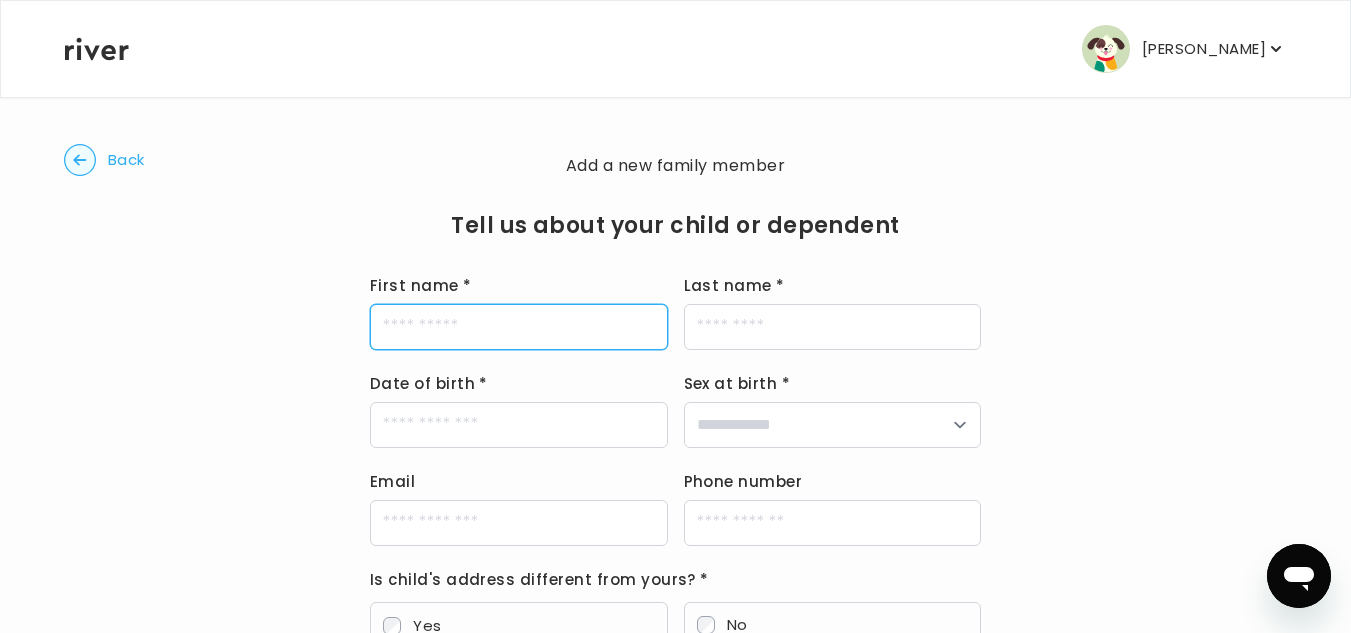 click on "First name *" at bounding box center (519, 327) 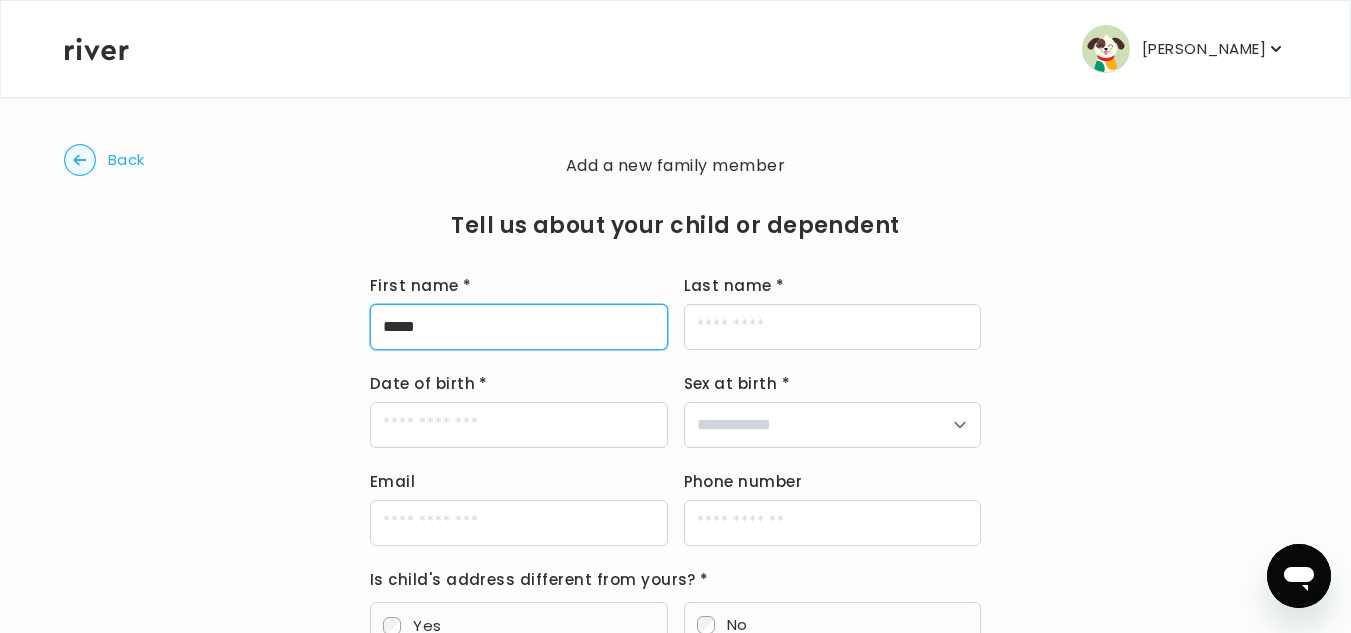 type on "*****" 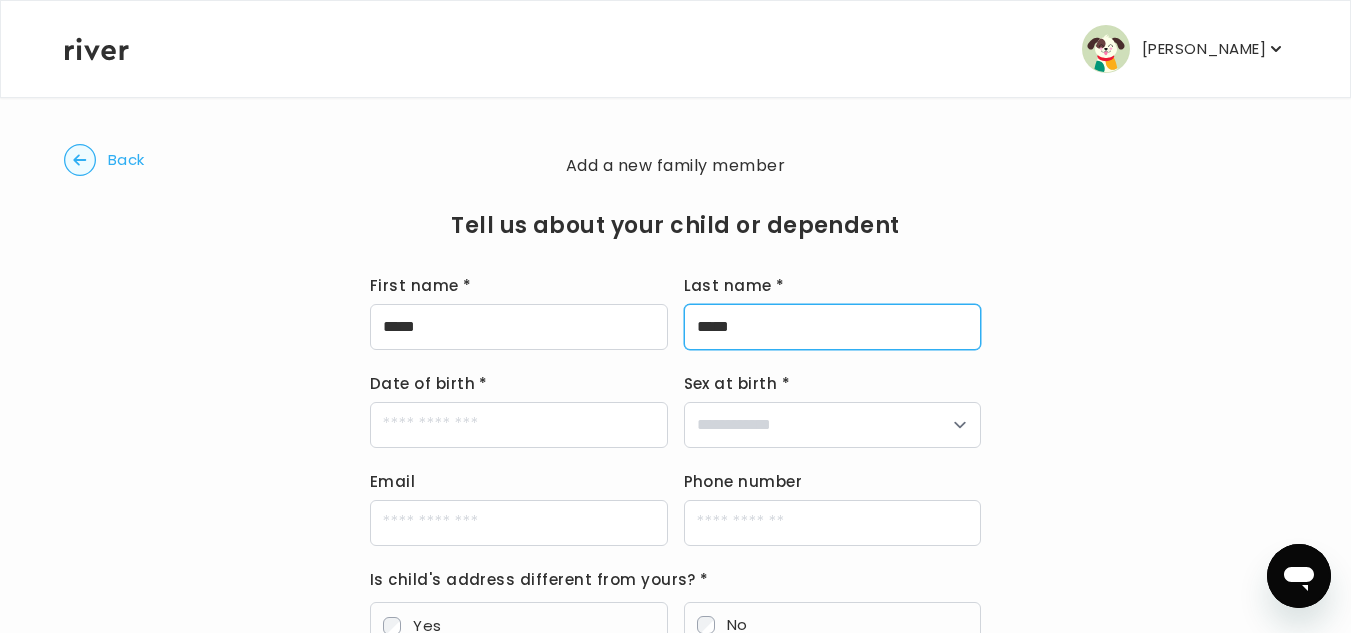 type on "*****" 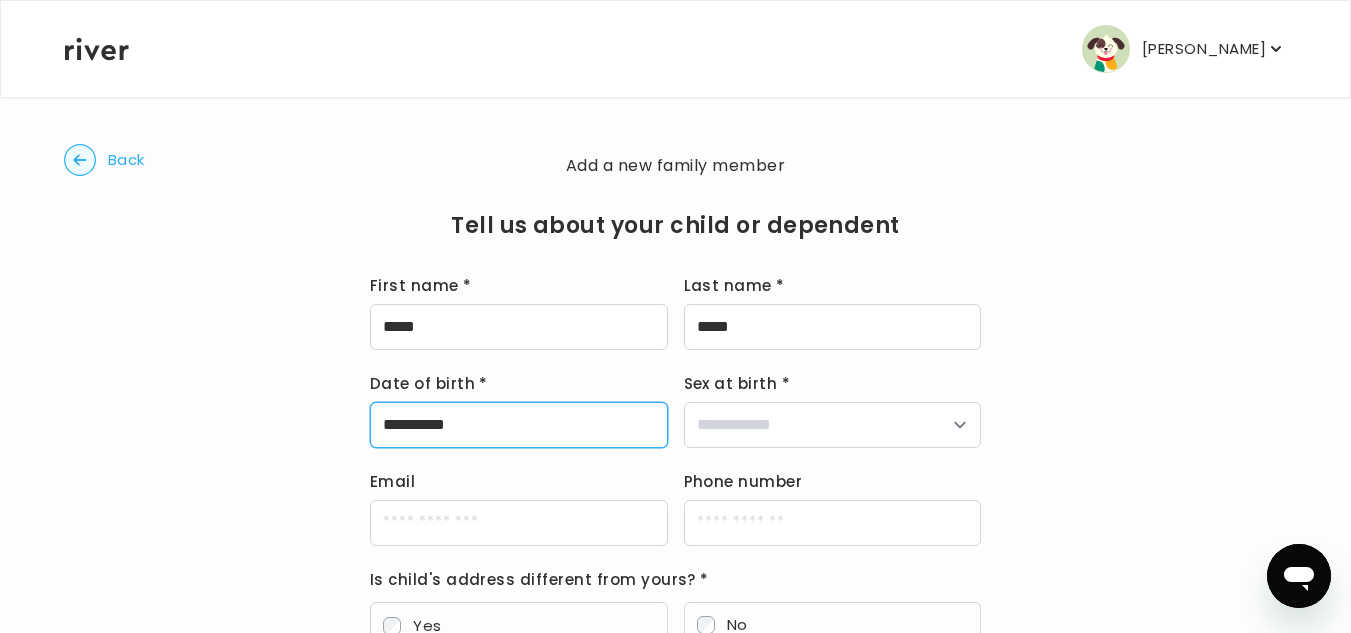 type on "**********" 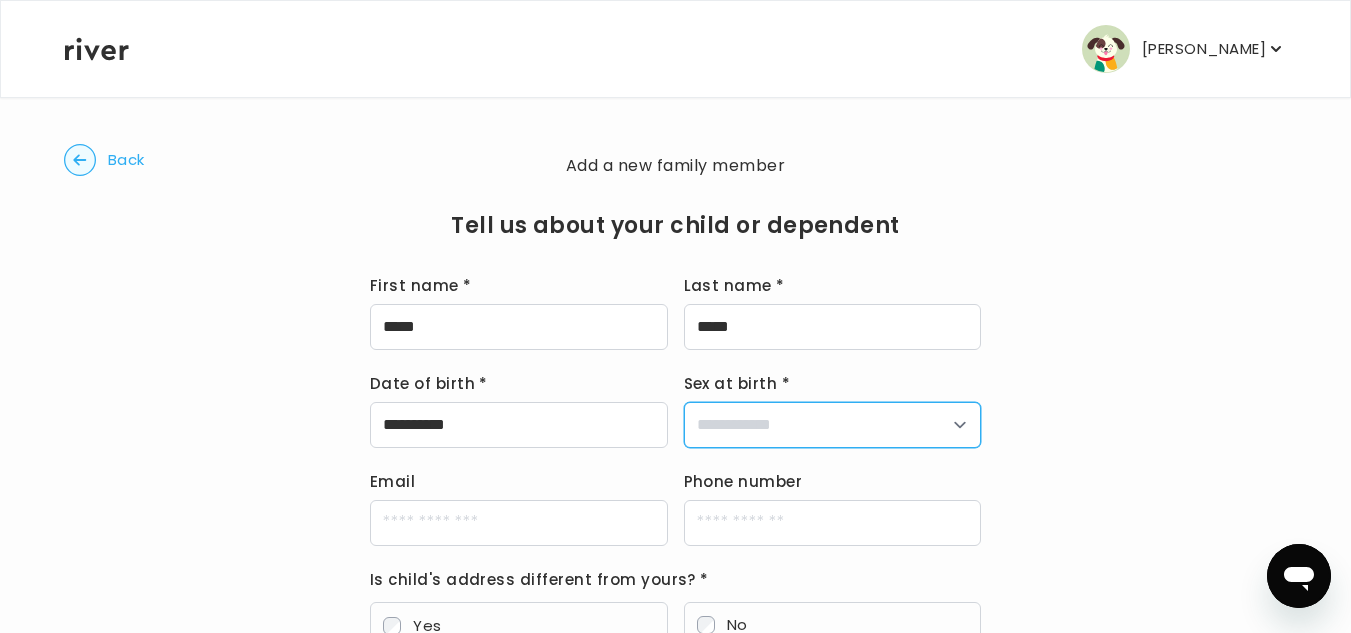 select on "****" 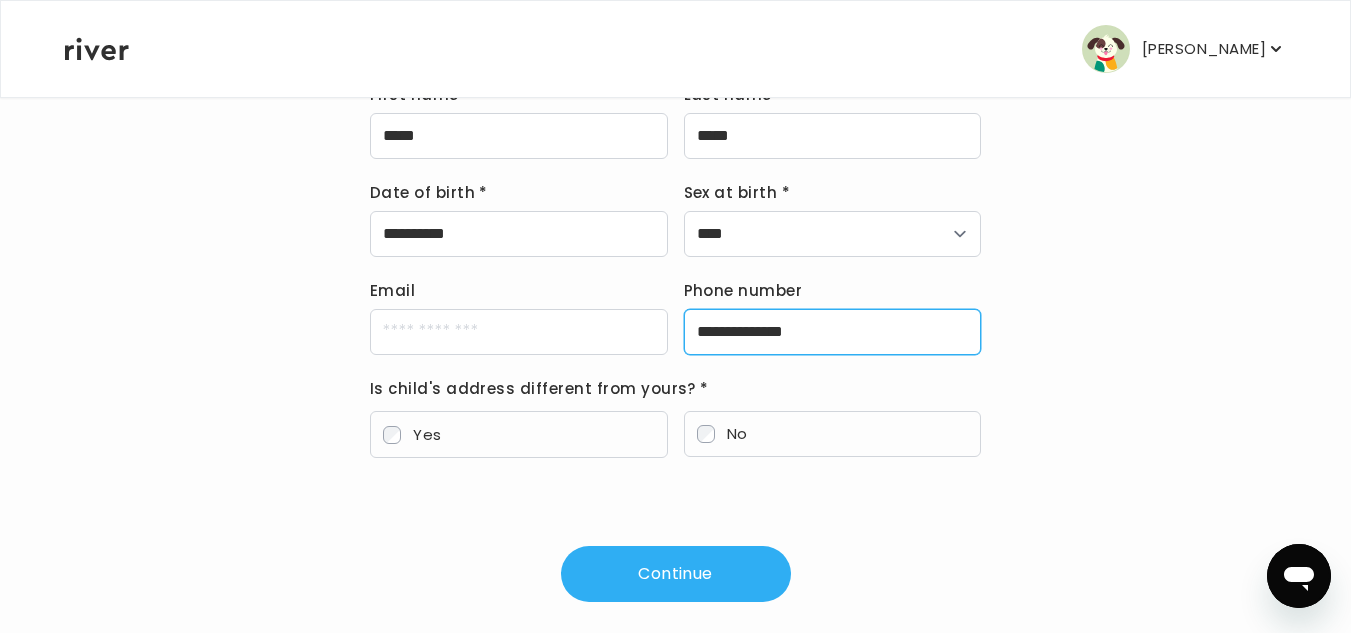 scroll, scrollTop: 216, scrollLeft: 0, axis: vertical 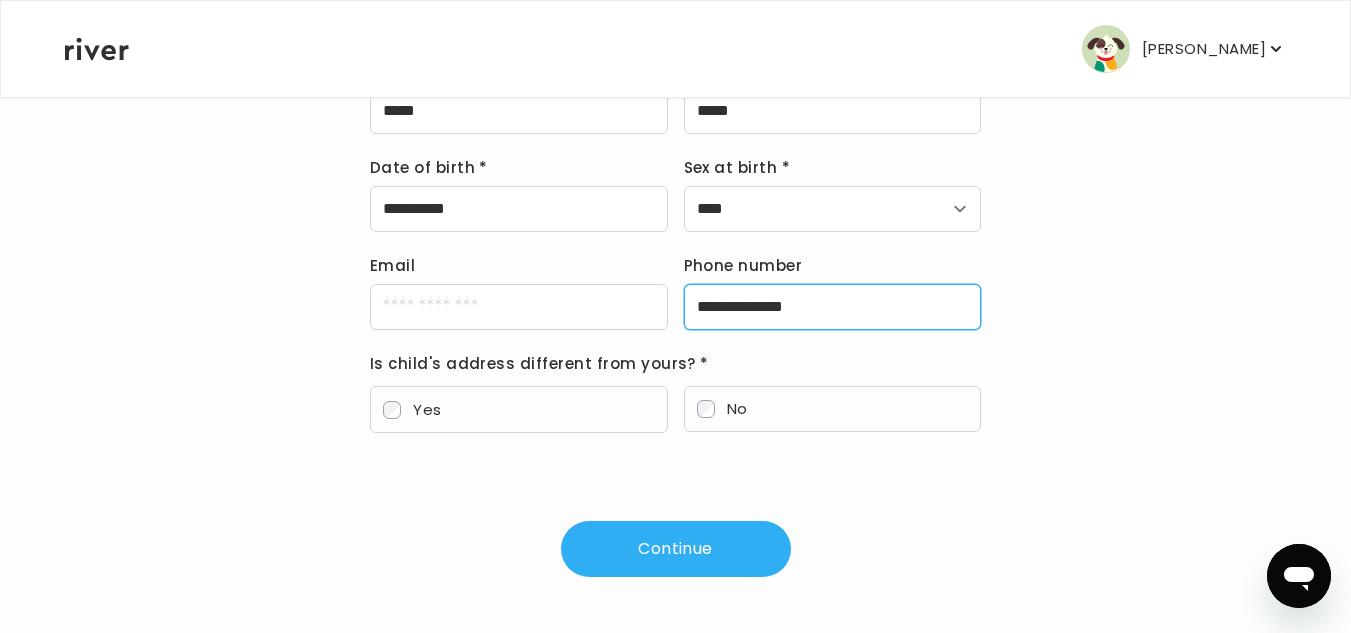 type on "**********" 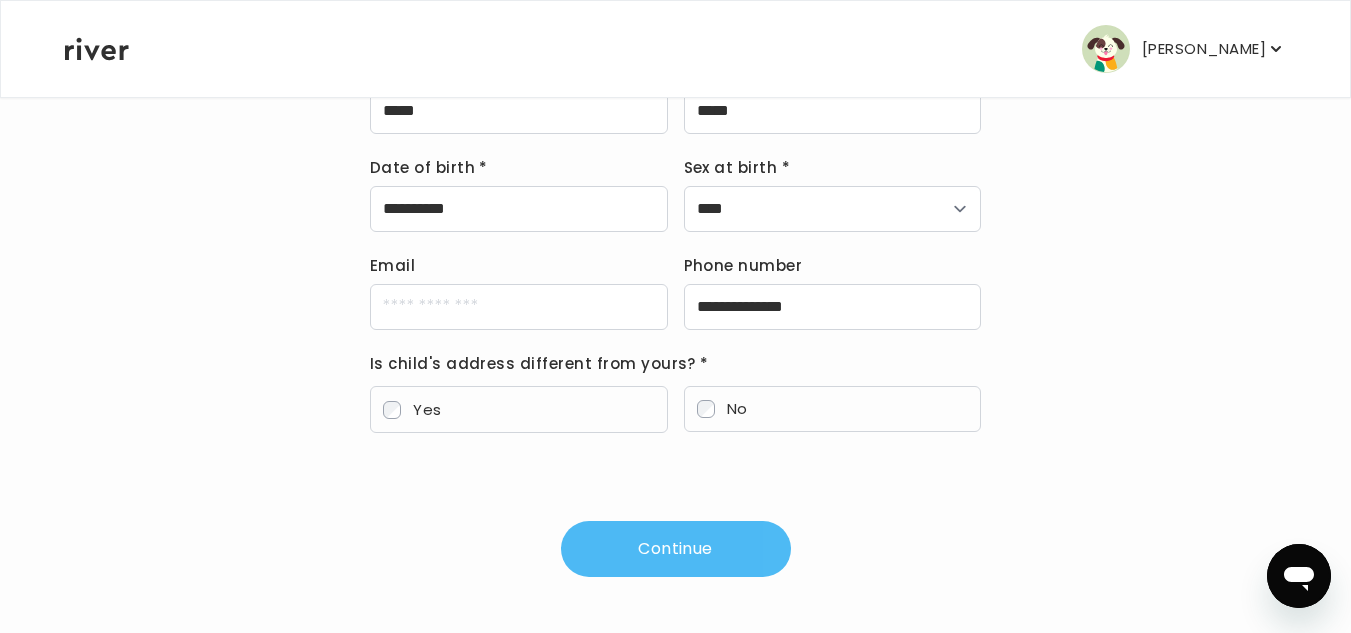 click on "Continue" at bounding box center [676, 549] 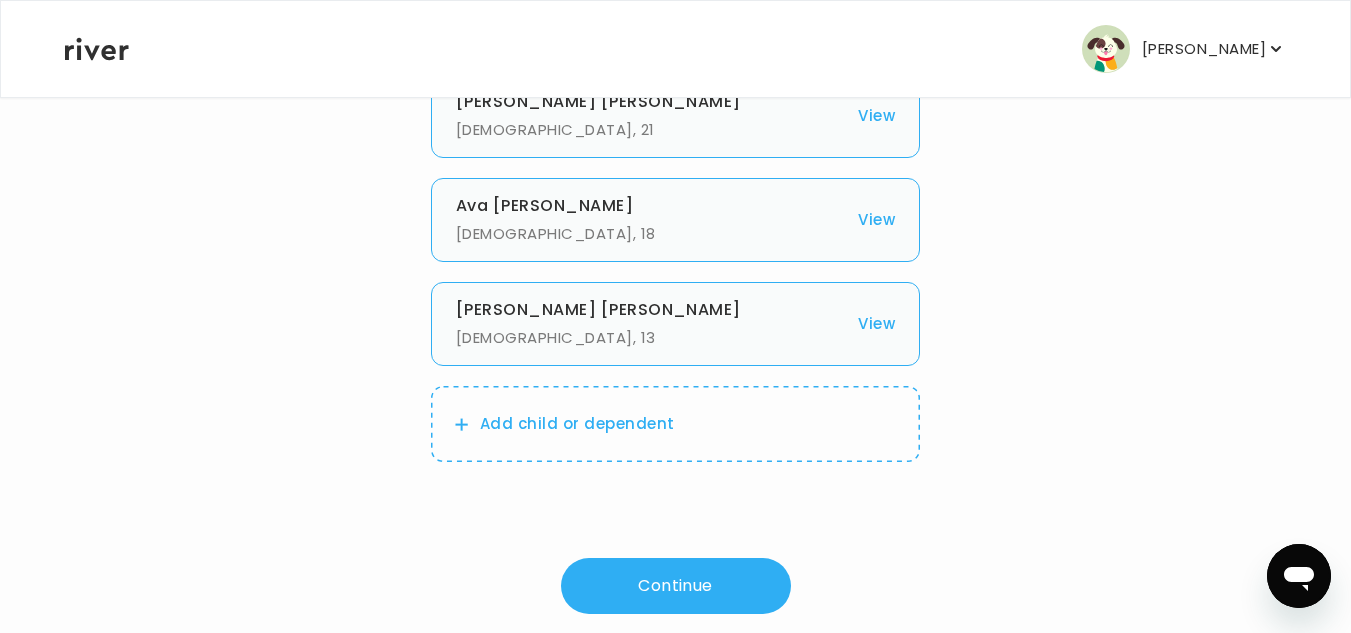 scroll, scrollTop: 223, scrollLeft: 0, axis: vertical 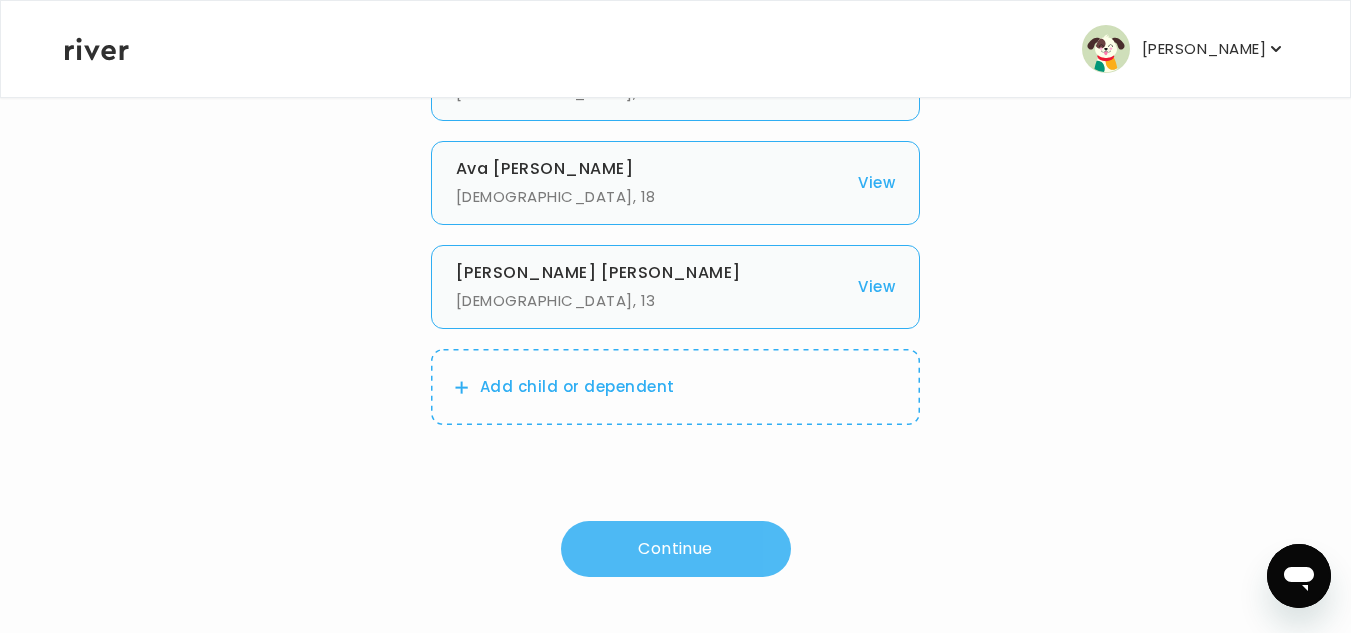 click on "Continue" at bounding box center (676, 549) 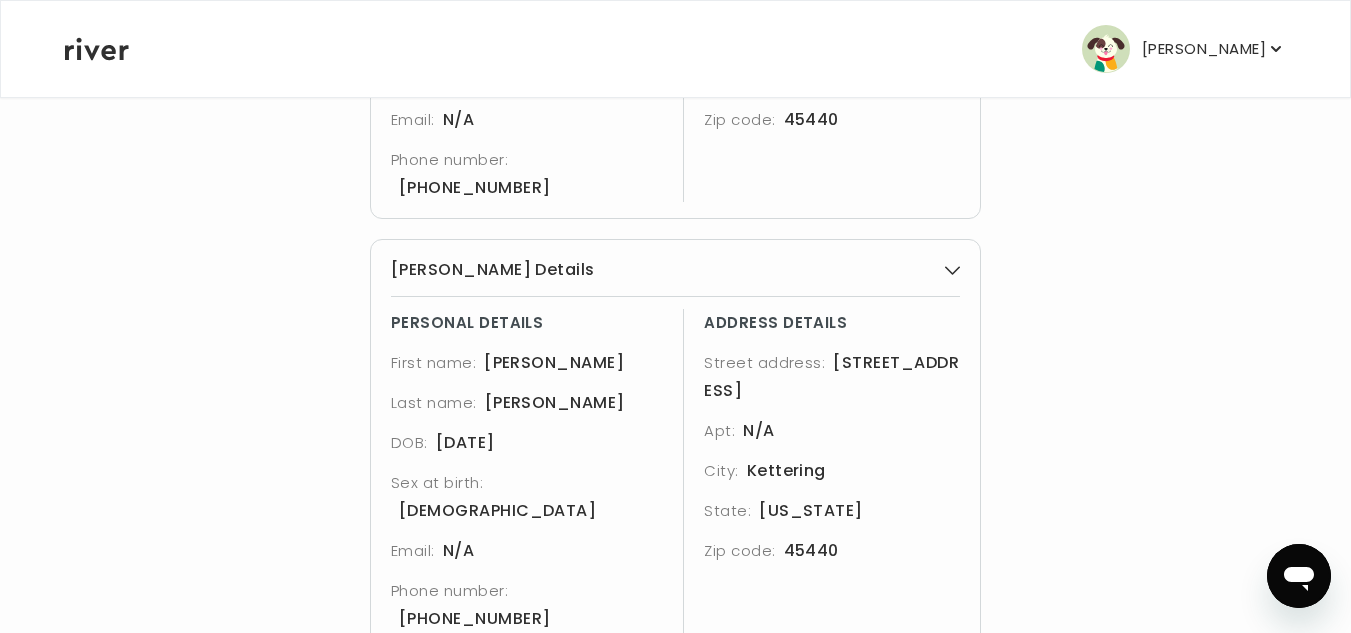 scroll, scrollTop: 1020, scrollLeft: 0, axis: vertical 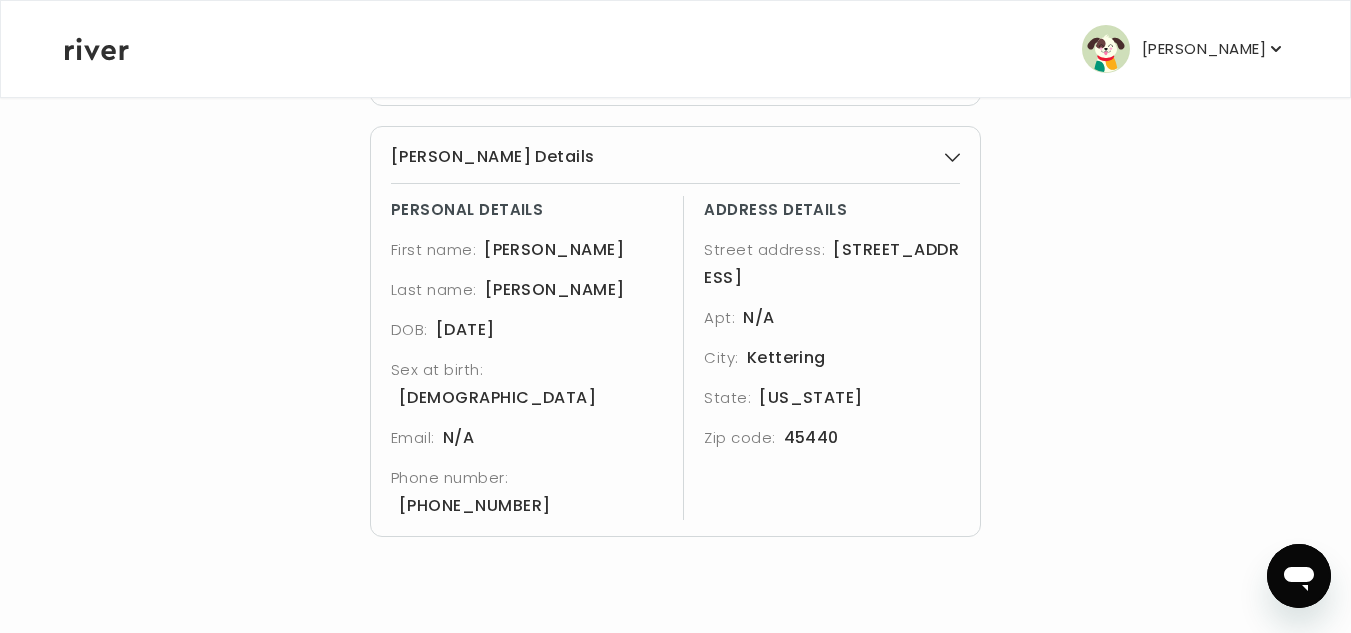 click on "Continue" at bounding box center (676, 661) 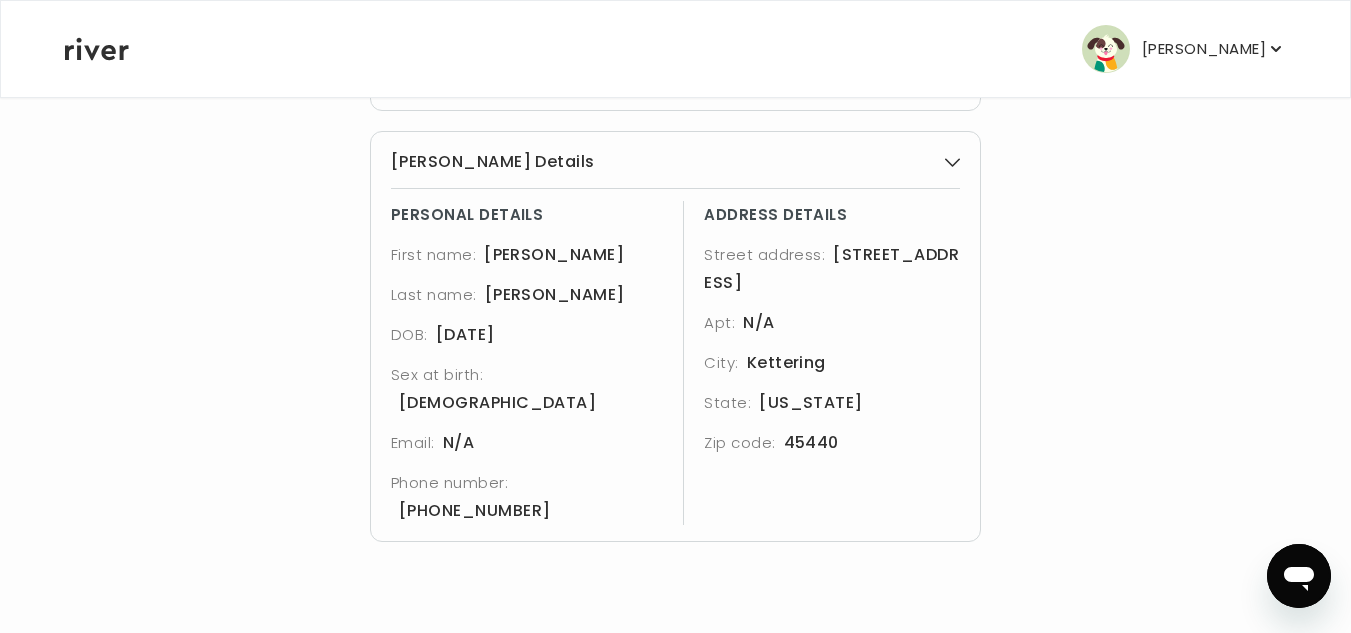 scroll, scrollTop: 1020, scrollLeft: 0, axis: vertical 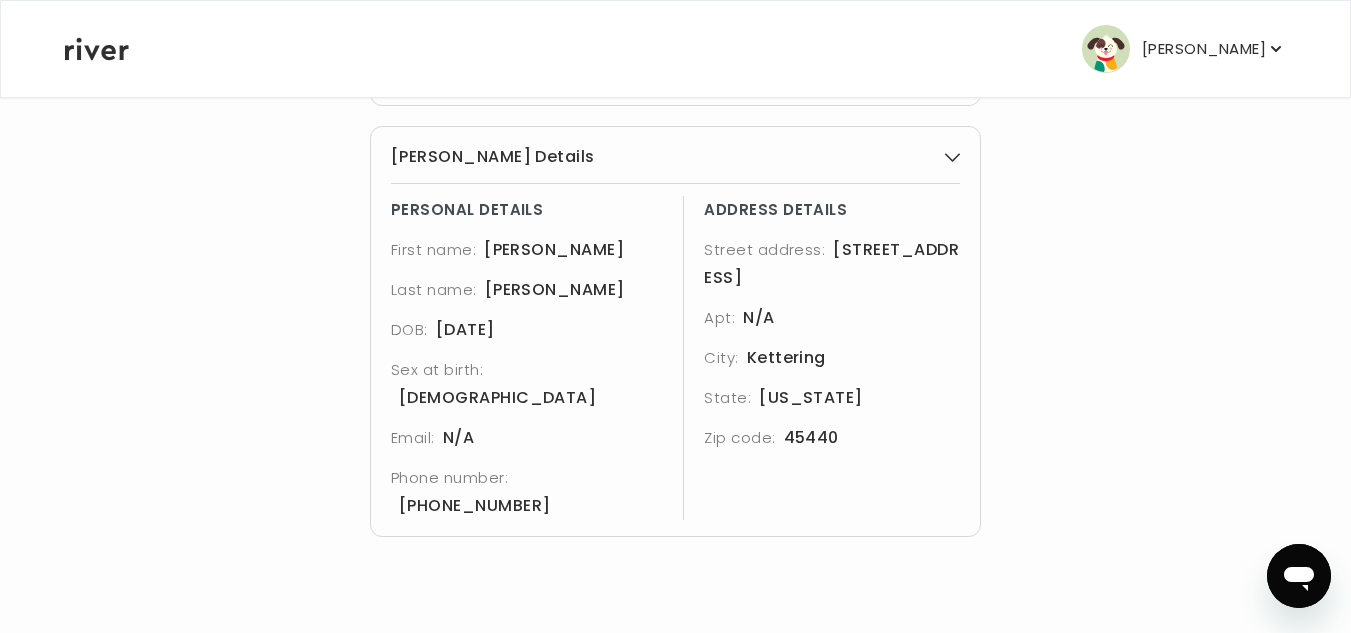 click on "Continue" at bounding box center [676, 661] 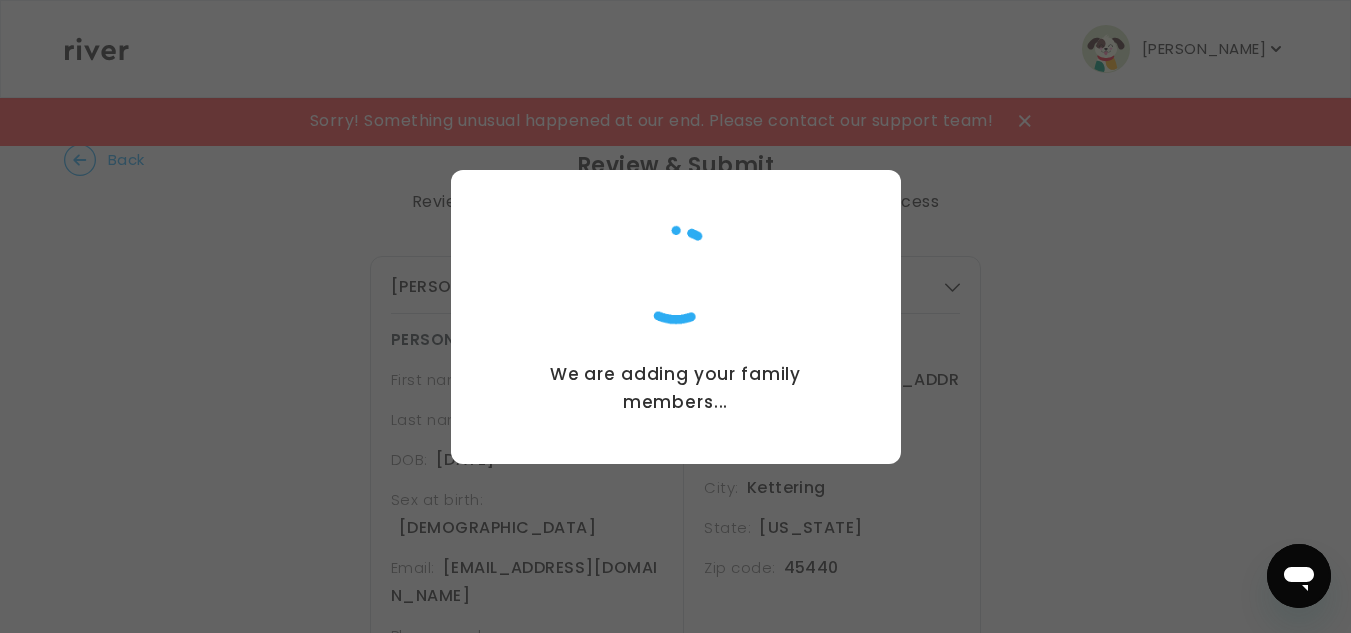 scroll, scrollTop: 0, scrollLeft: 0, axis: both 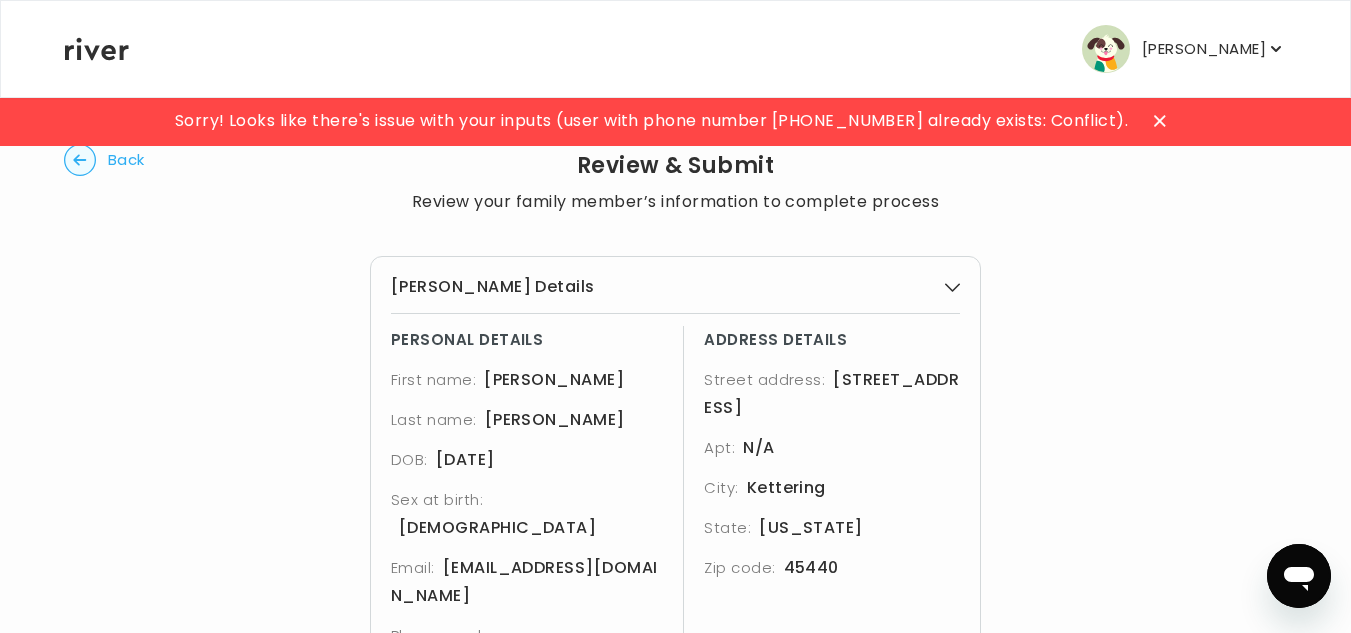 click 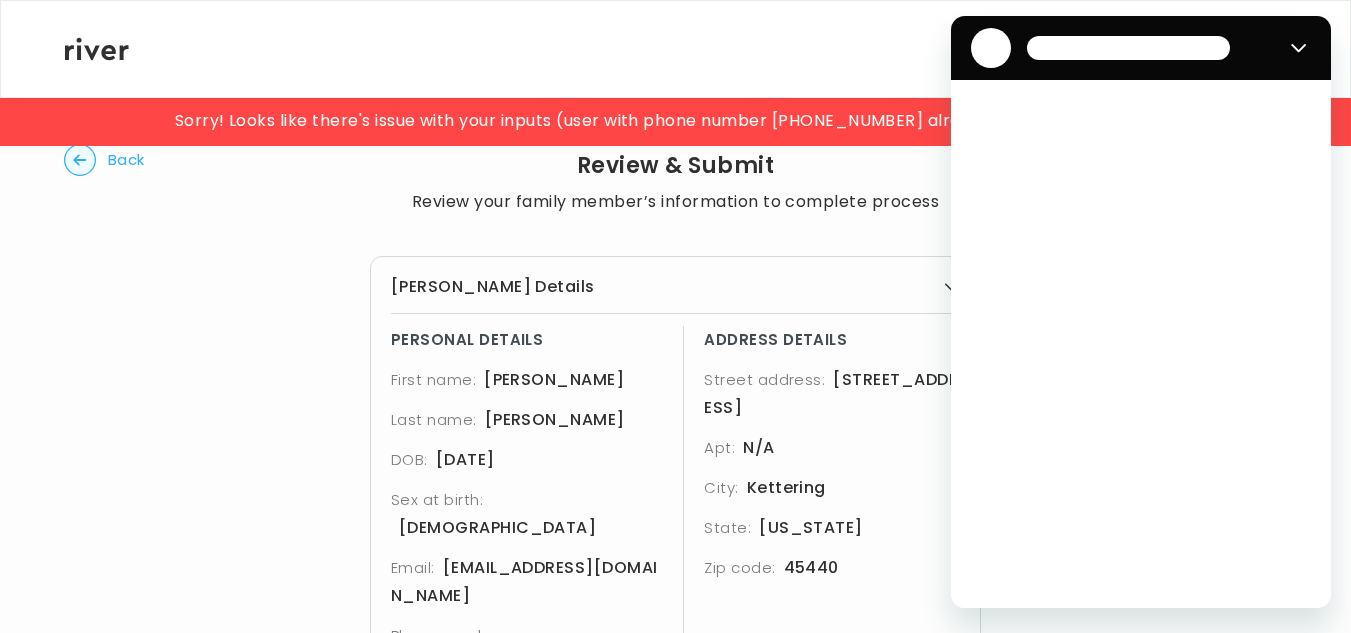 scroll, scrollTop: 0, scrollLeft: 0, axis: both 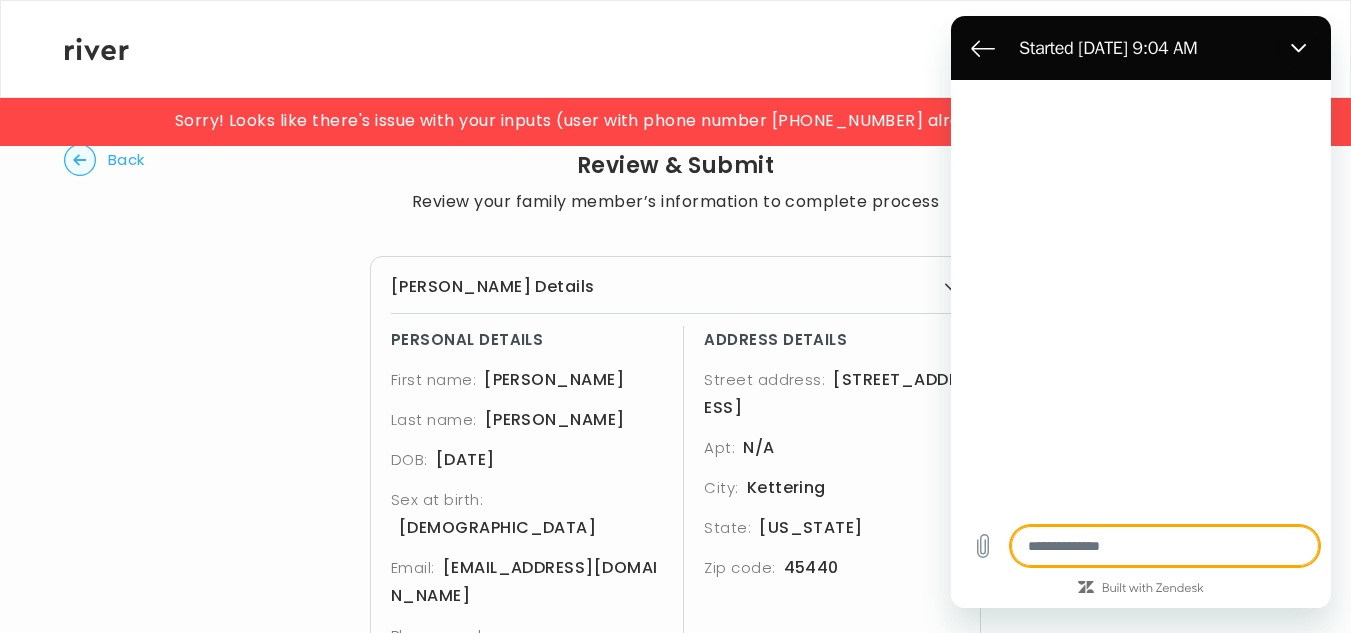 type on "*" 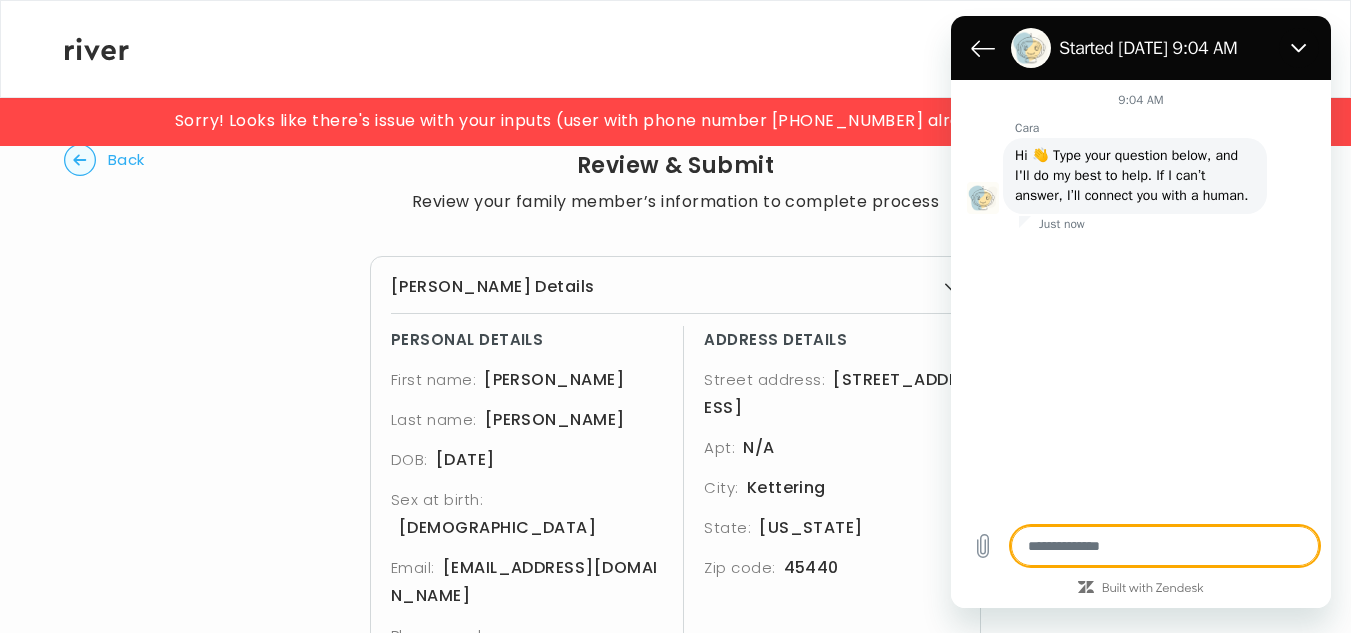 click at bounding box center (1165, 546) 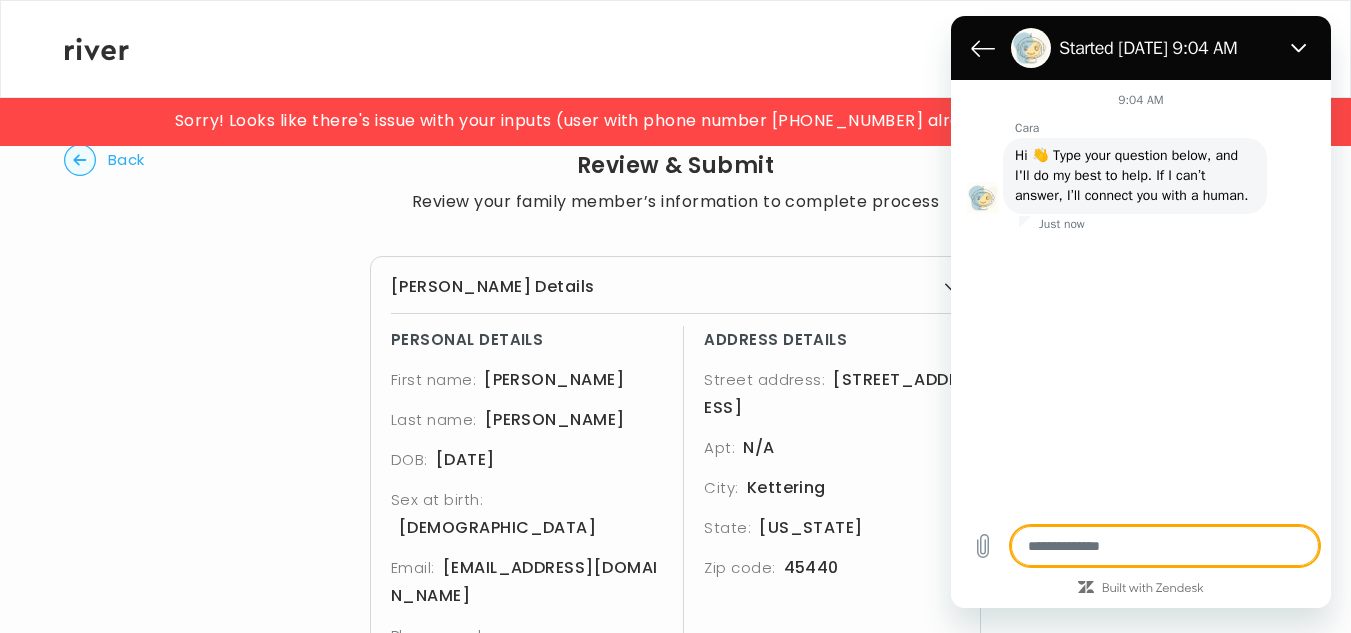 type on "*" 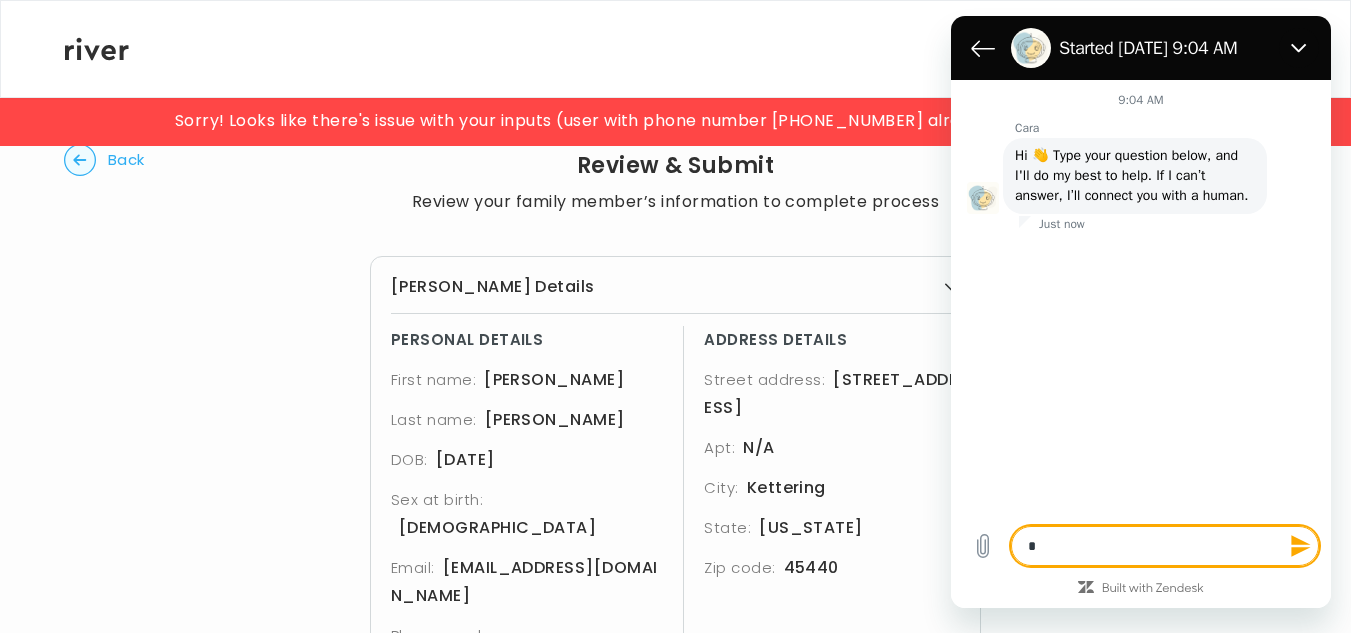 type on "*" 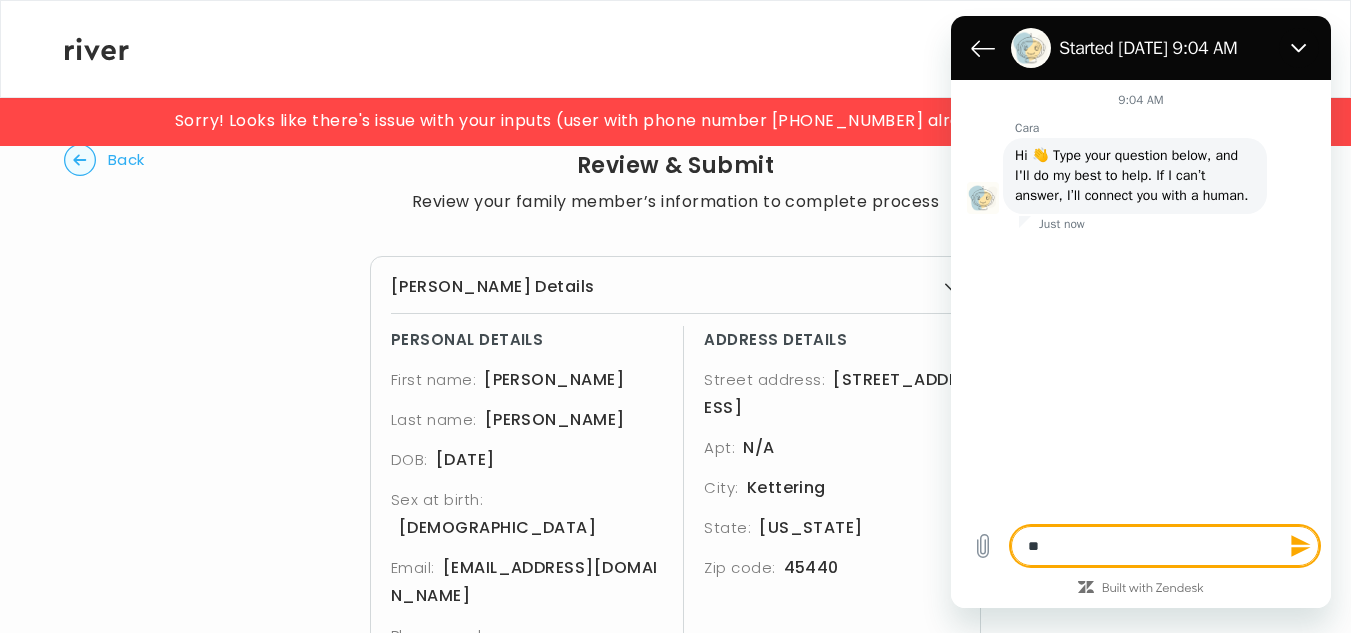 type on "***" 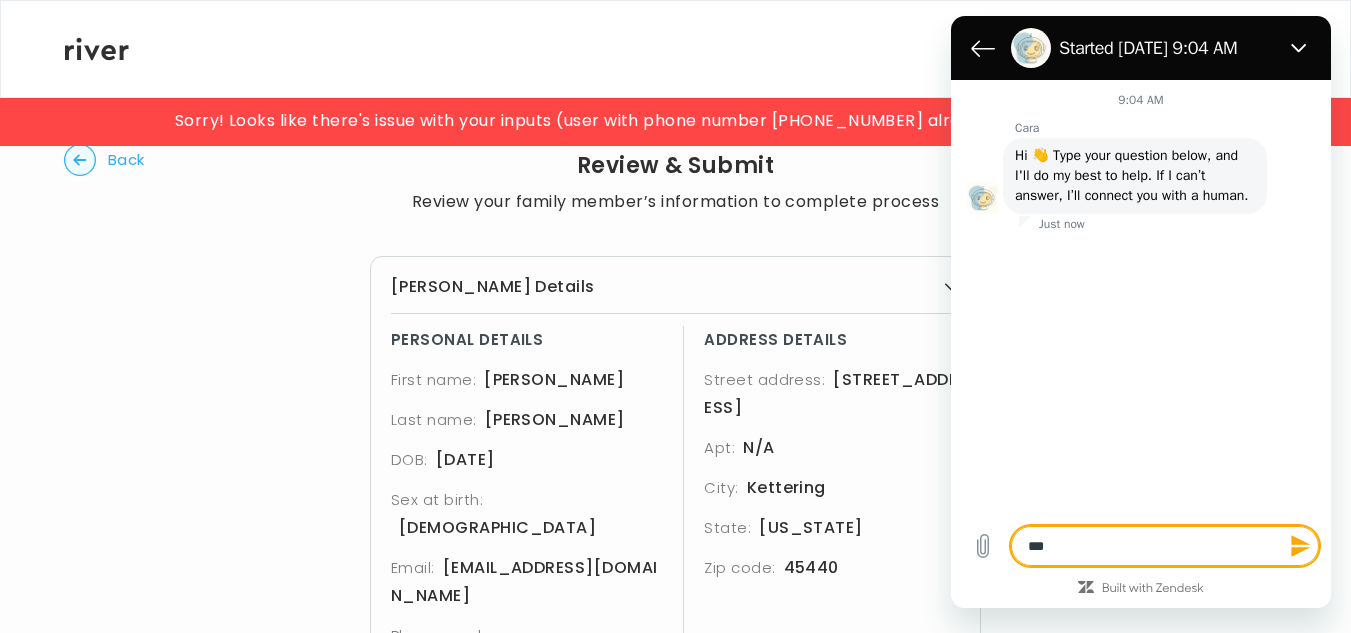 type on "****" 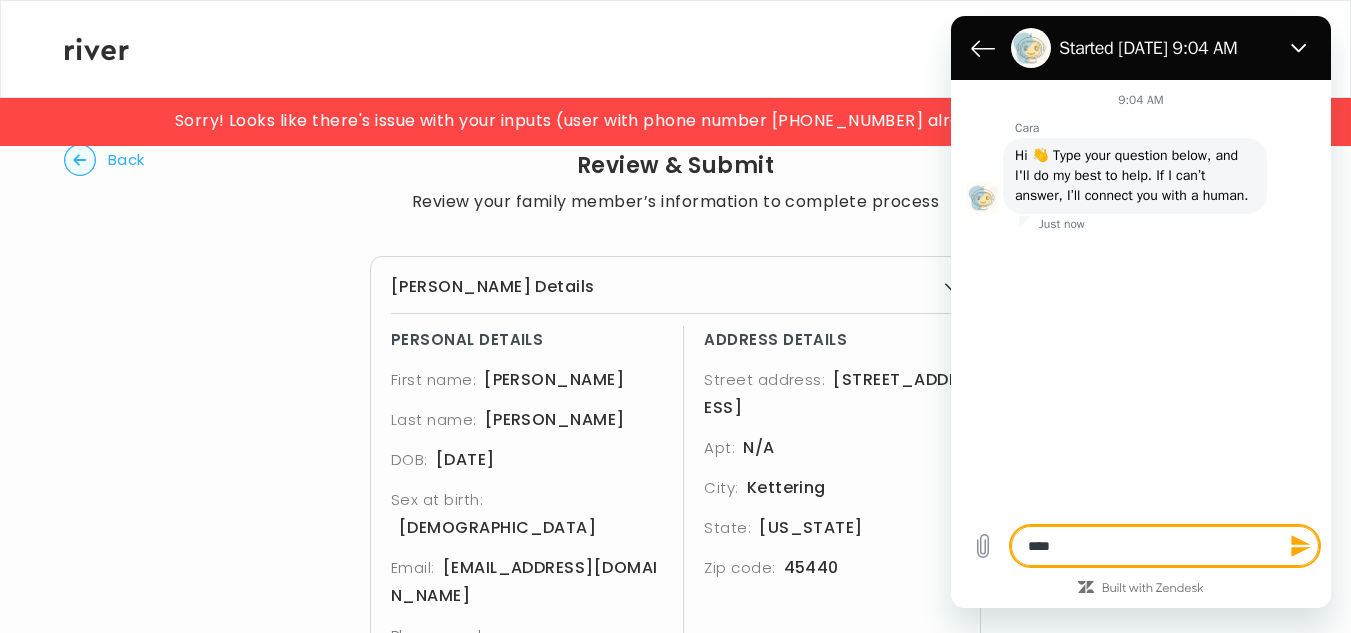 type on "****" 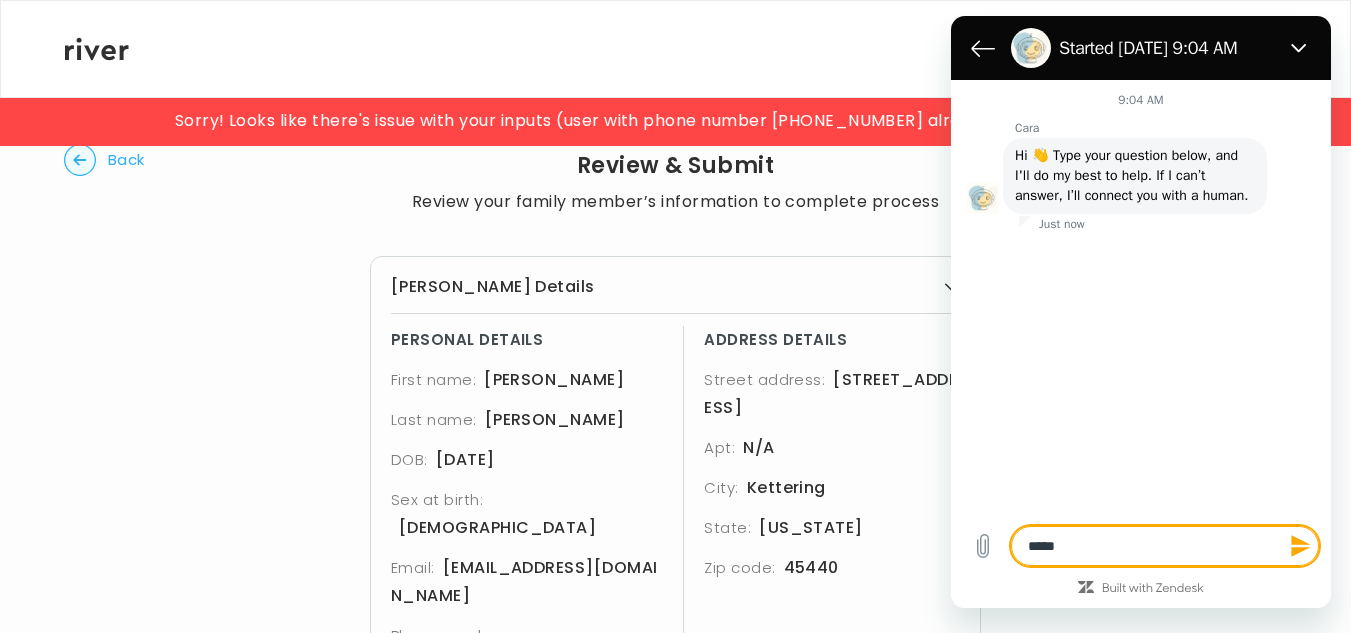 type on "******" 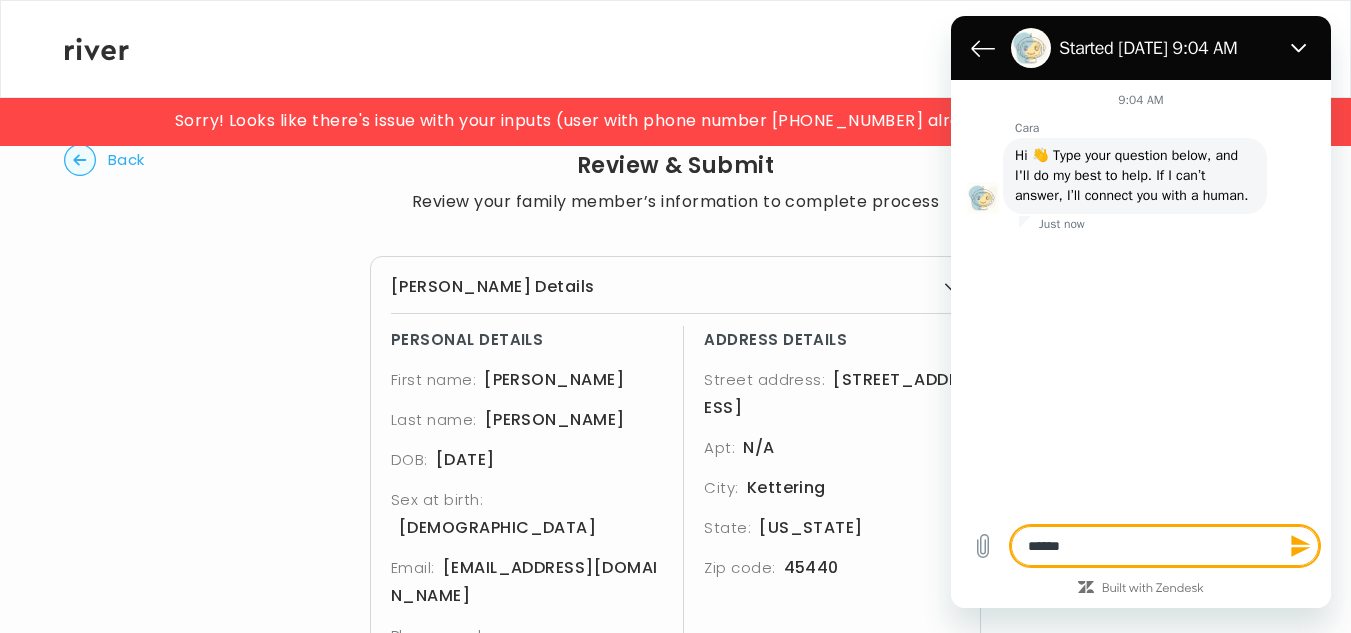 type on "*******" 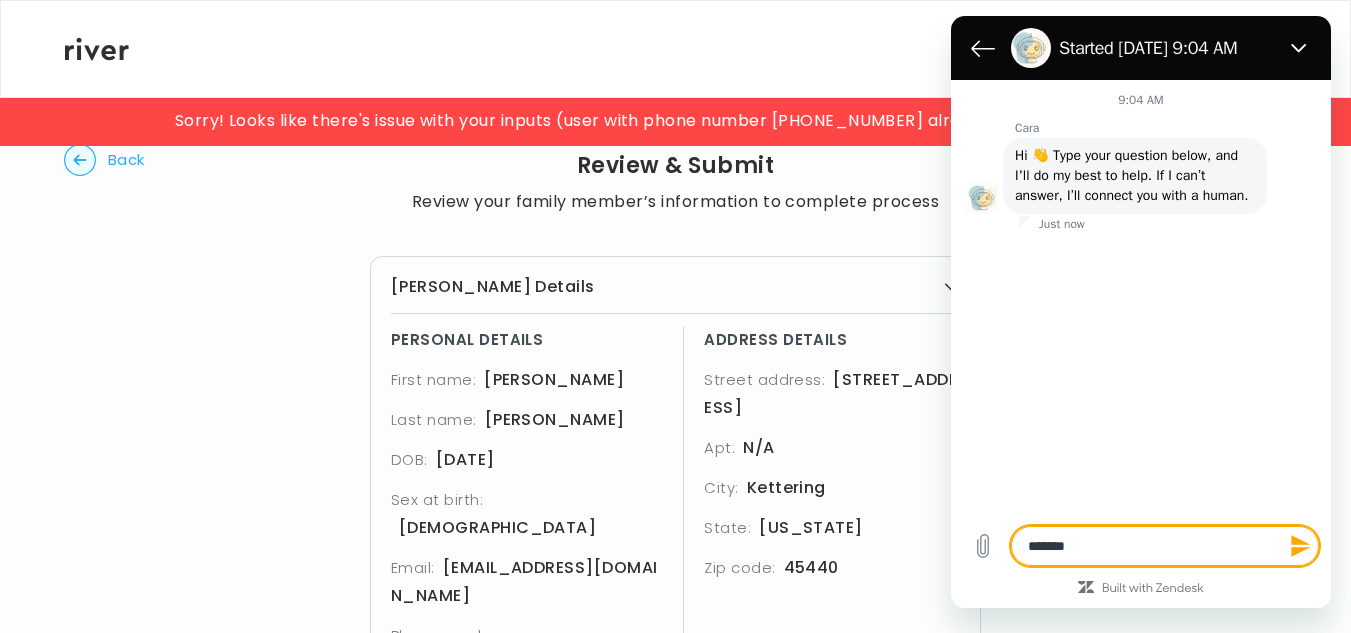 type on "********" 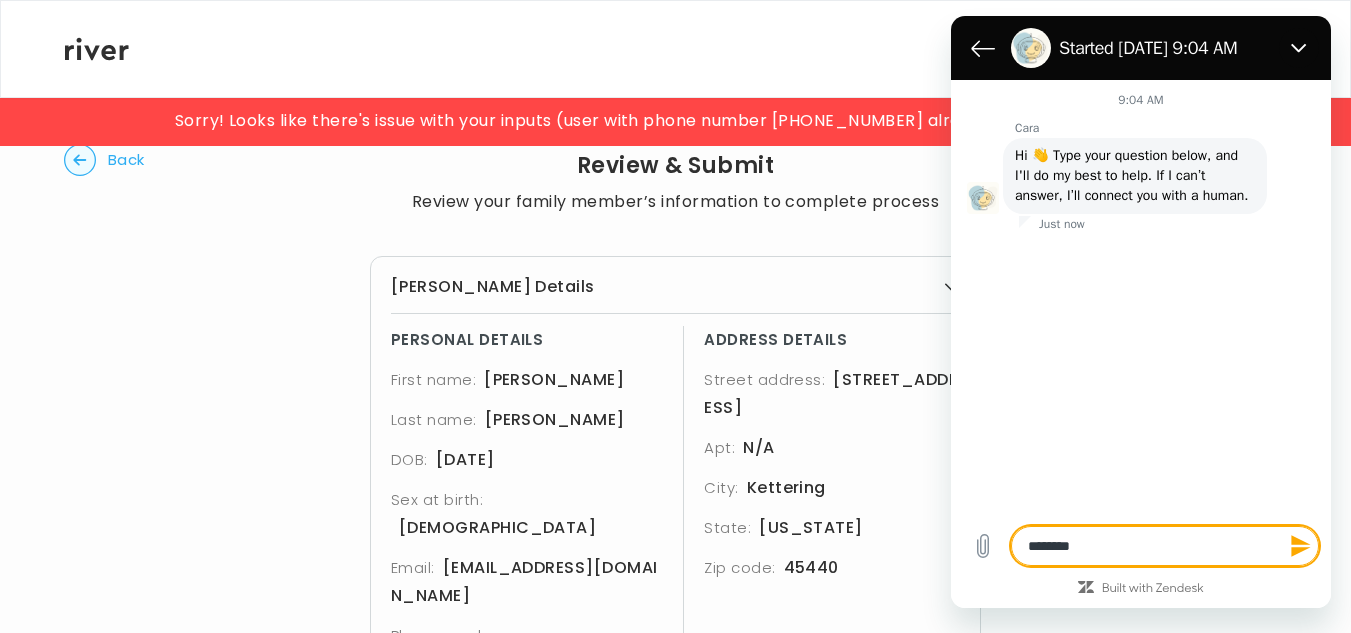 type on "*********" 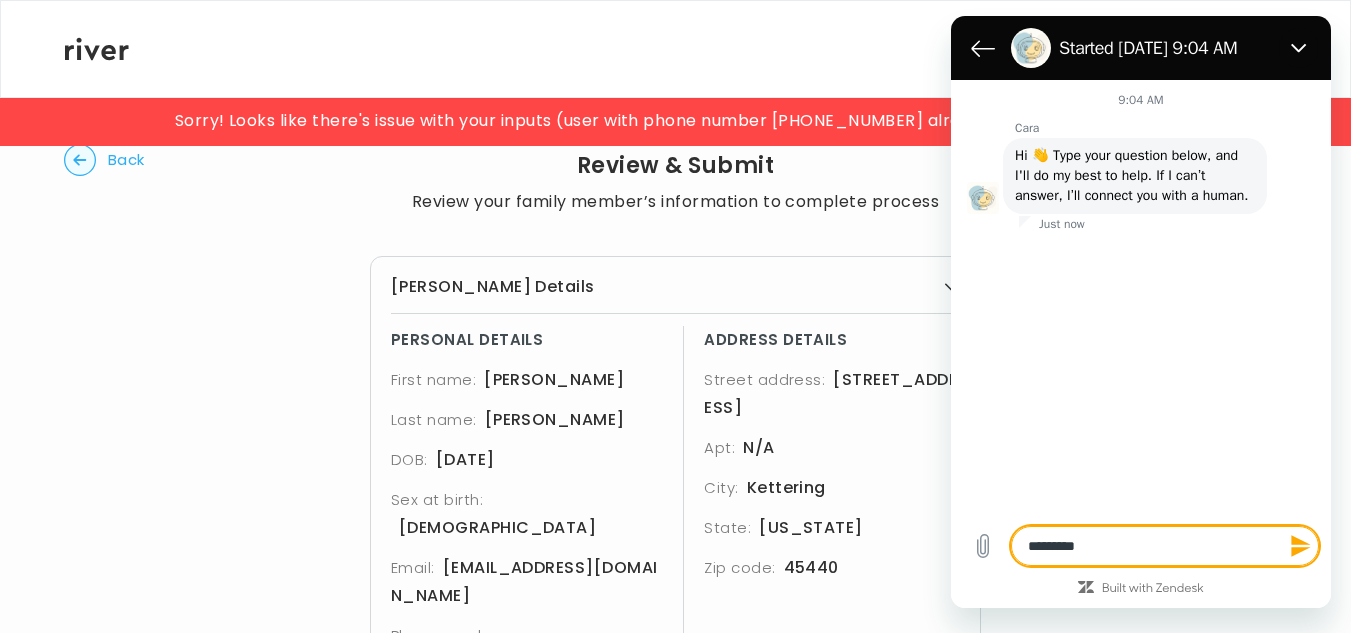type on "**********" 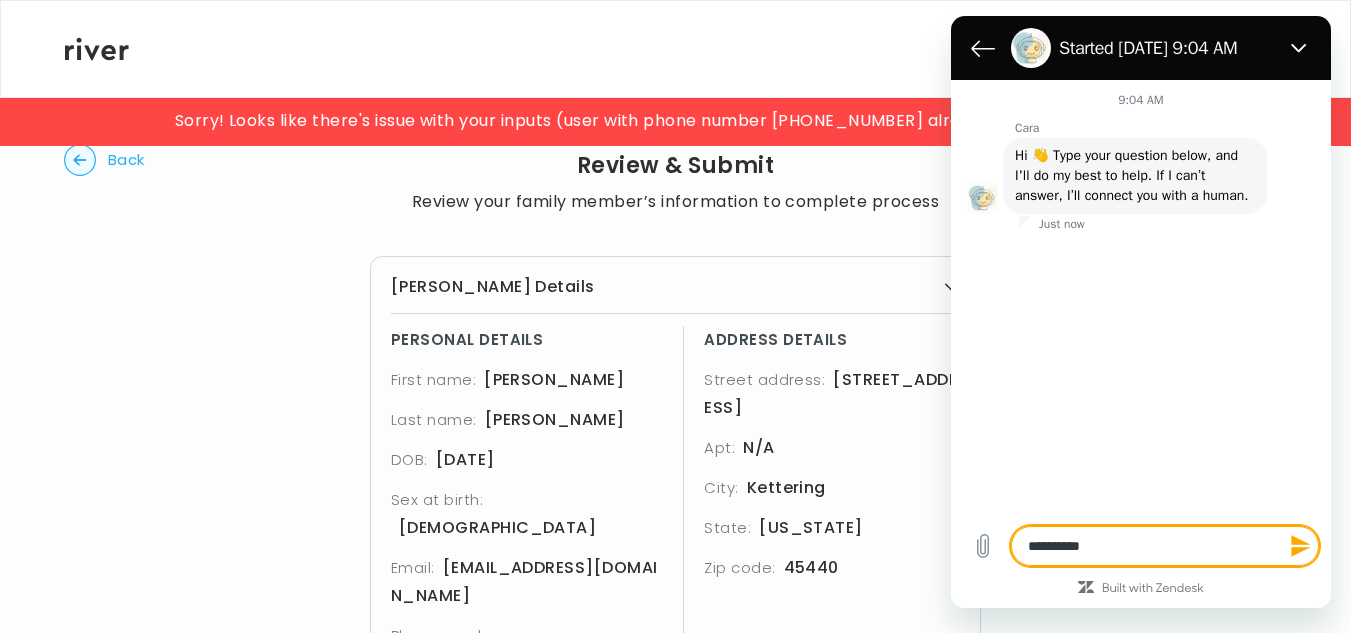 type on "**********" 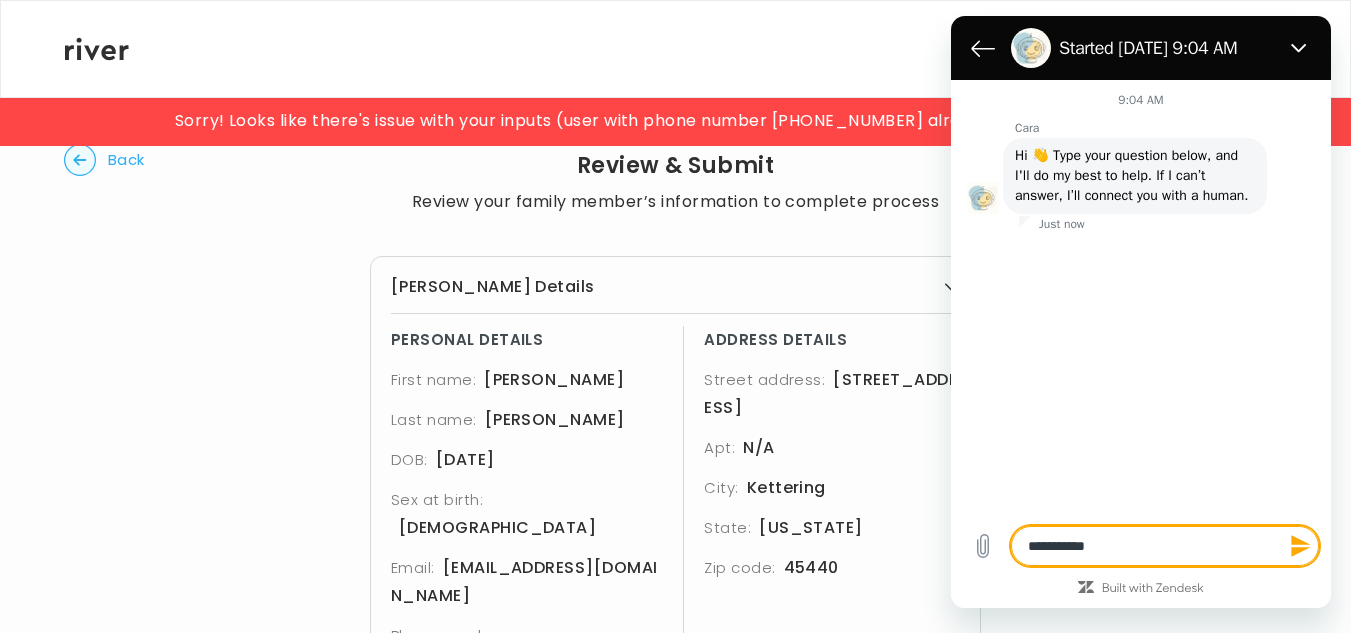 type on "**********" 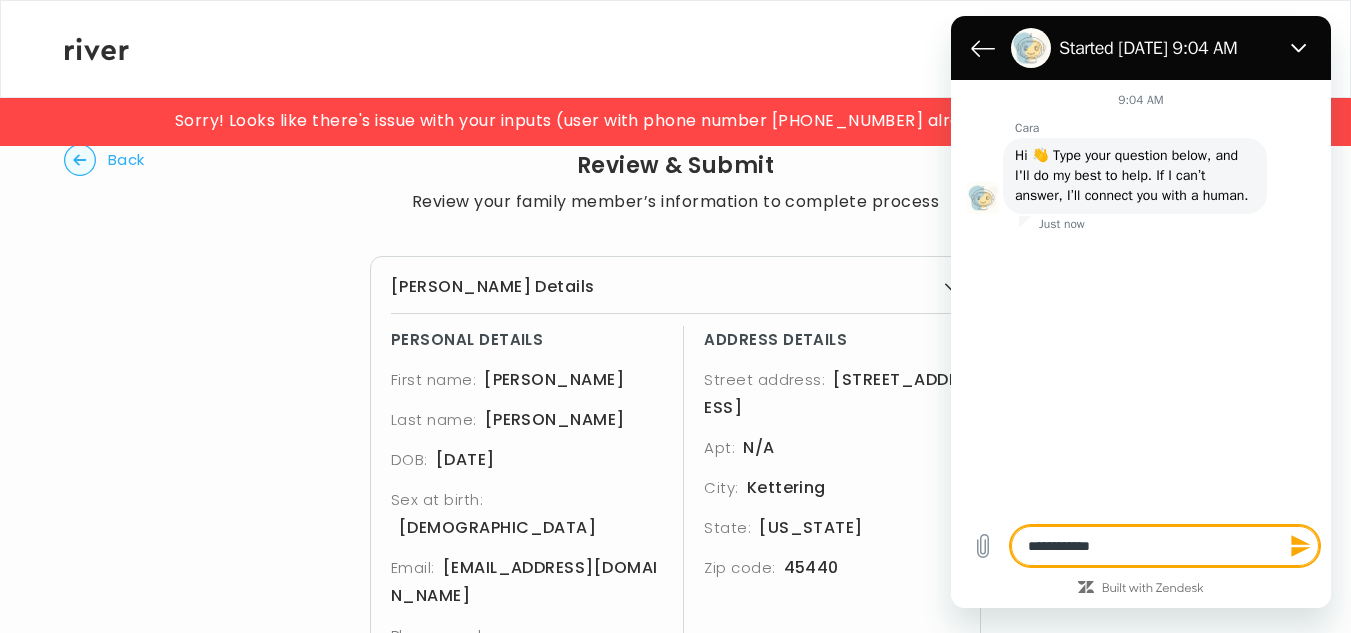 type on "**********" 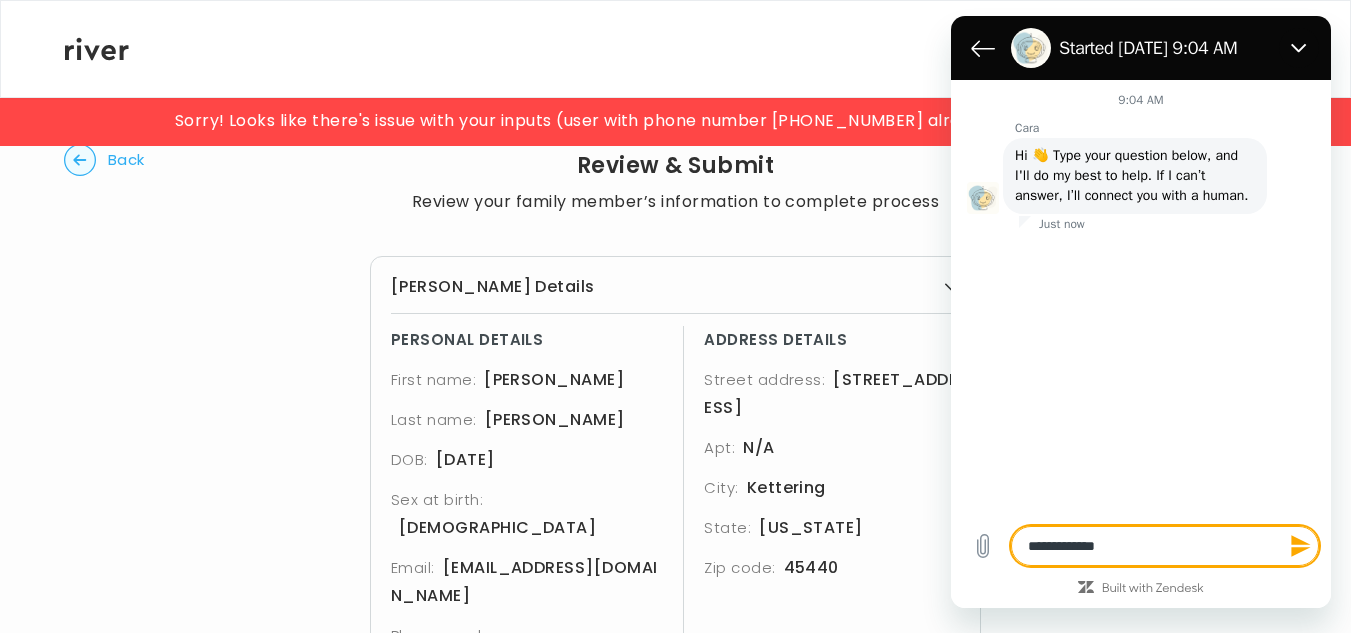 type on "**********" 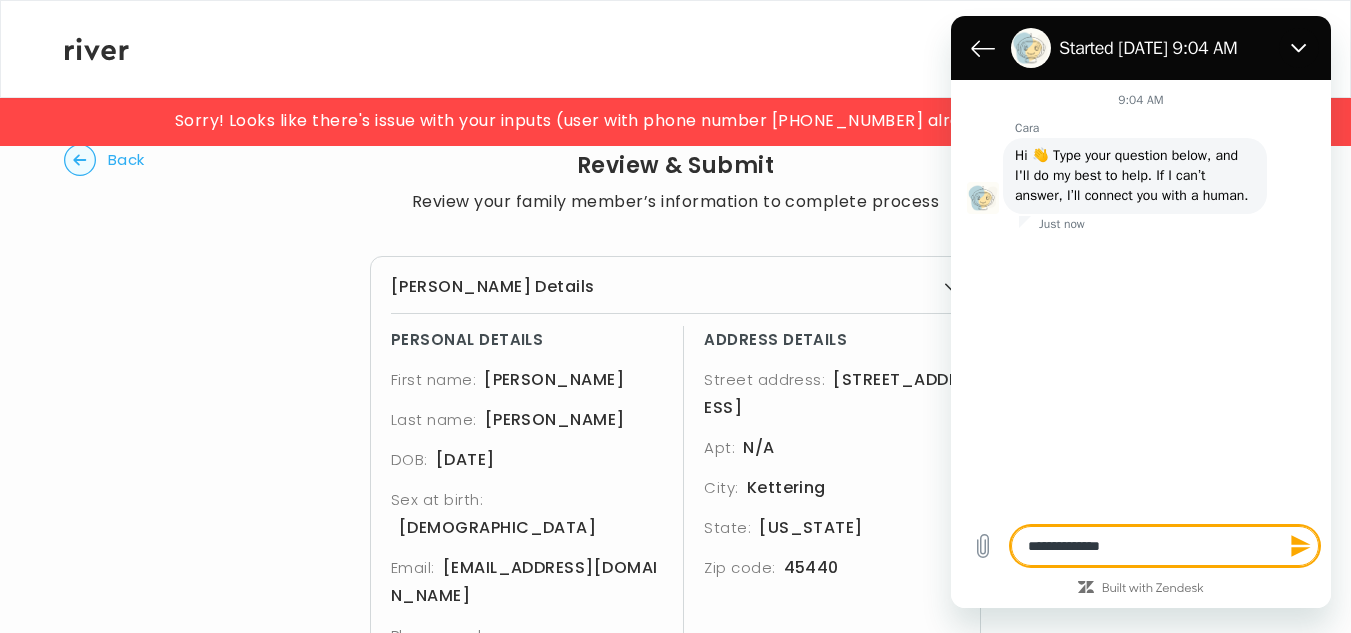 type on "**********" 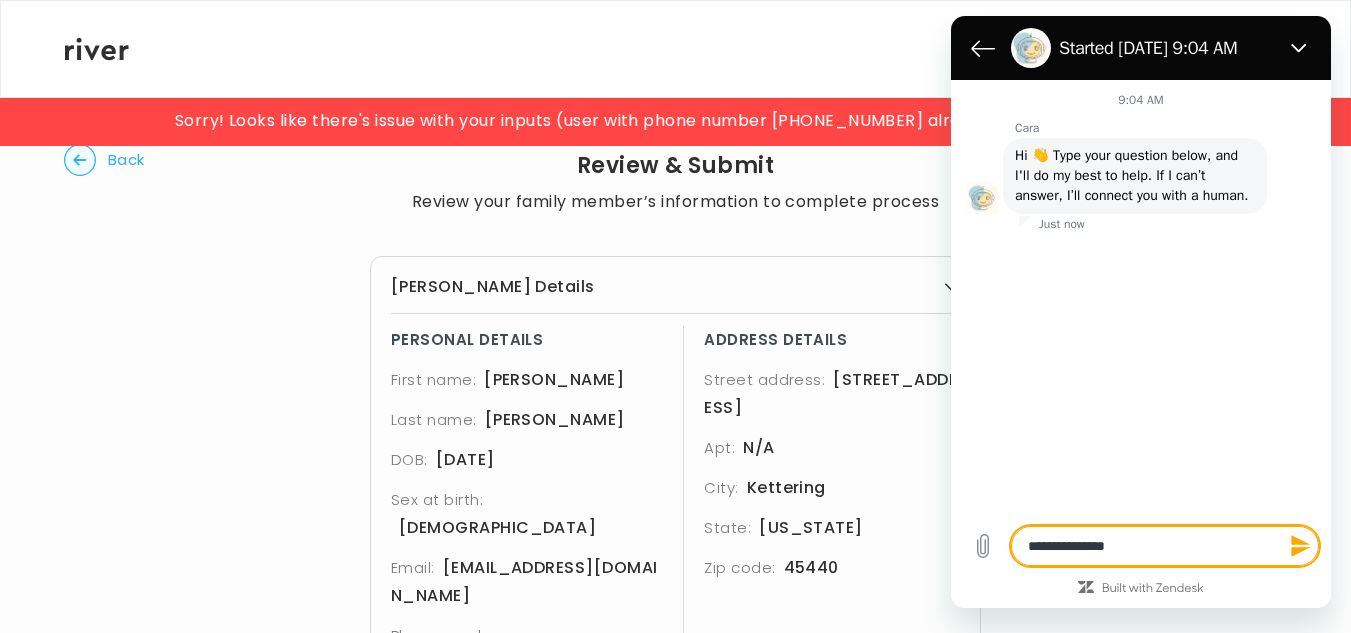 type on "**********" 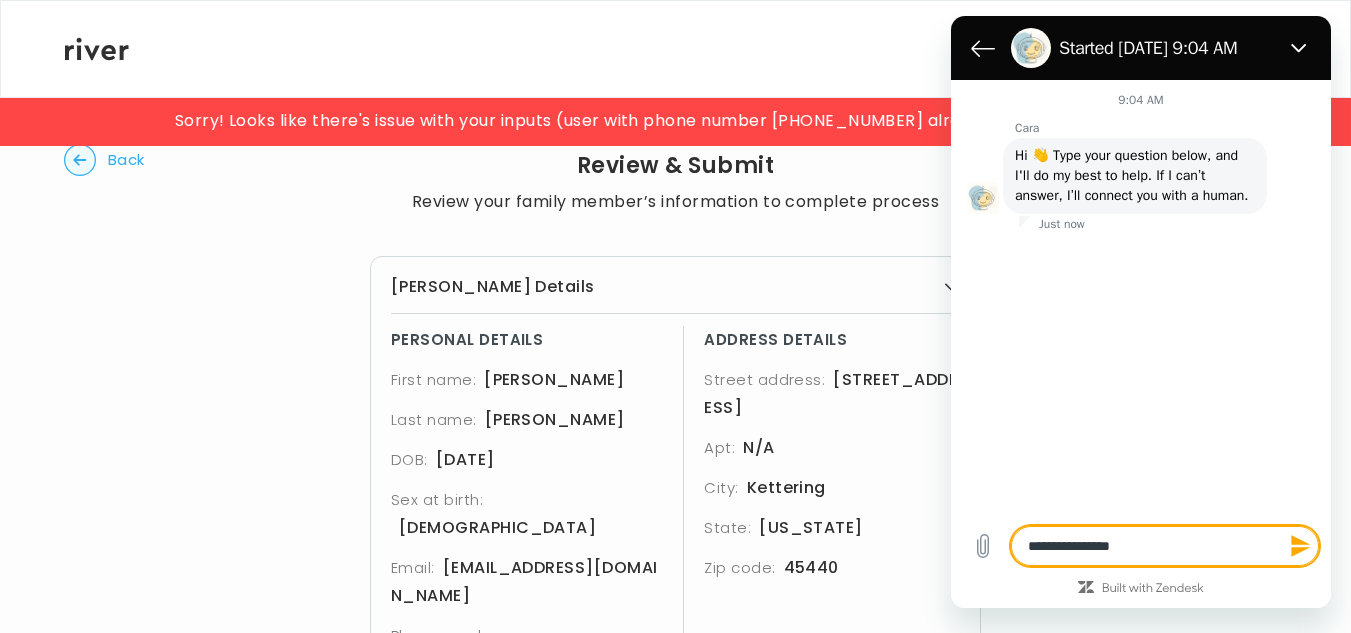 type on "**********" 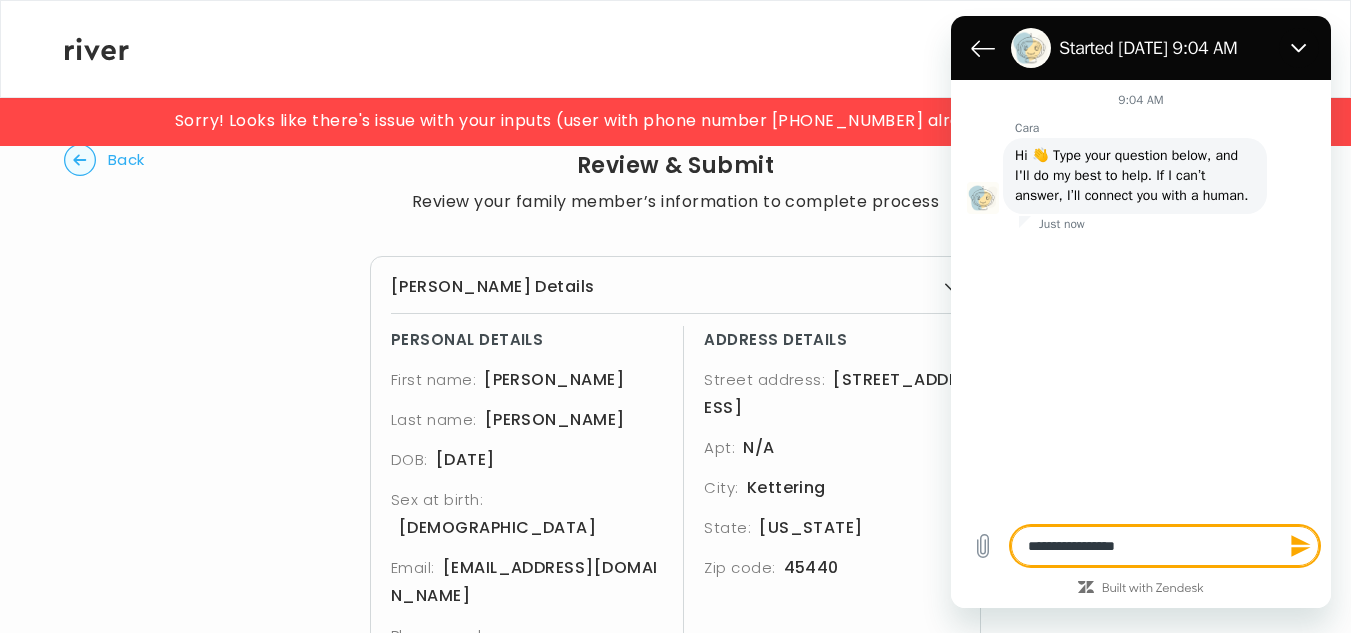 type on "**********" 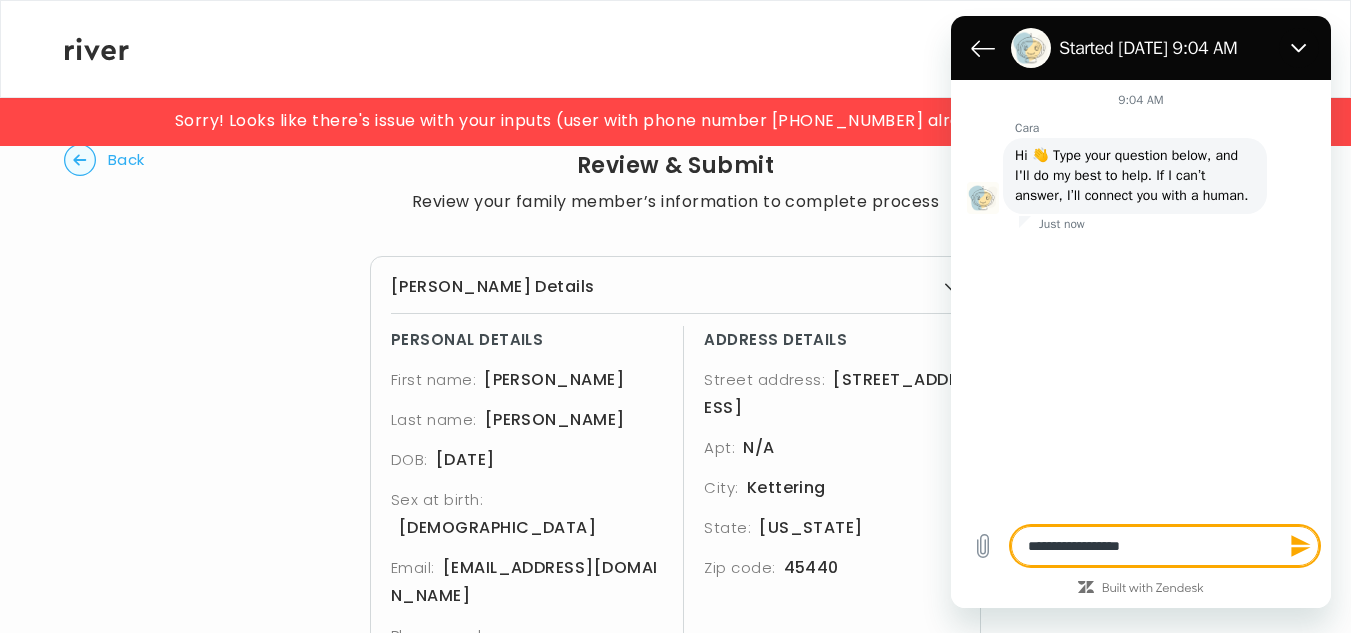 type on "**********" 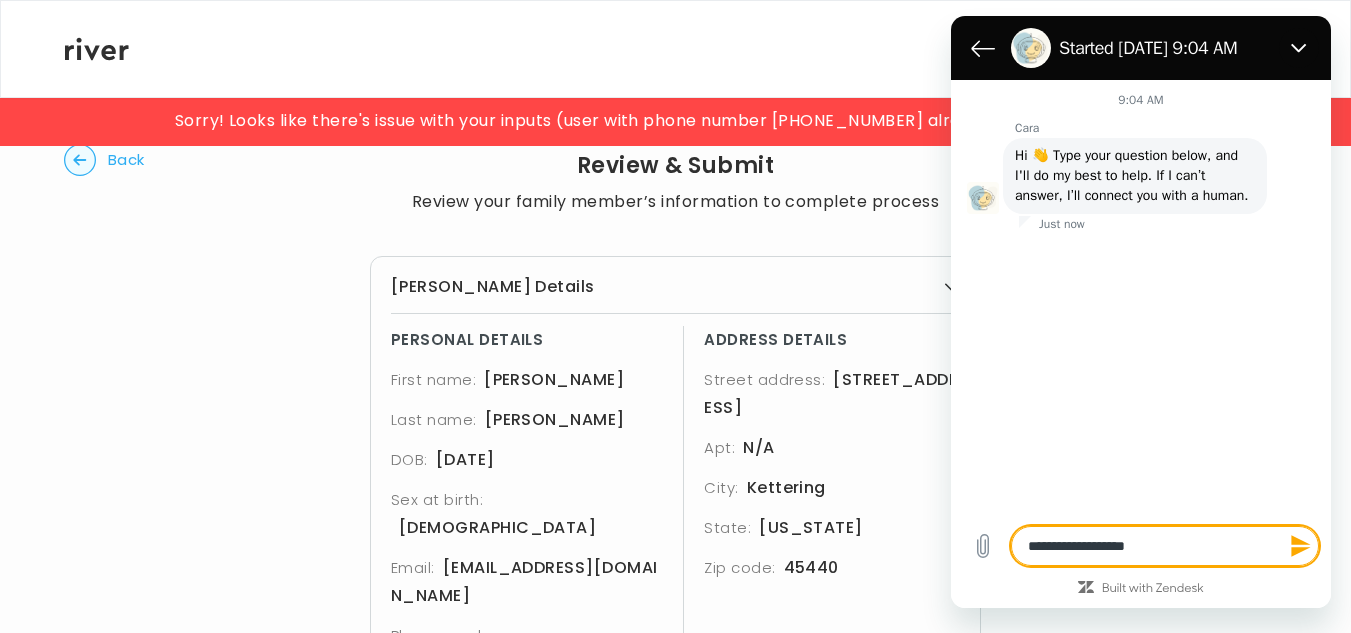 type on "**********" 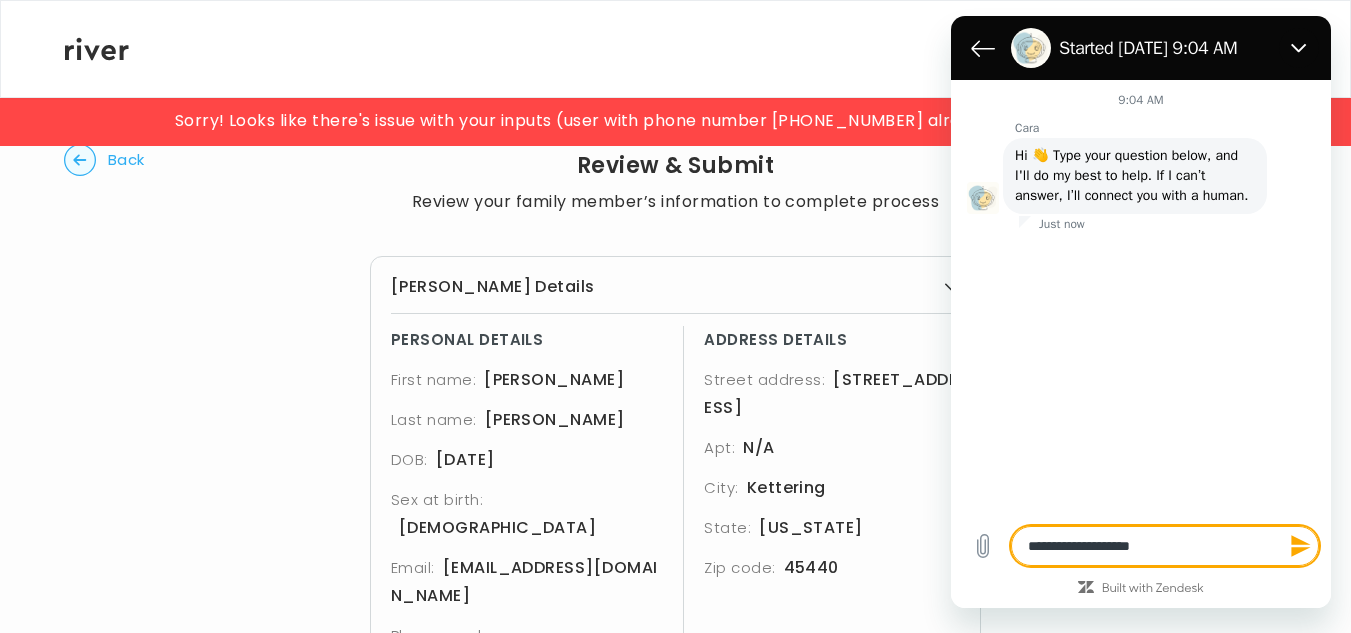 type on "**********" 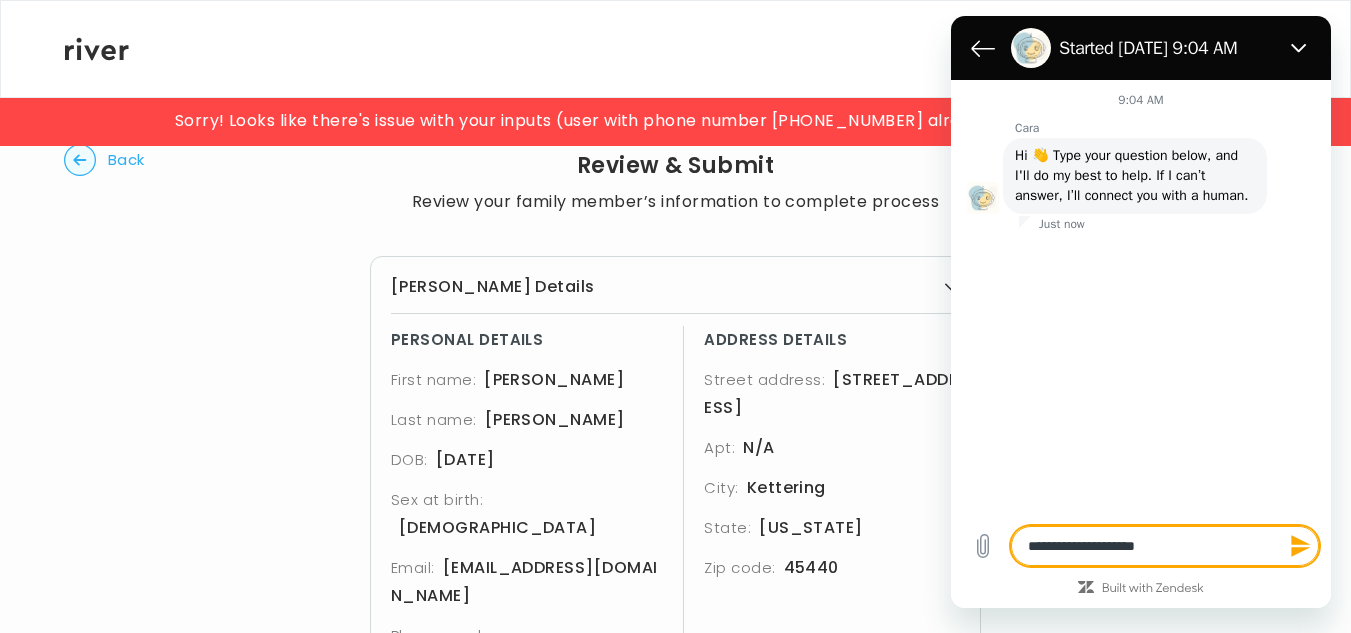 type on "**********" 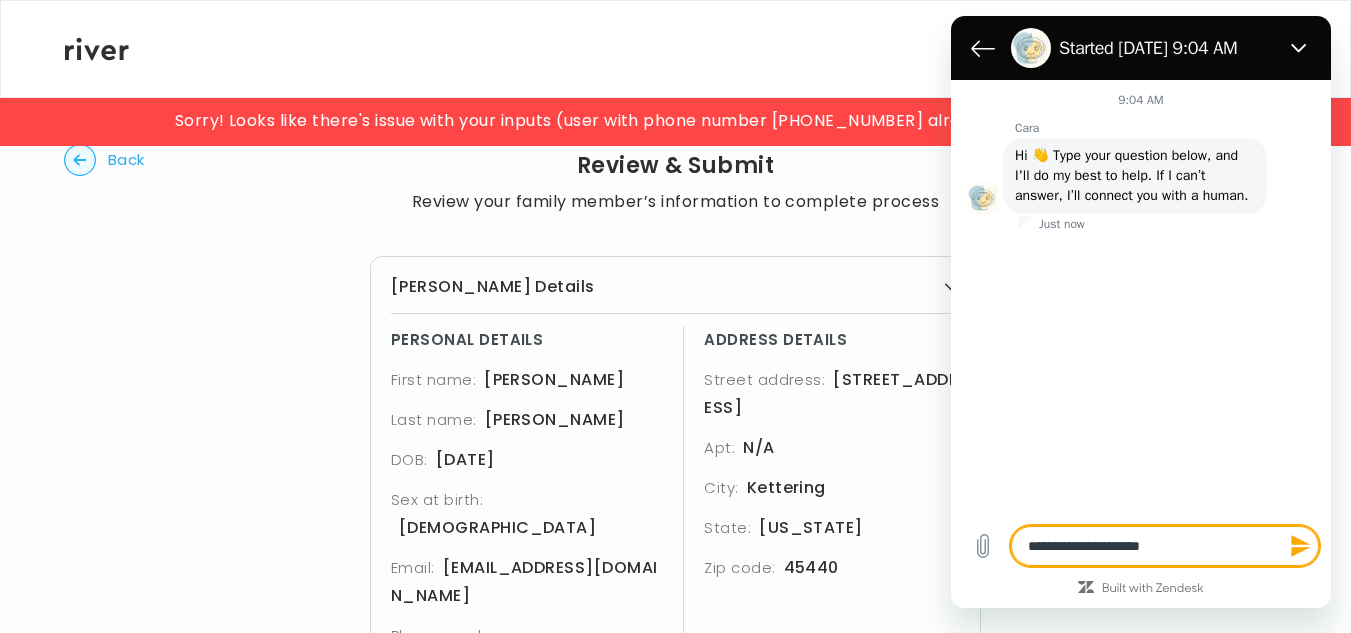 type on "**********" 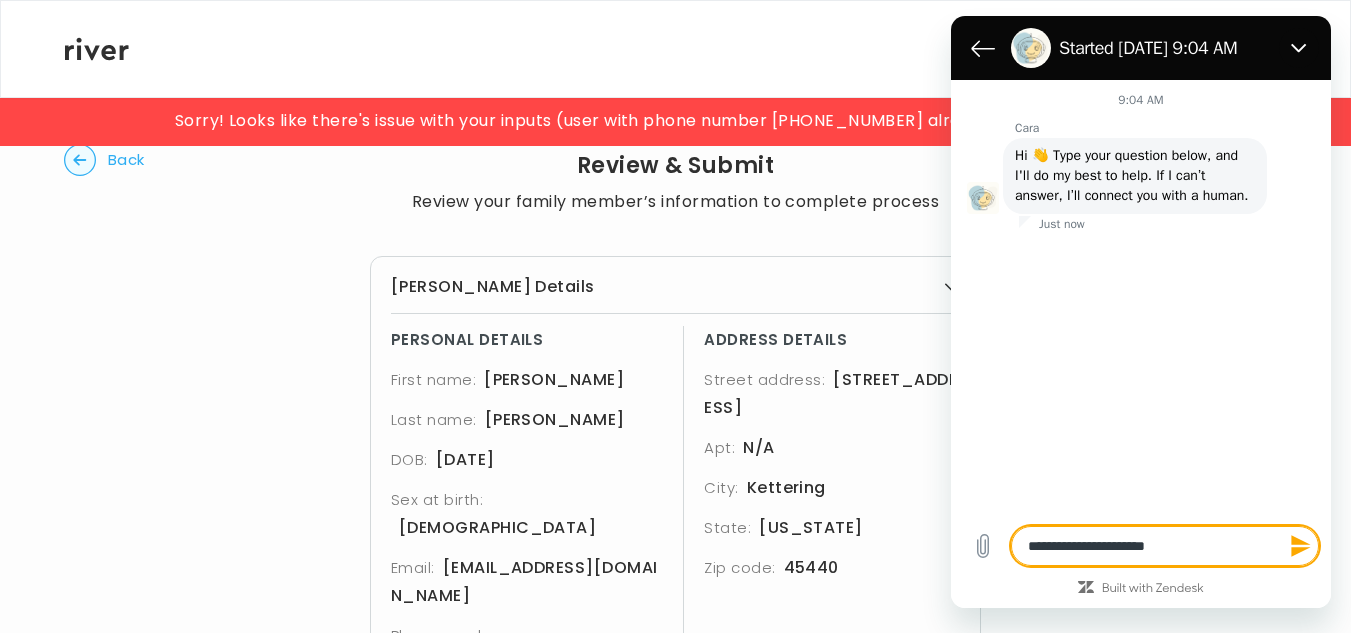 type on "**********" 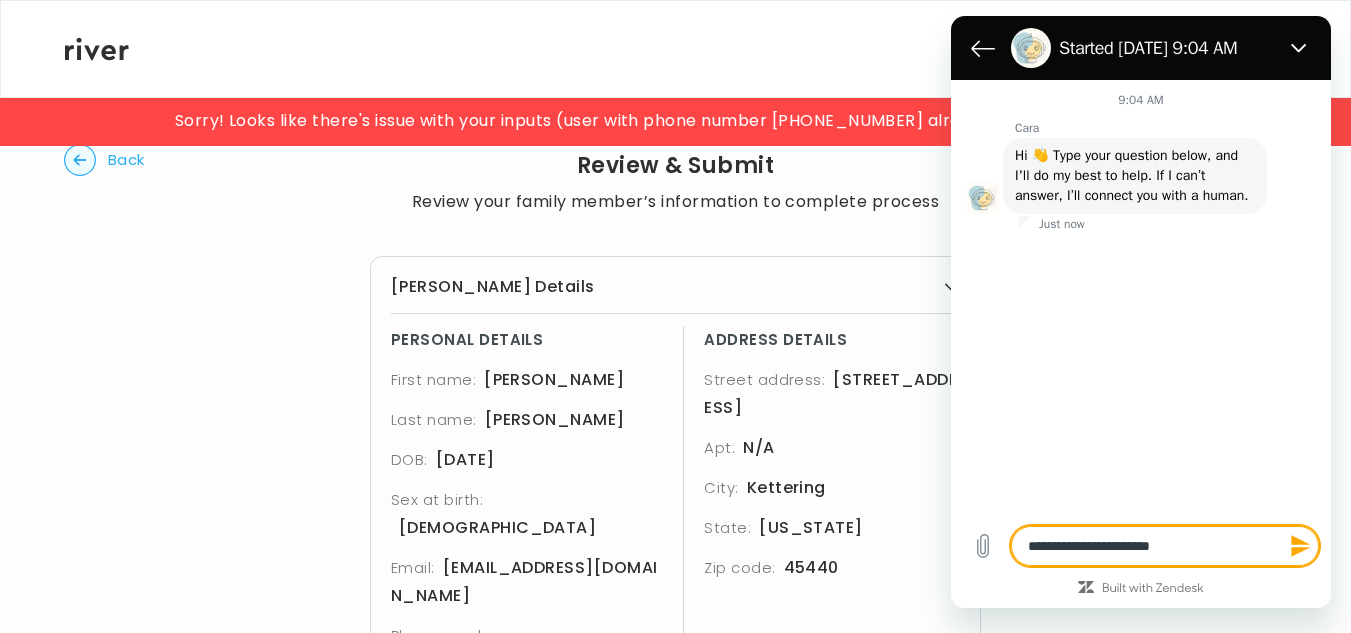 type on "**********" 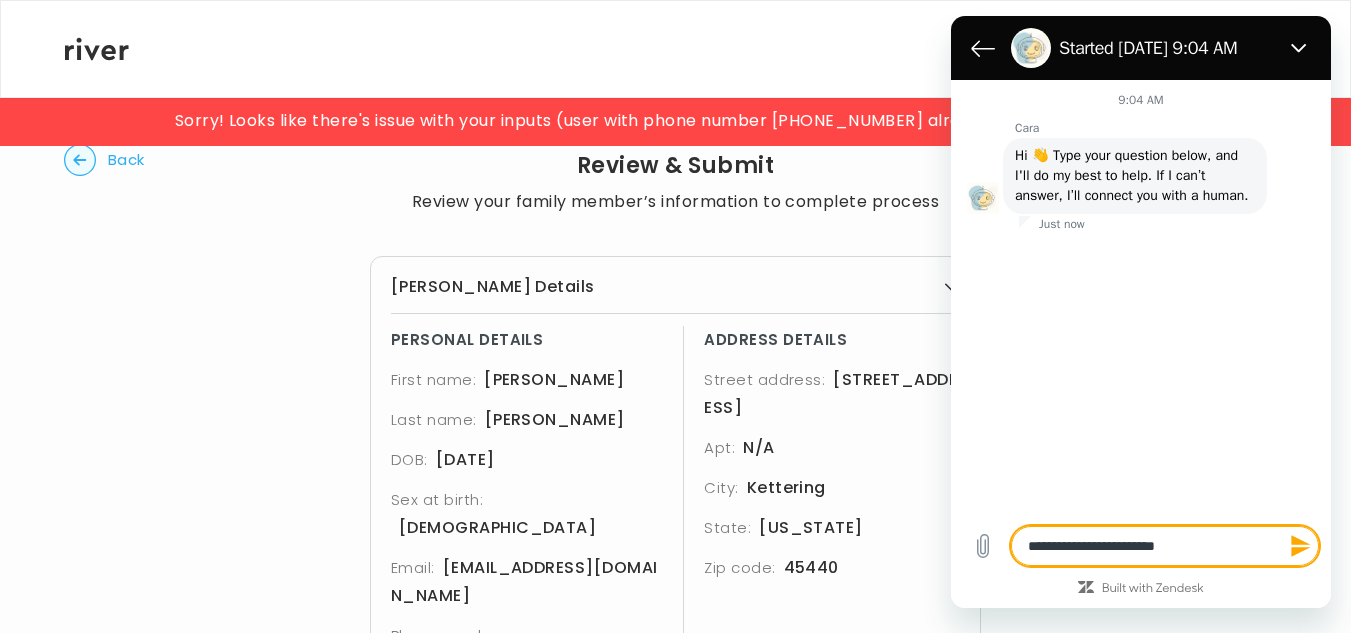 type on "**********" 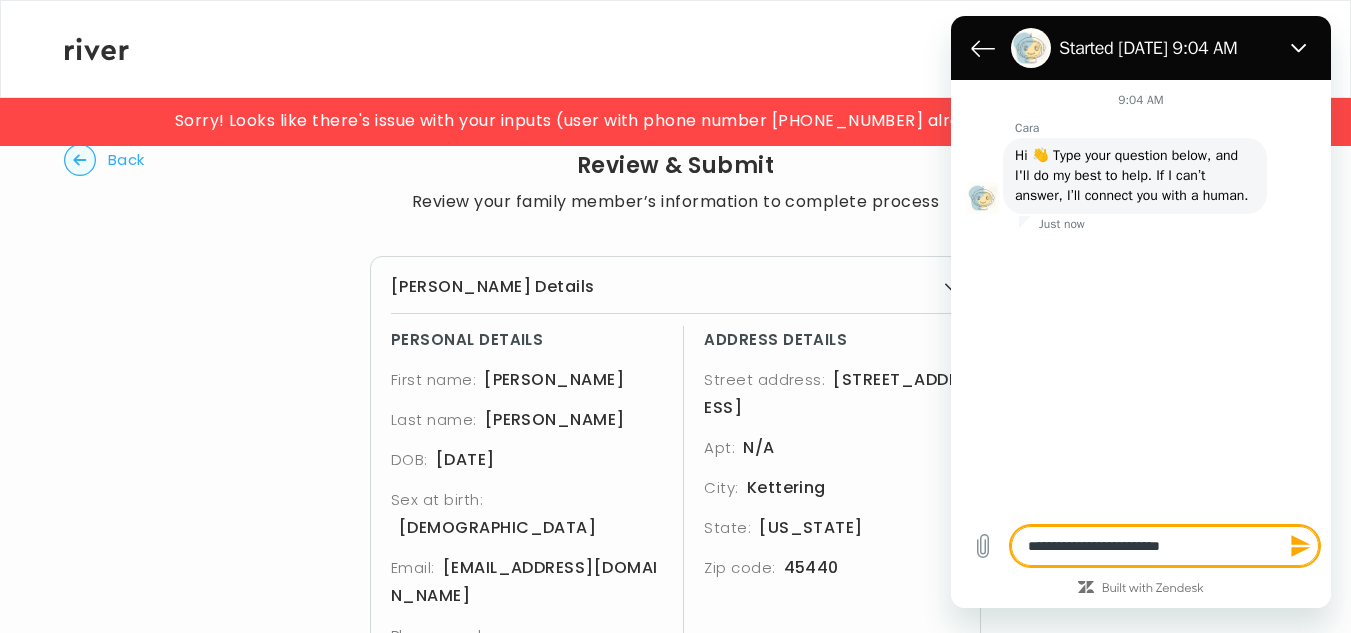 type on "**********" 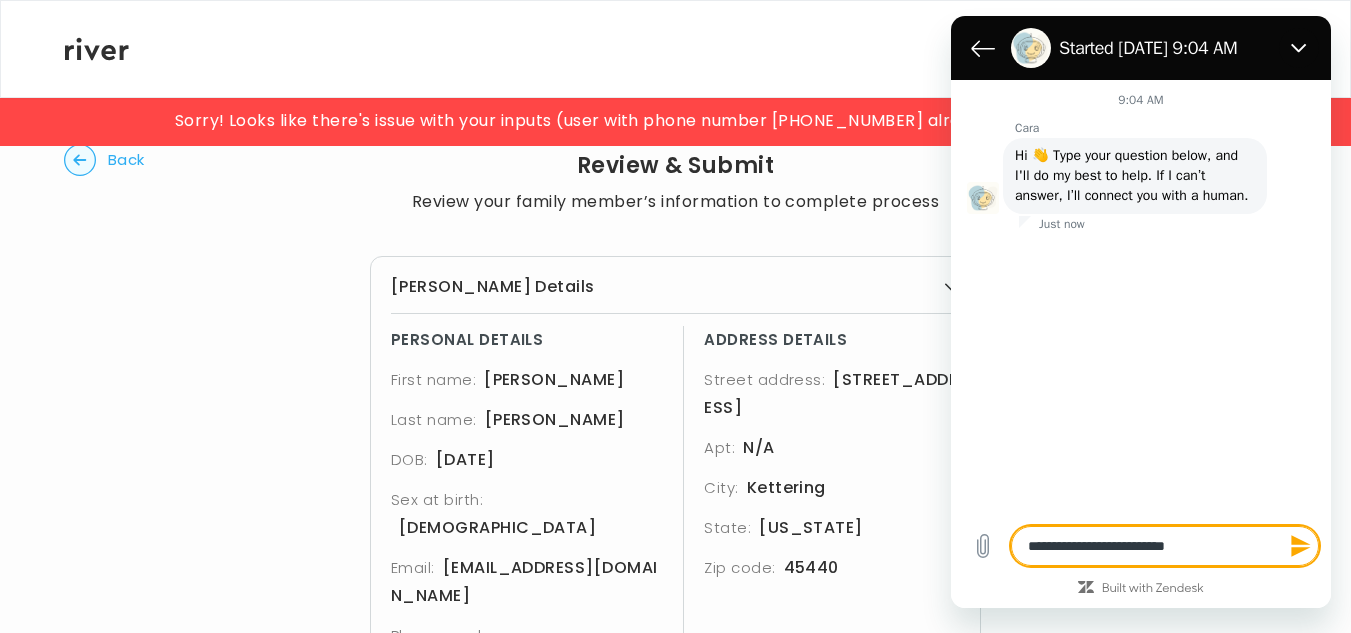 type on "**********" 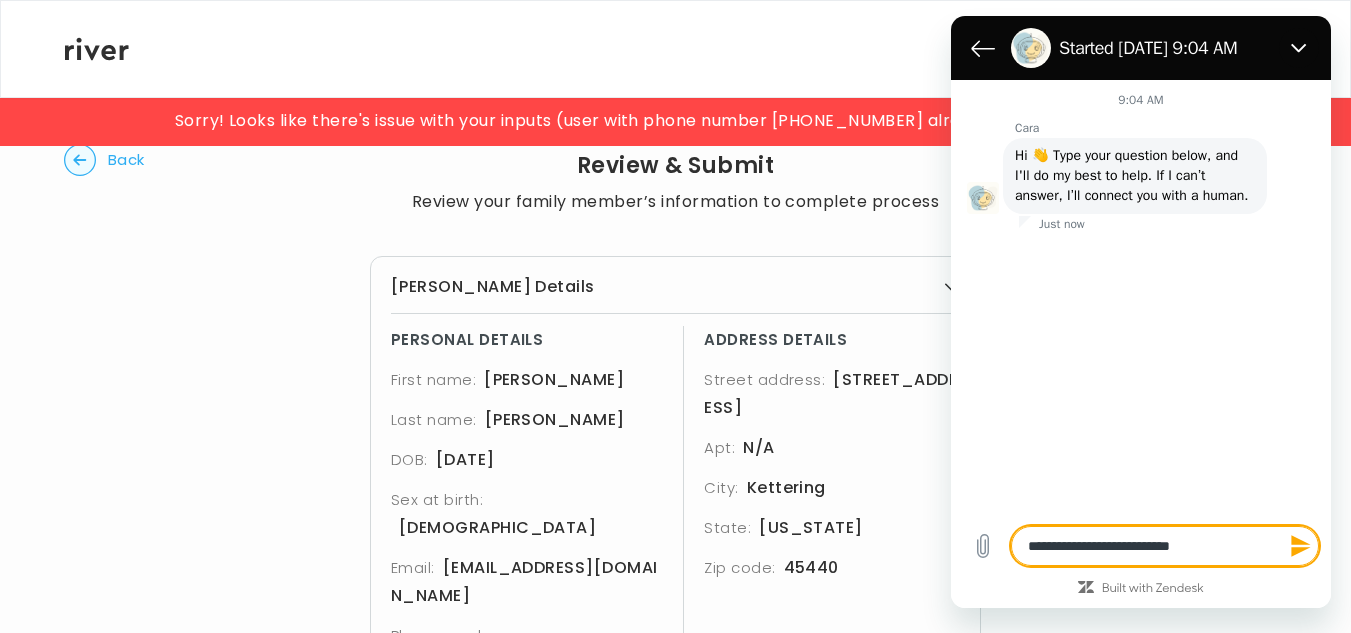 type on "**********" 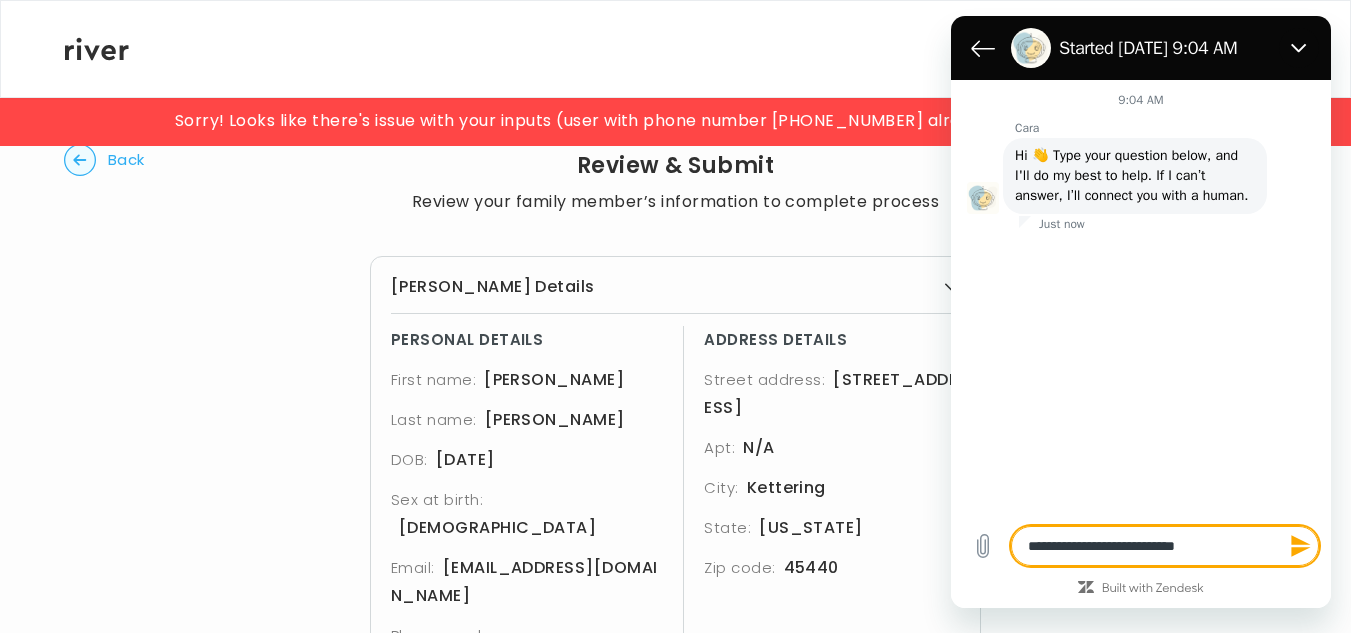 type on "**********" 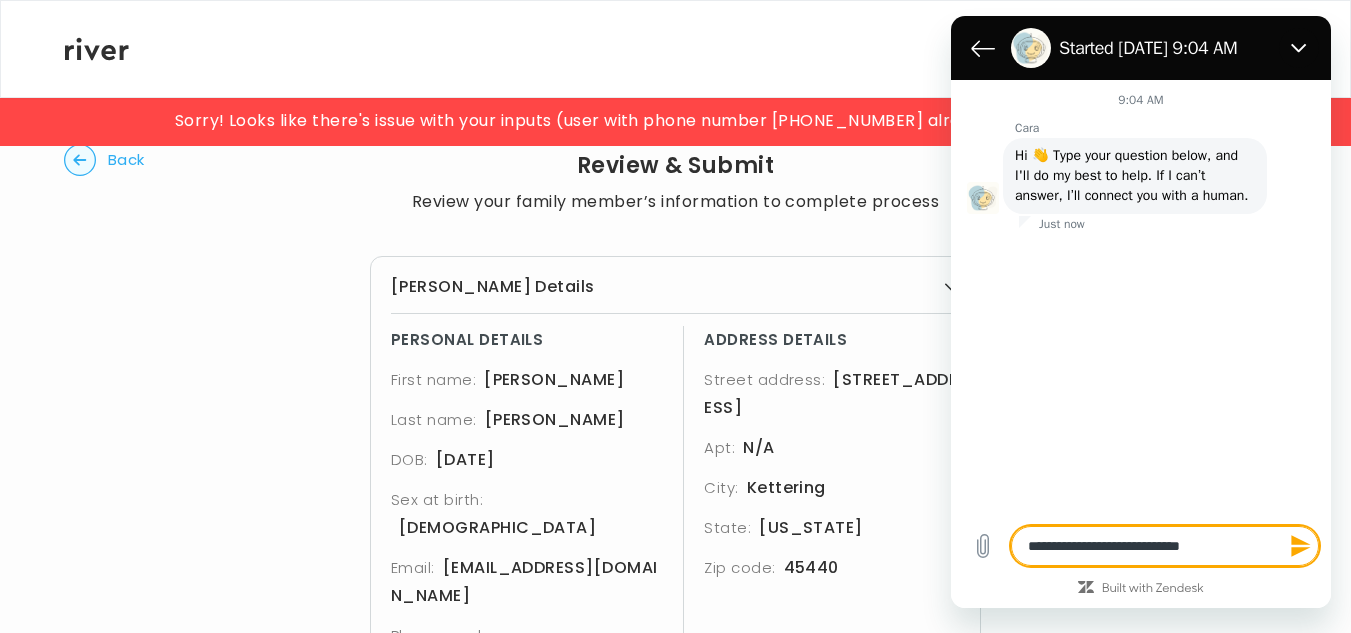 type on "**********" 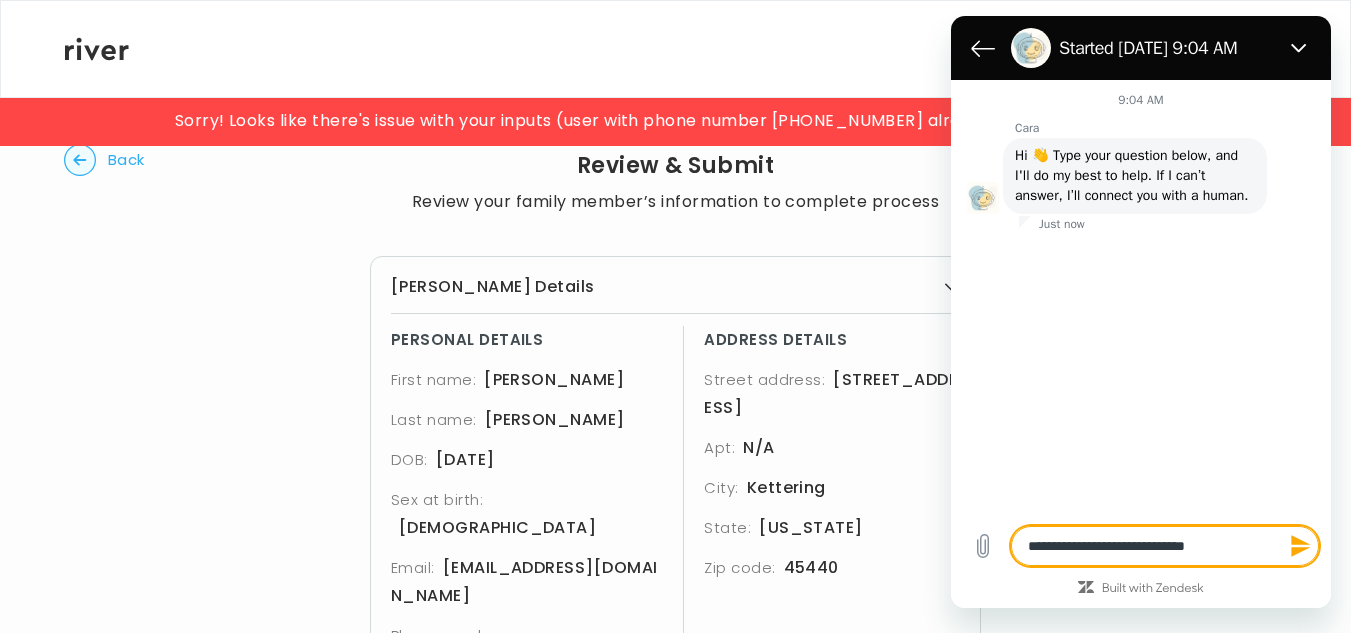 type on "**********" 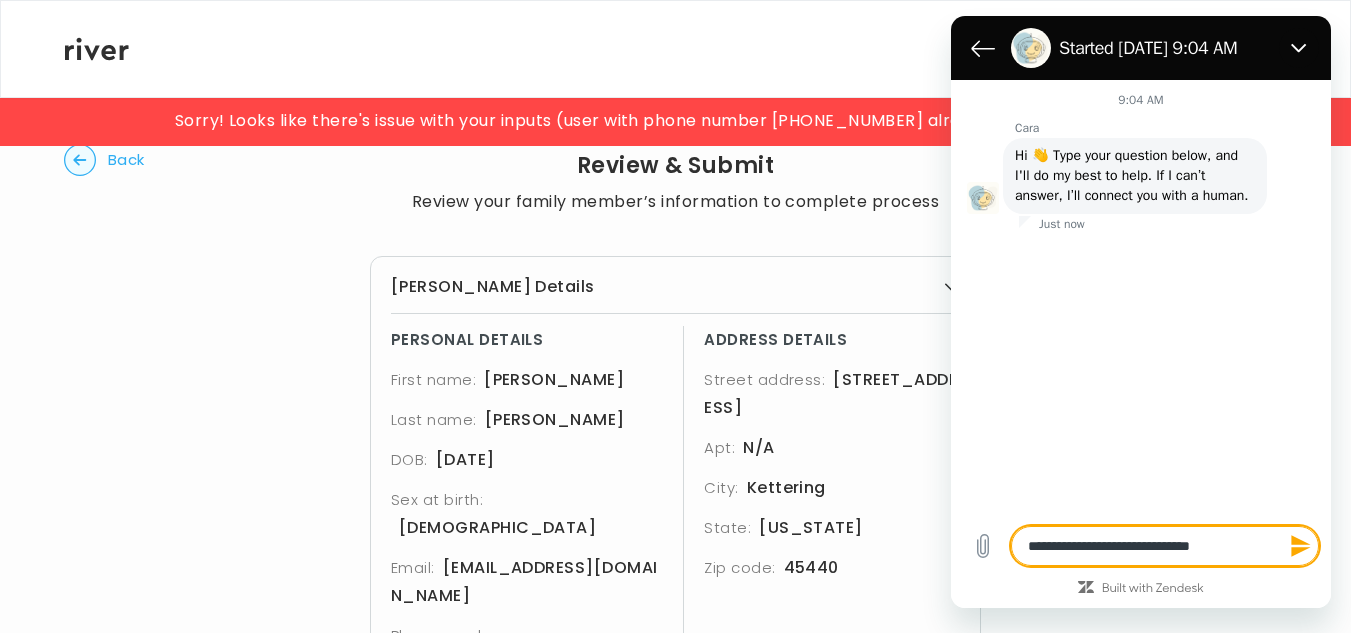 type on "**********" 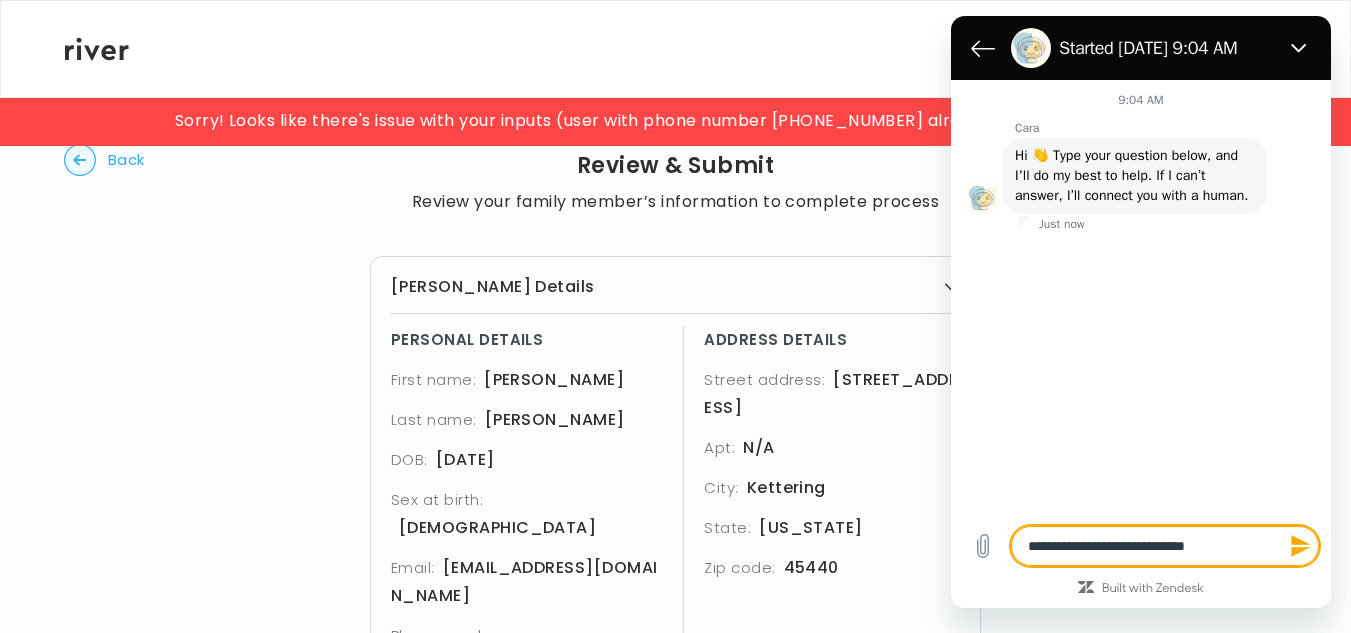 type on "**********" 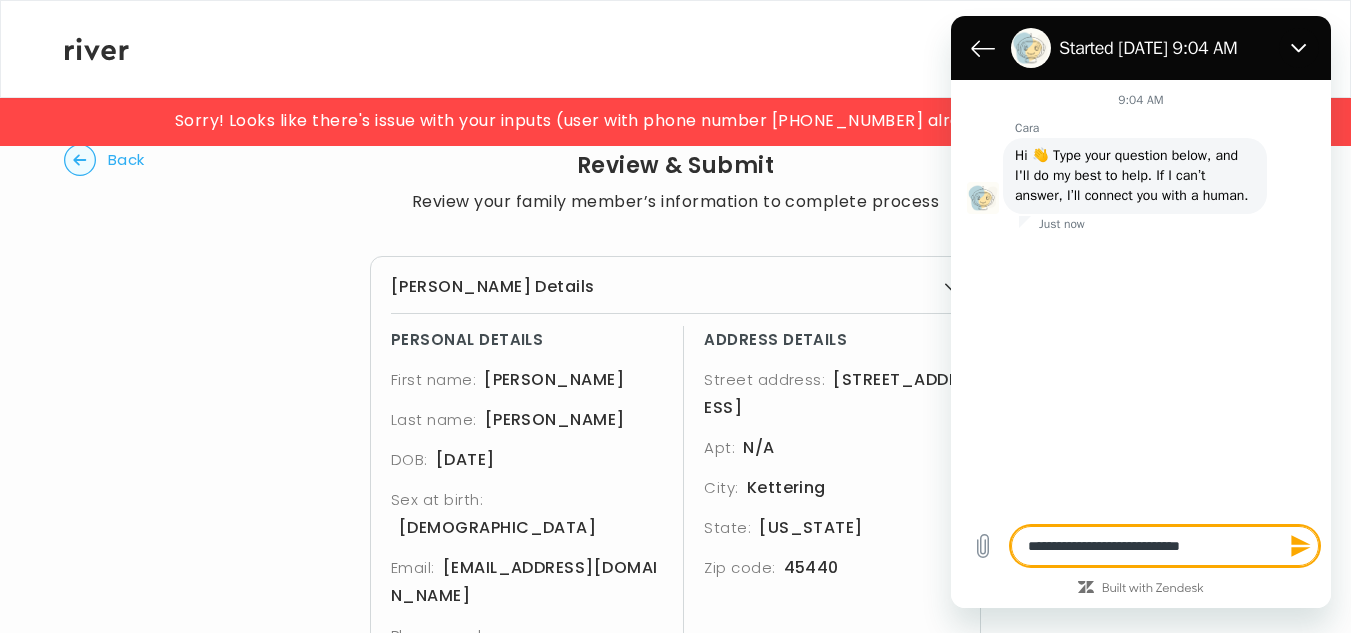 type on "**********" 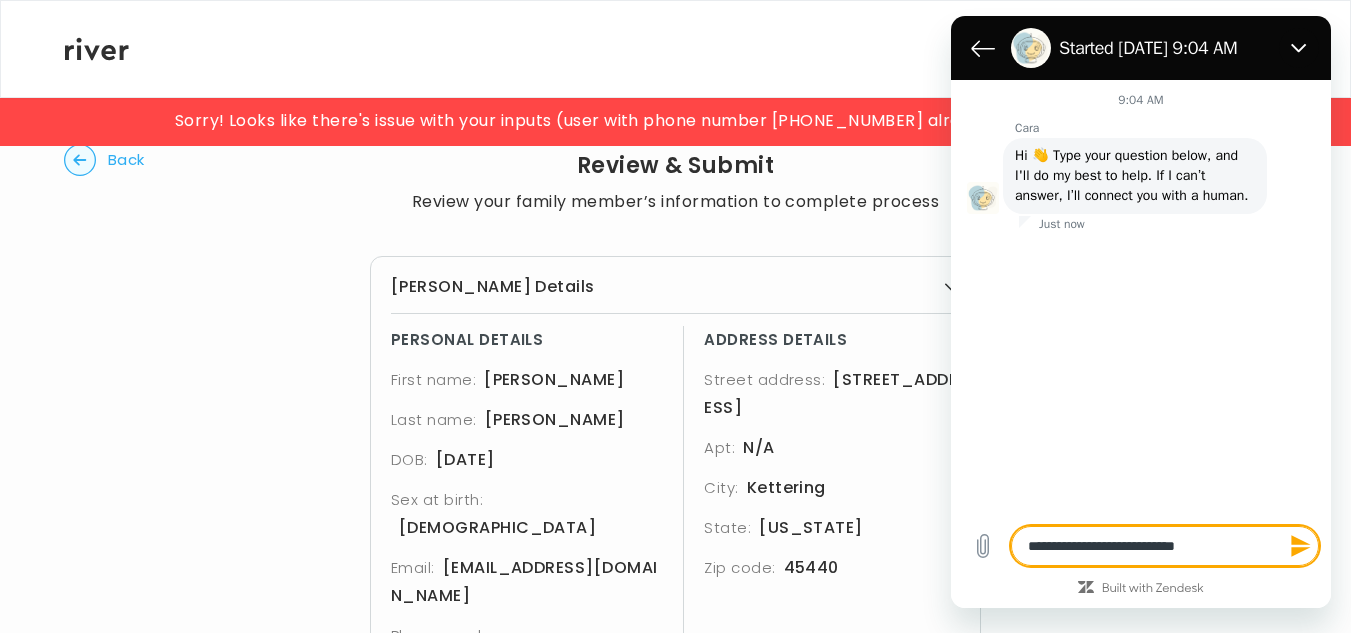 type on "**********" 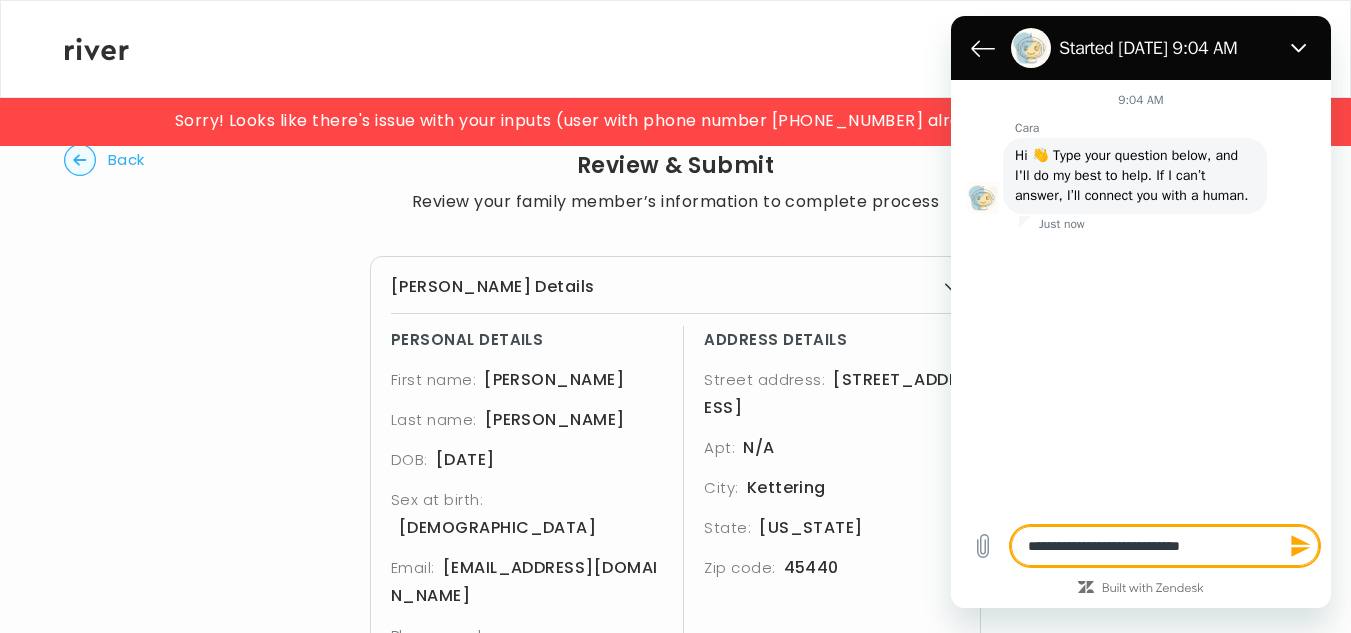 type on "**********" 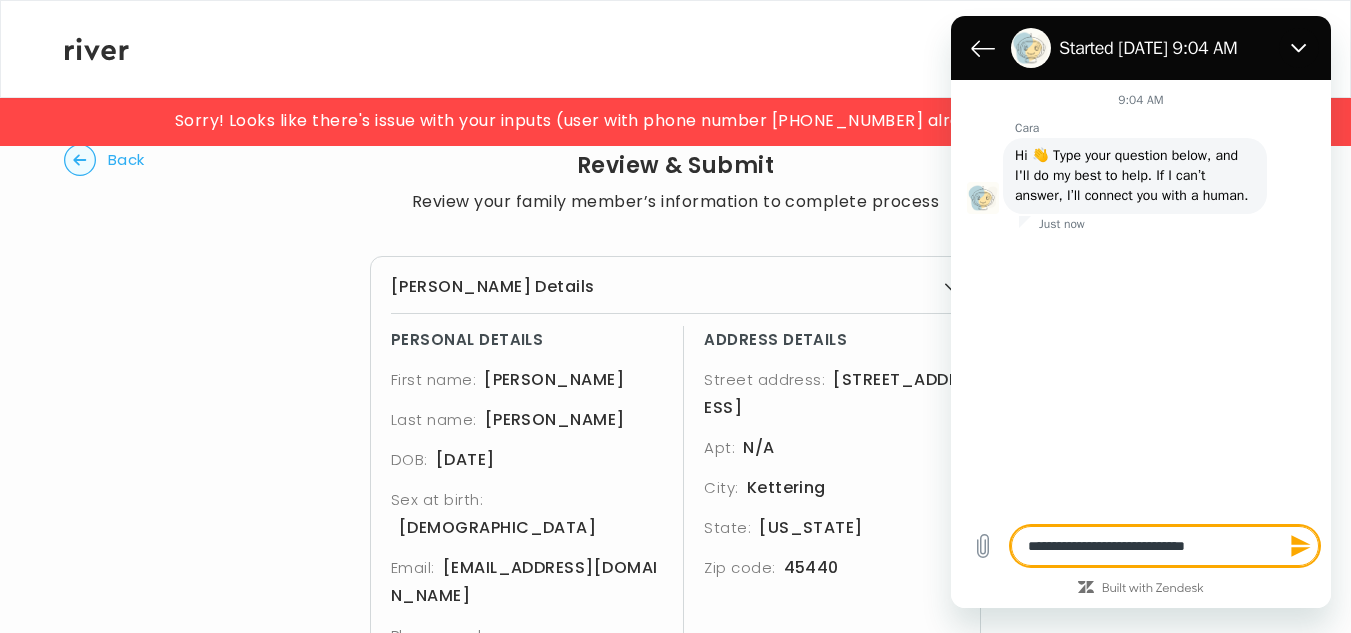 type on "**********" 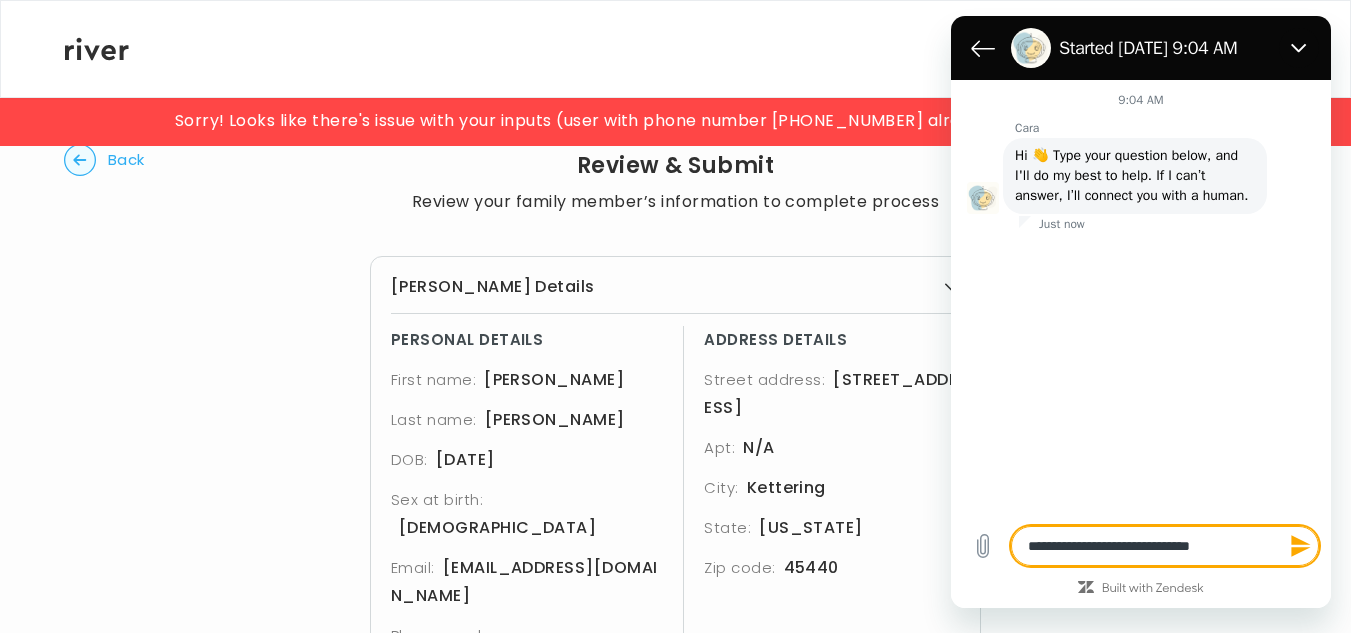 type on "**********" 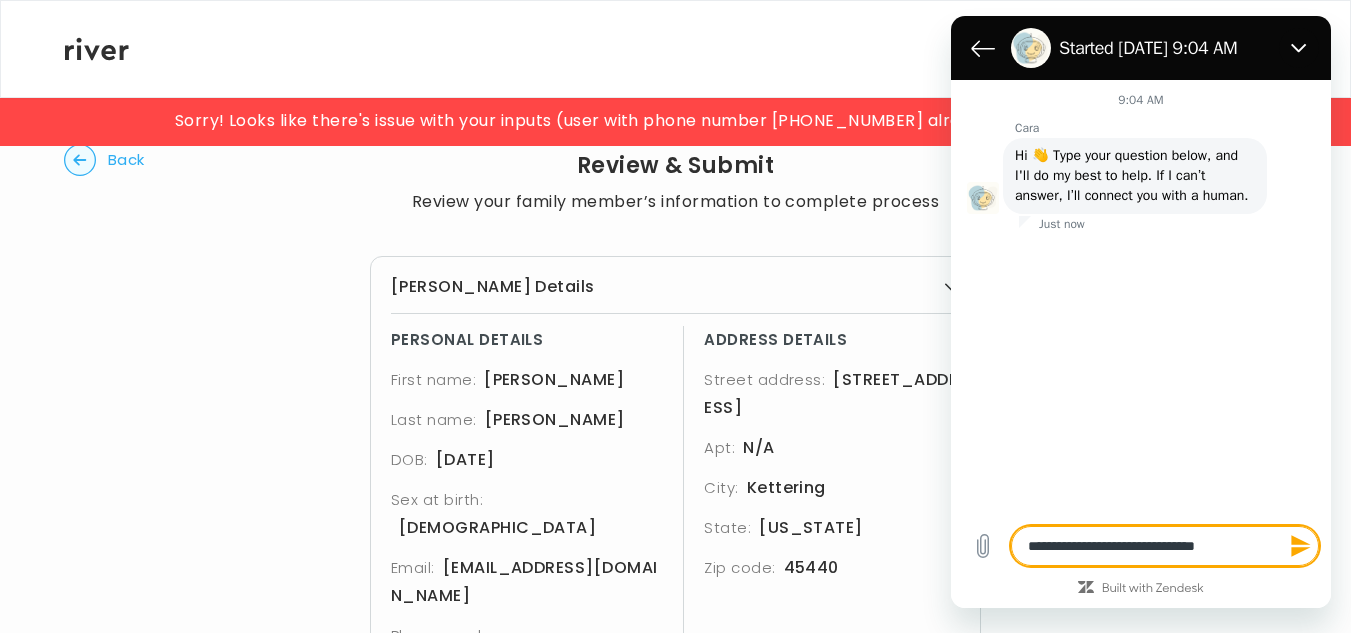 type on "**********" 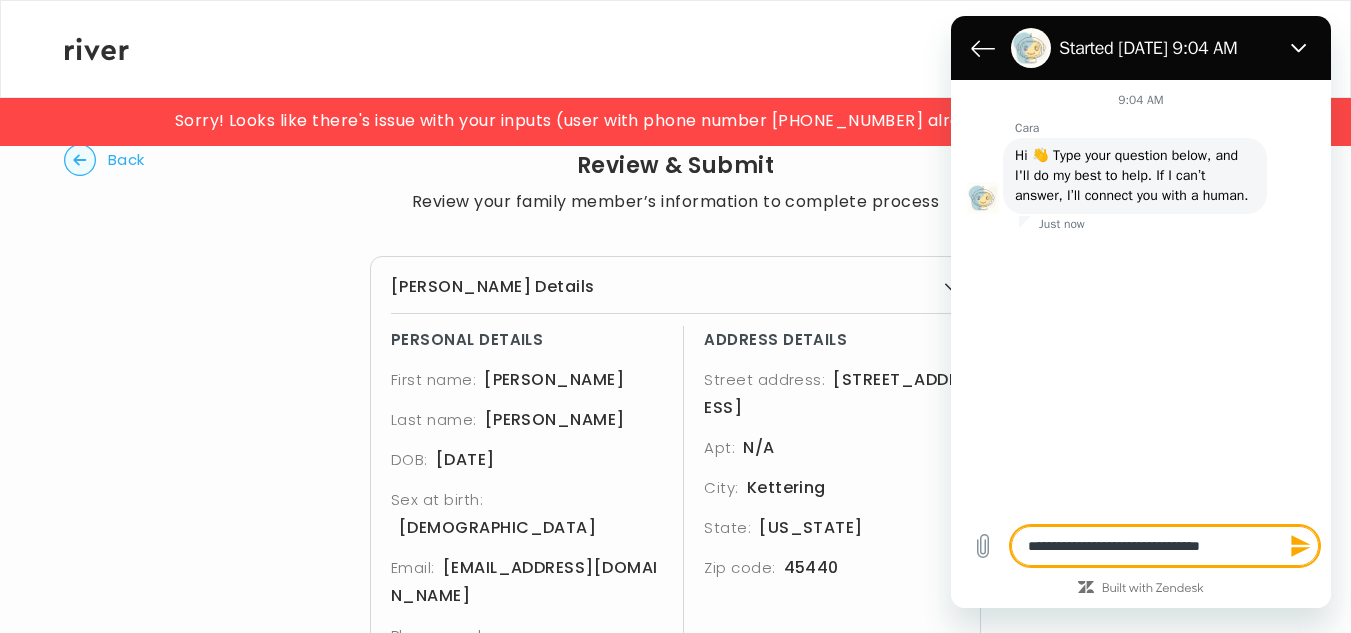 type on "**********" 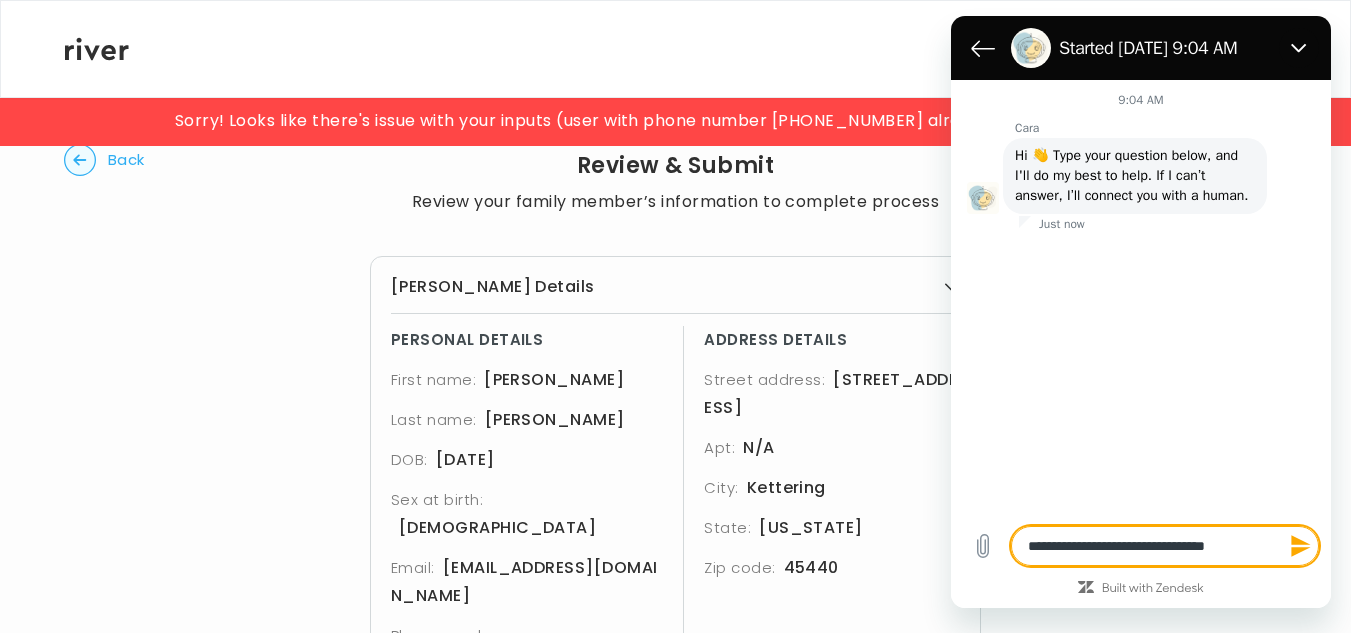 type on "**********" 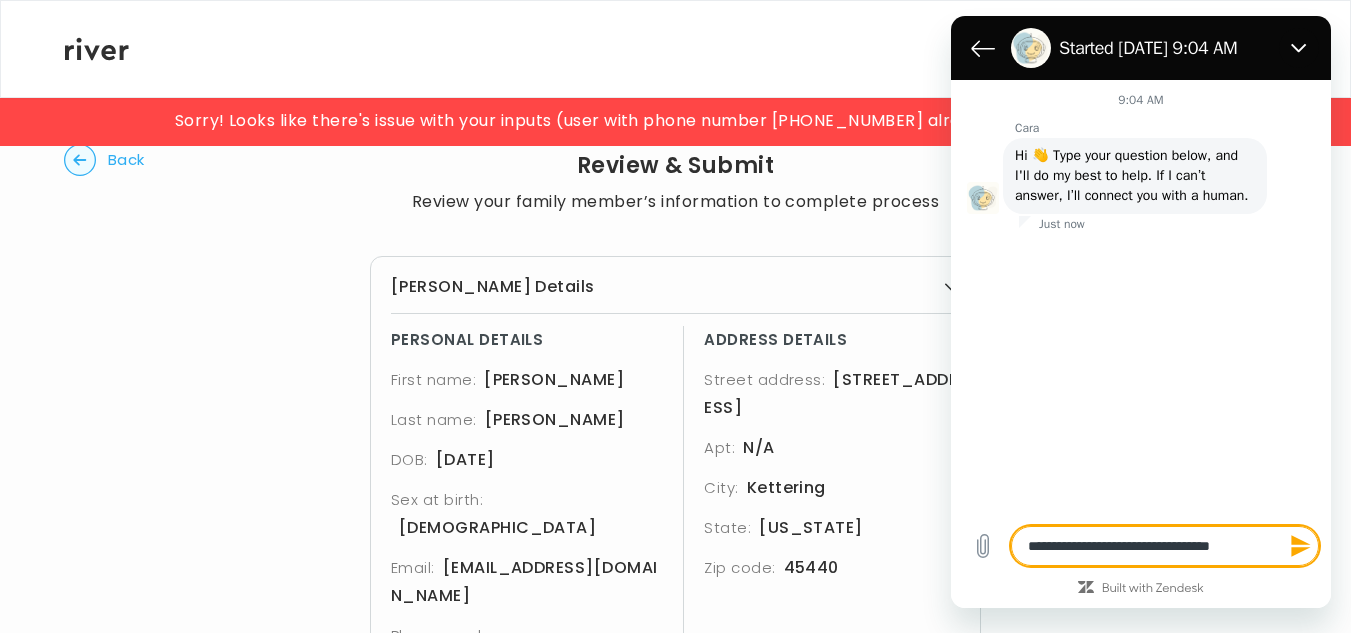 type on "**********" 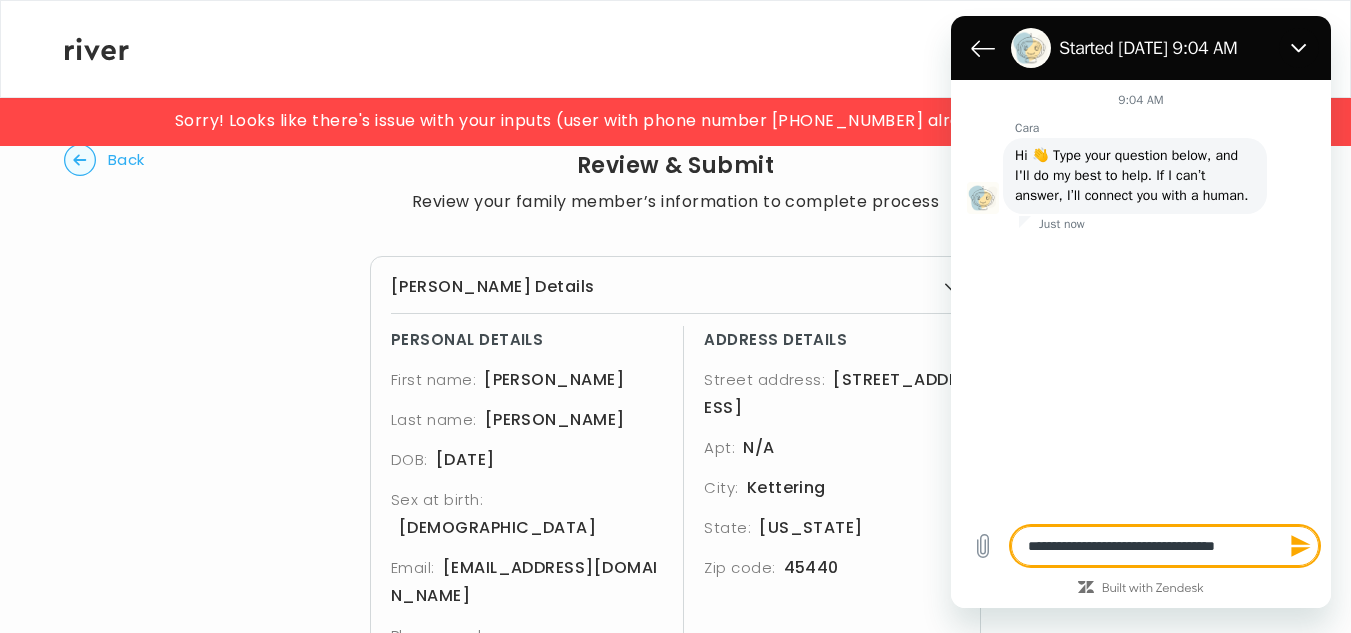 type on "**********" 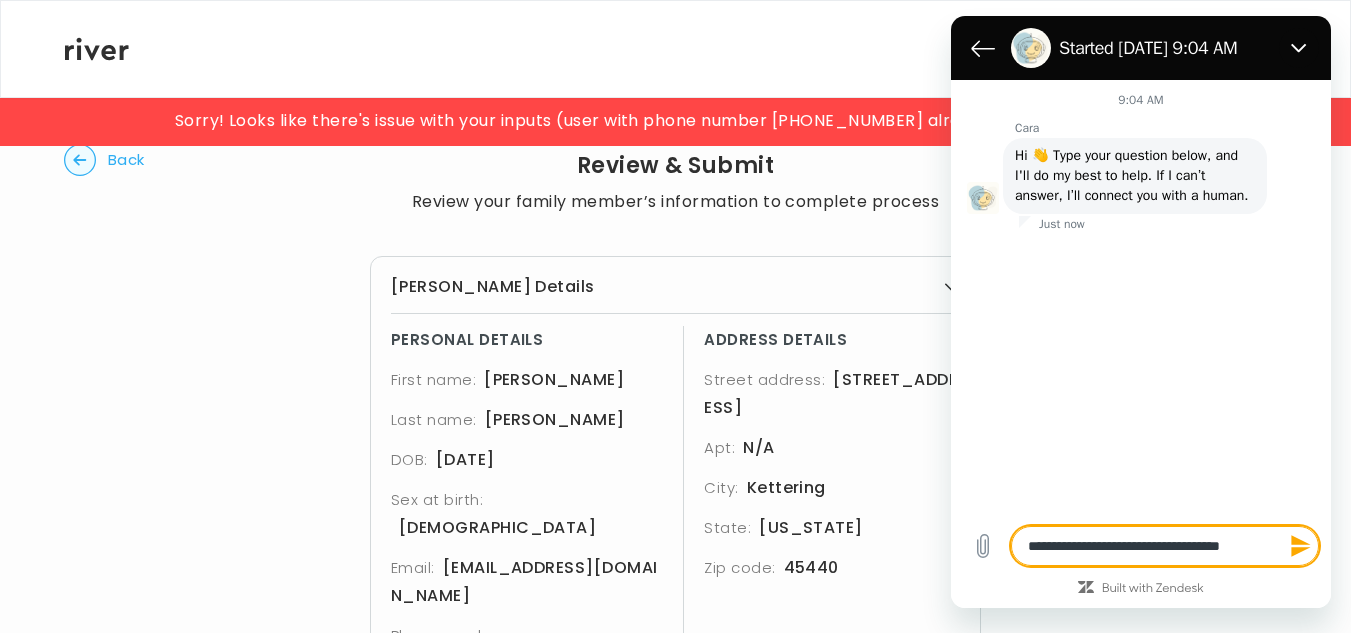 type on "**********" 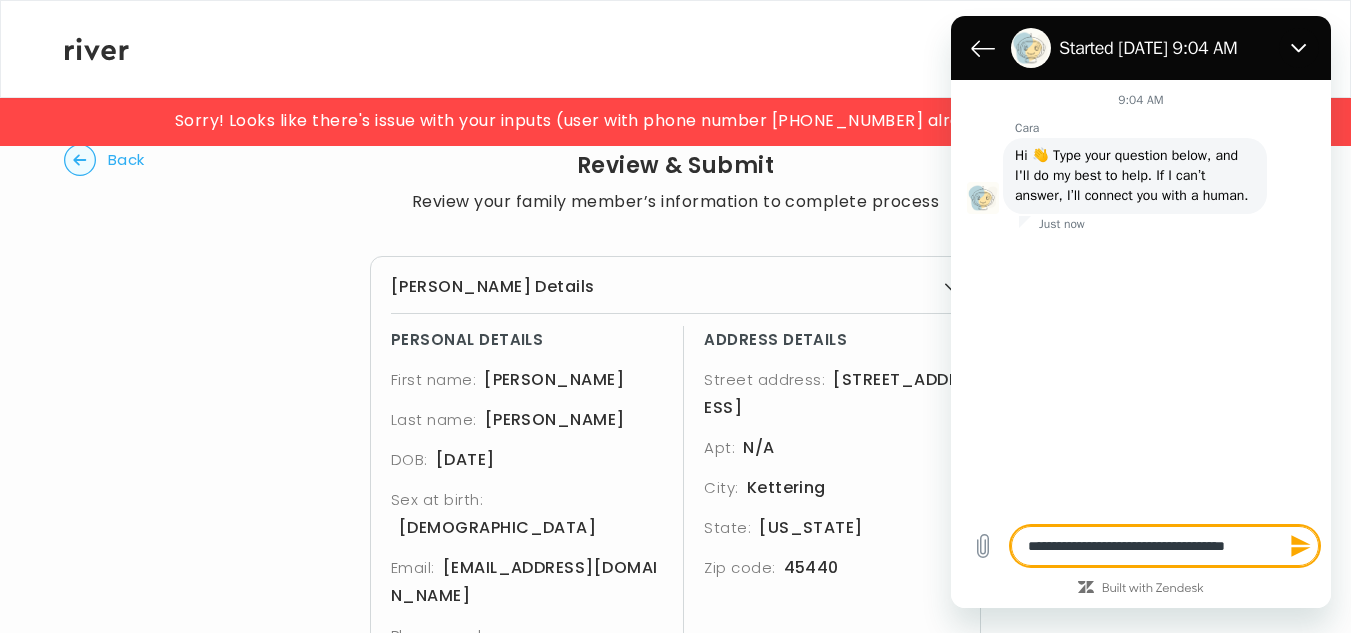 type on "**********" 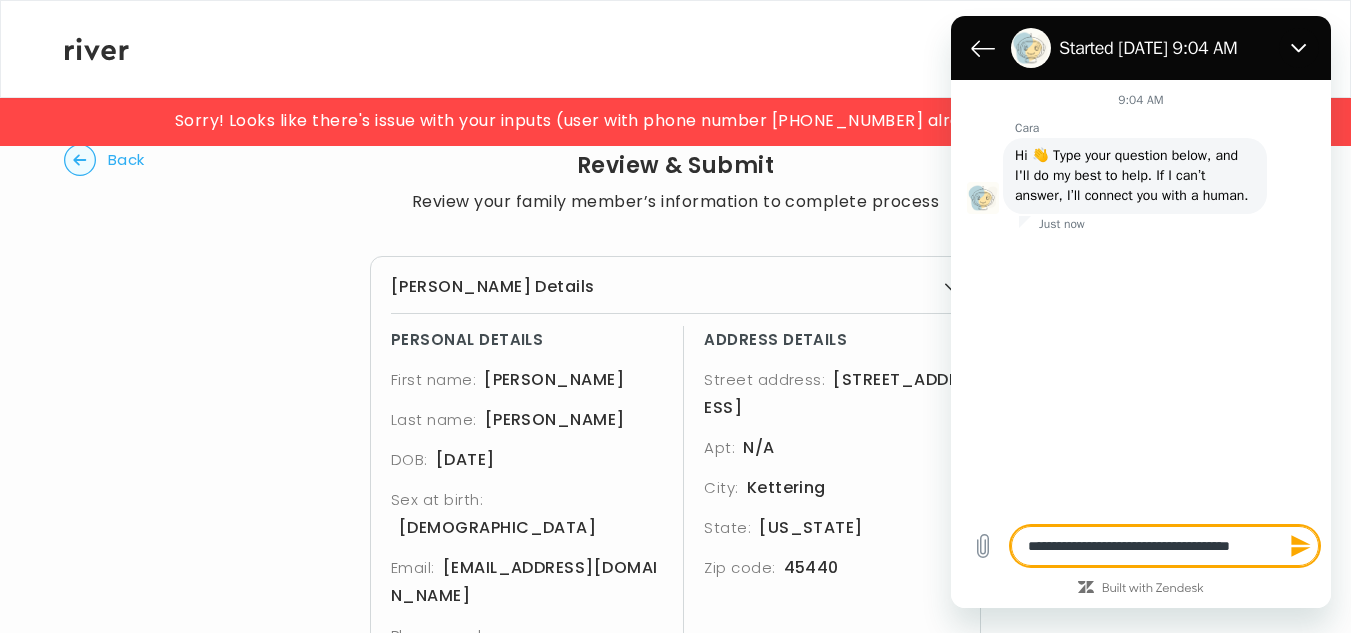type on "**********" 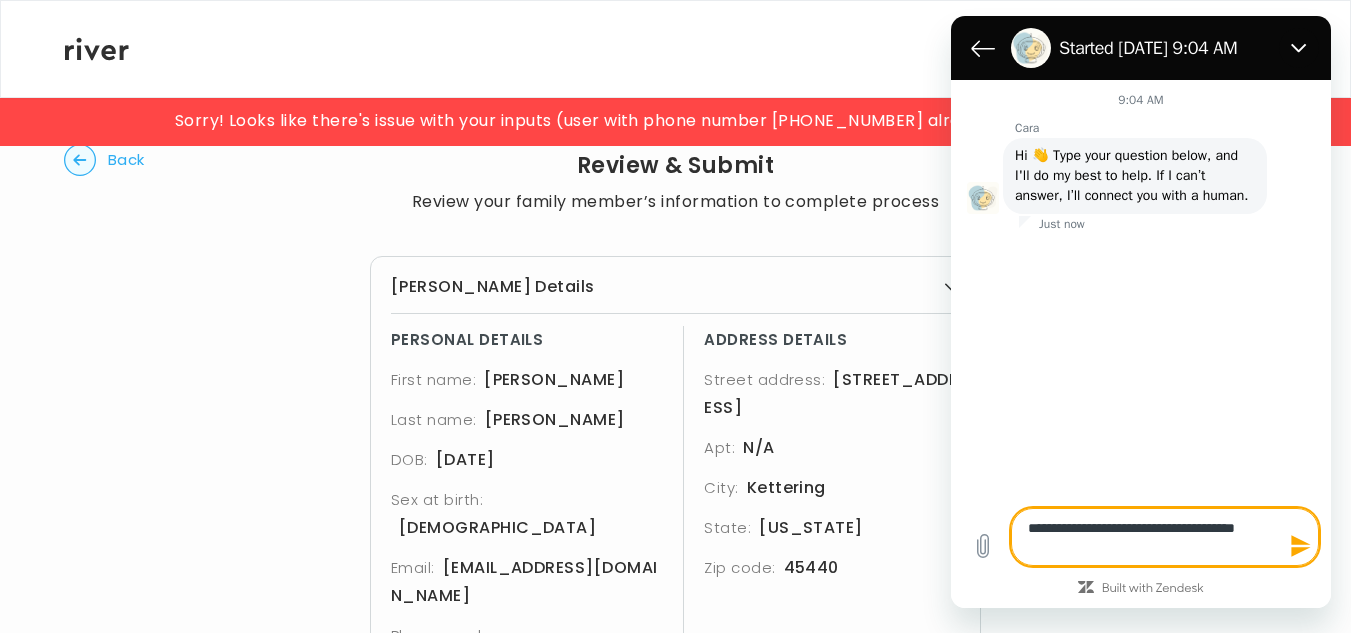 type on "**********" 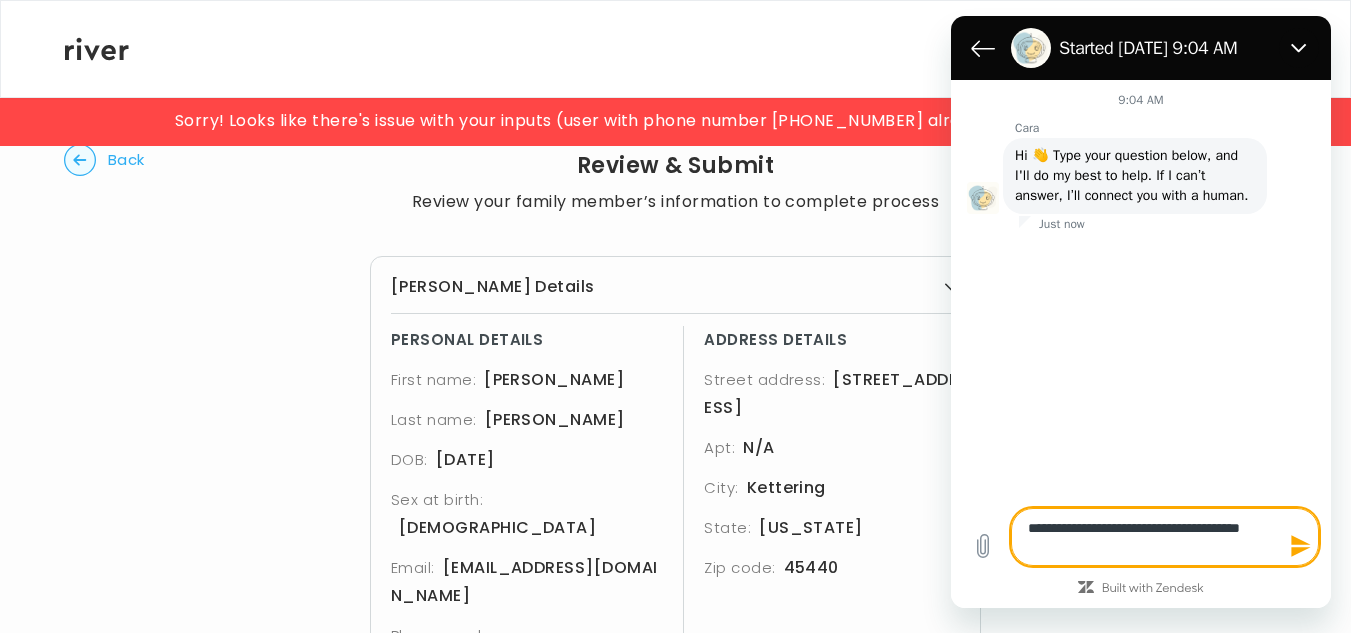 type on "**********" 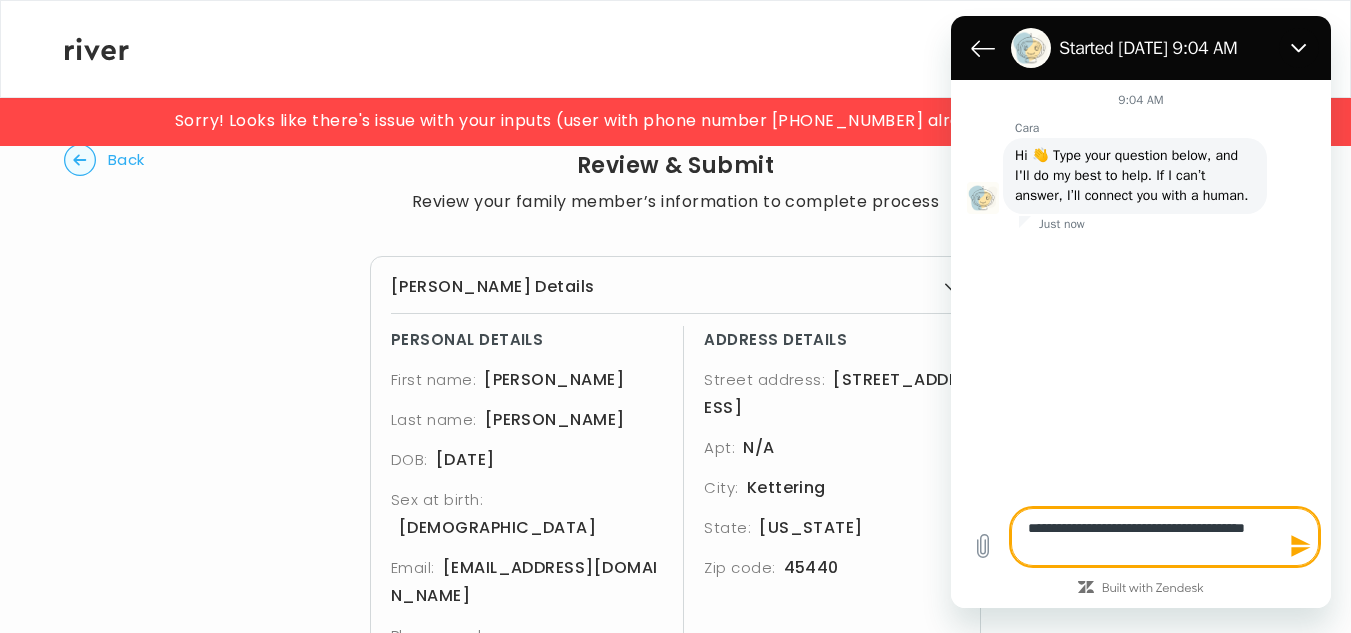 type on "**********" 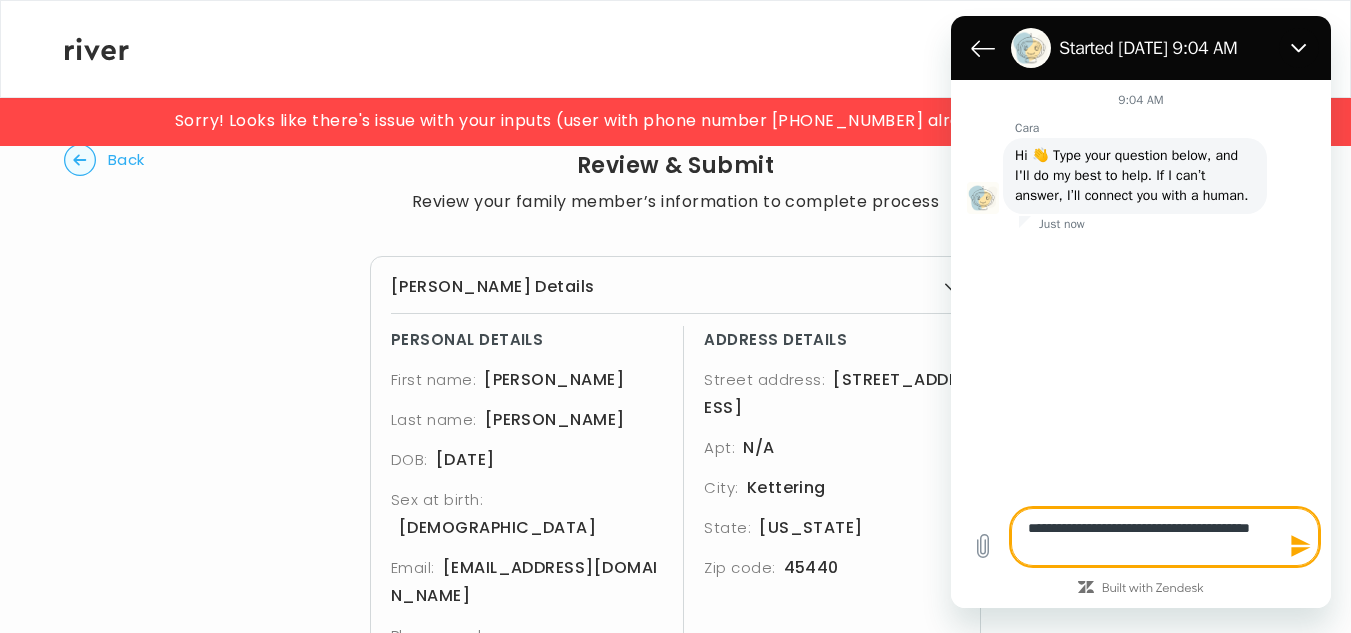 type on "**********" 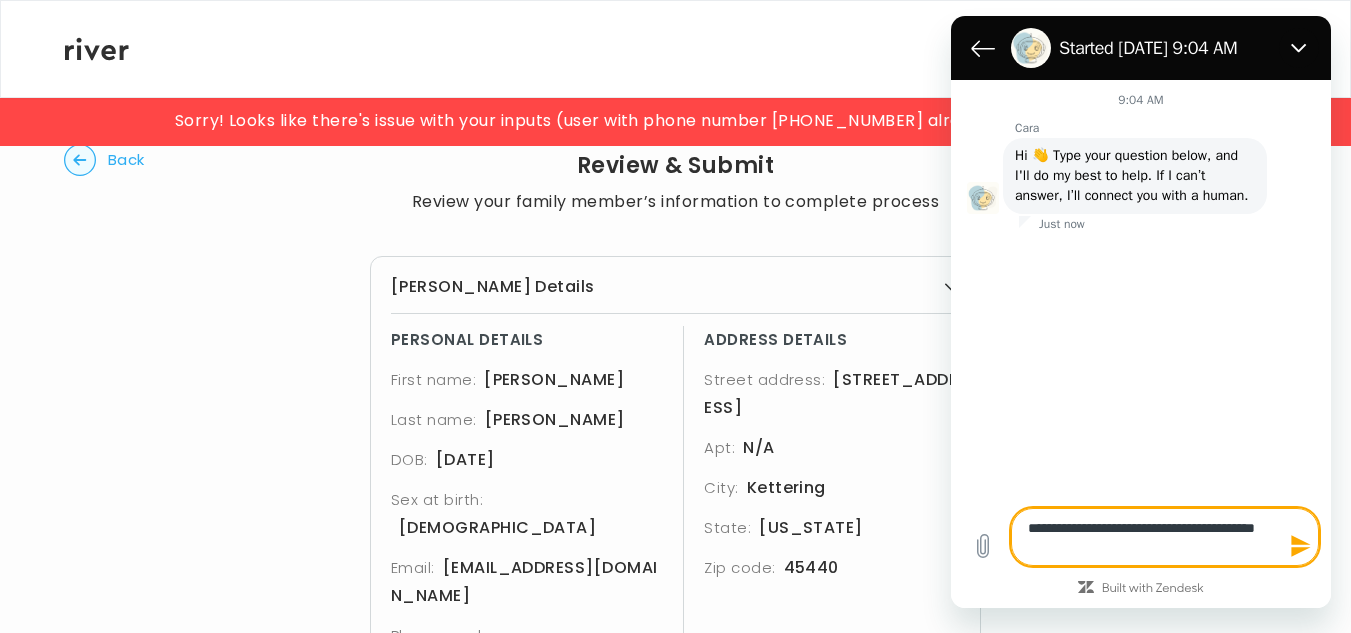 type on "**********" 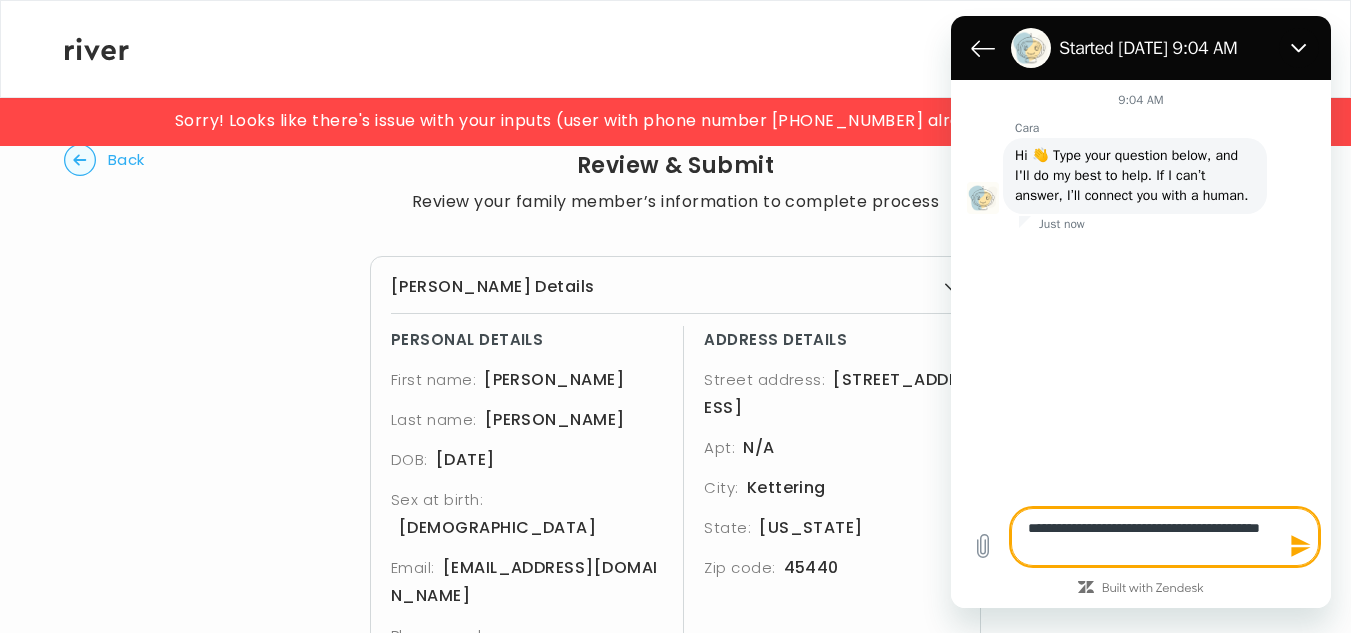 type on "**********" 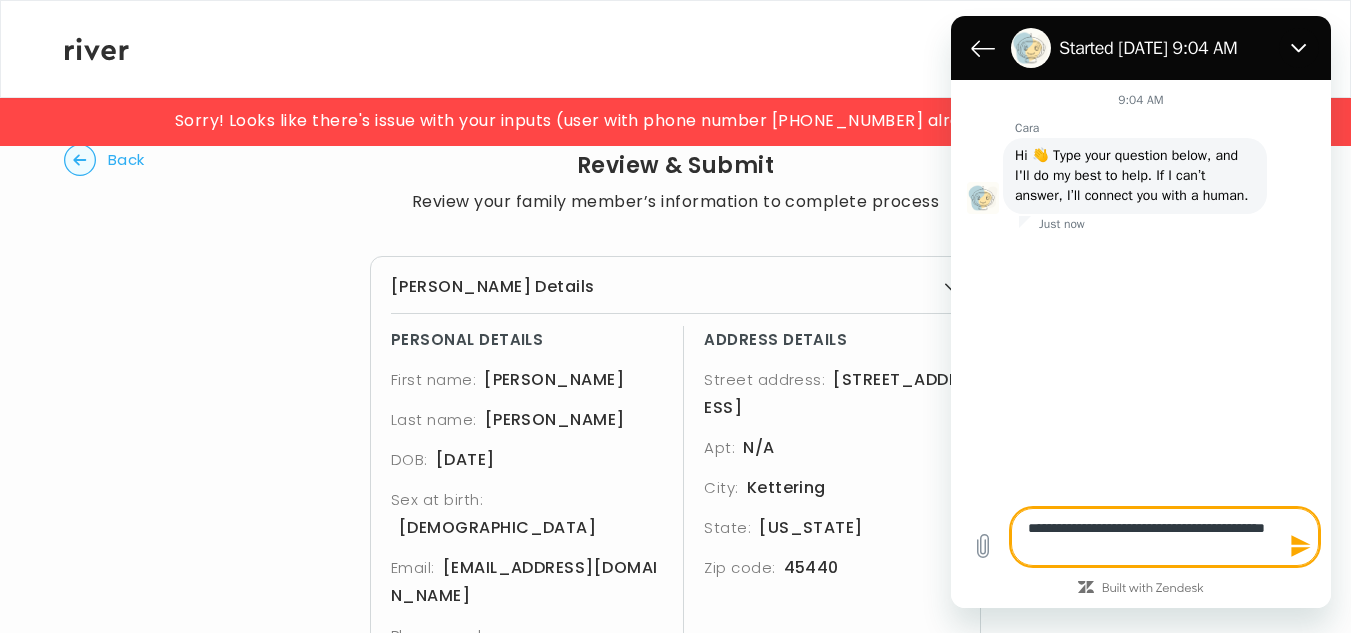 type on "**********" 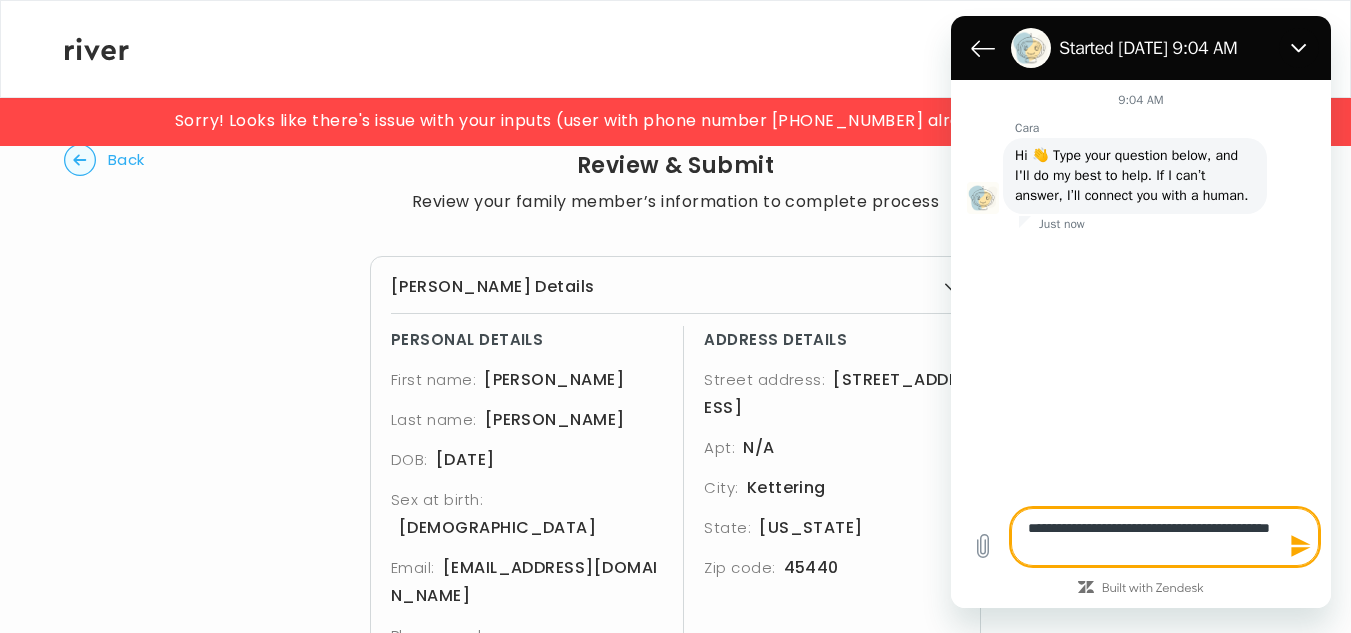 type on "**********" 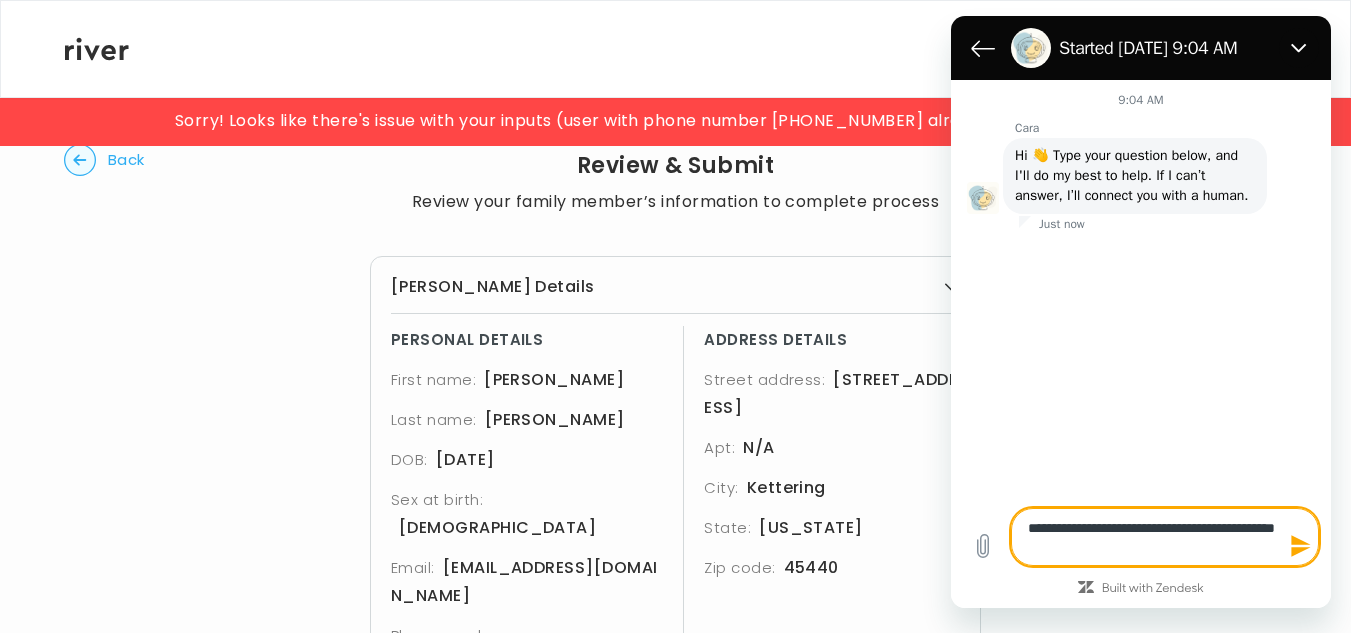 type on "**********" 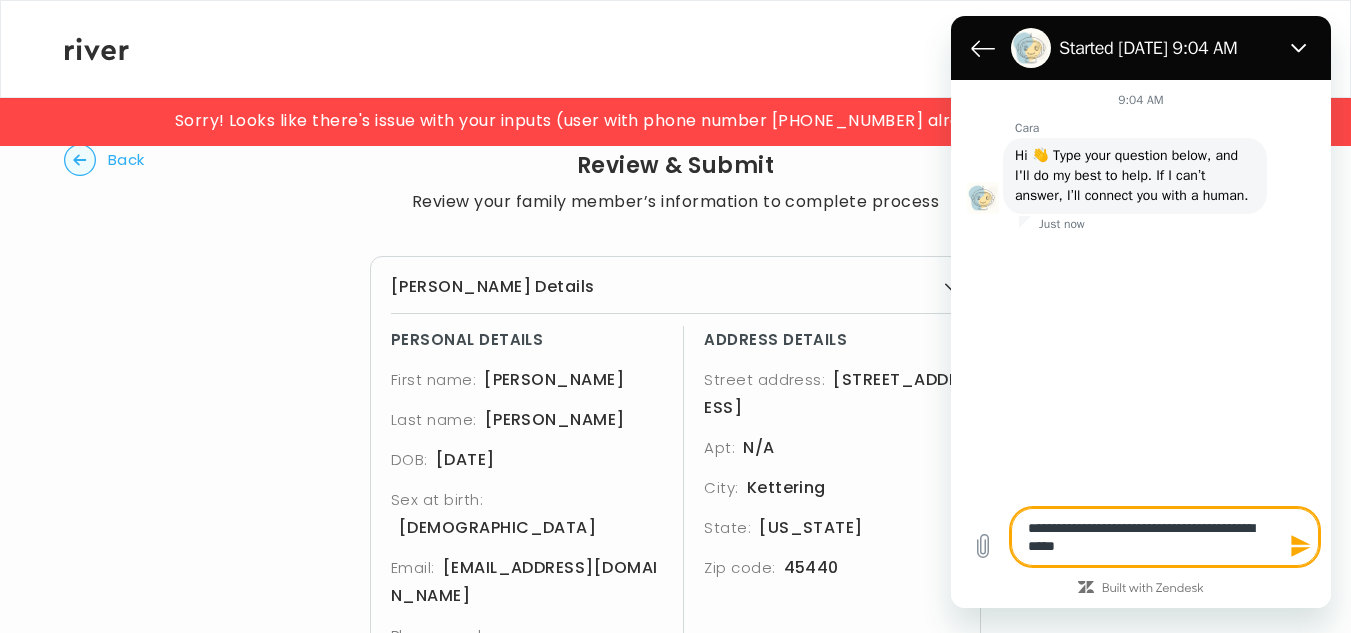 type on "**********" 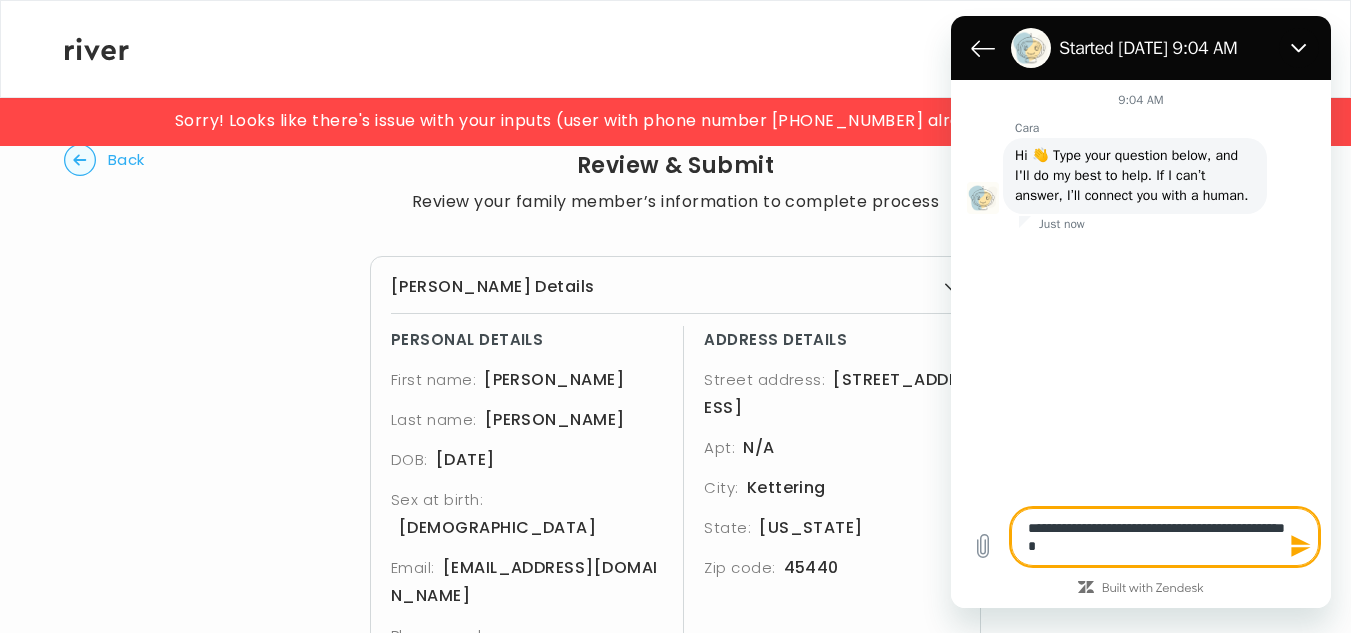 type on "**********" 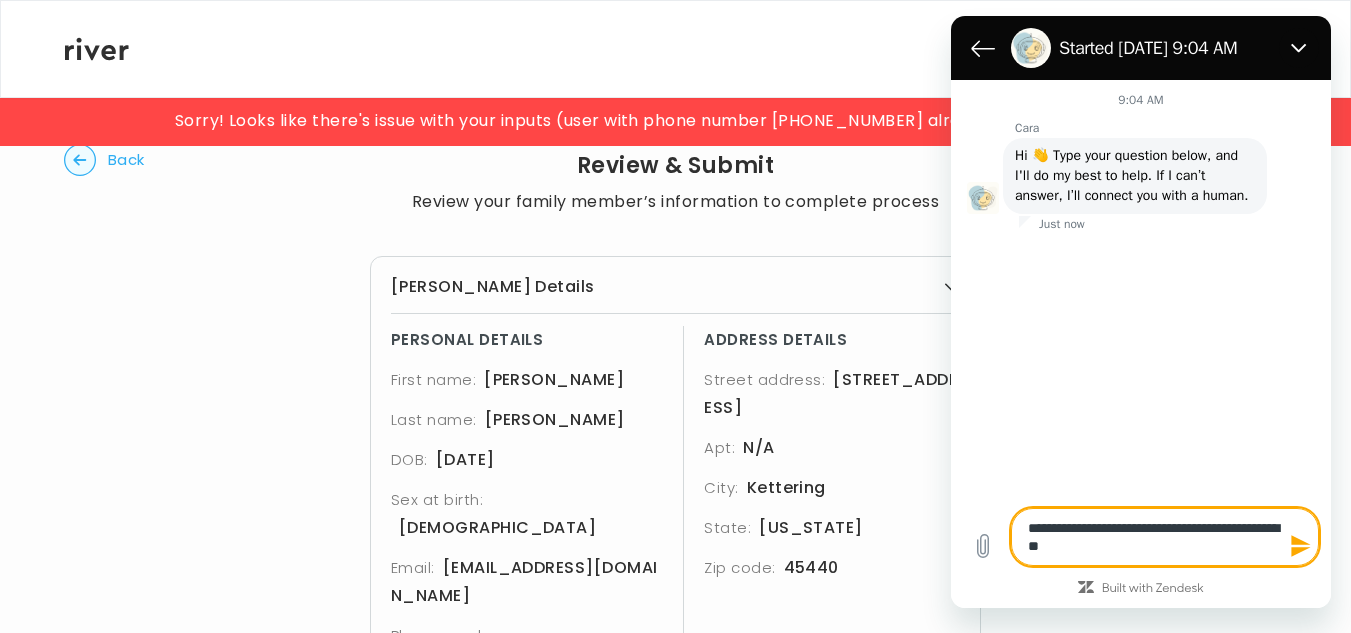 type on "**********" 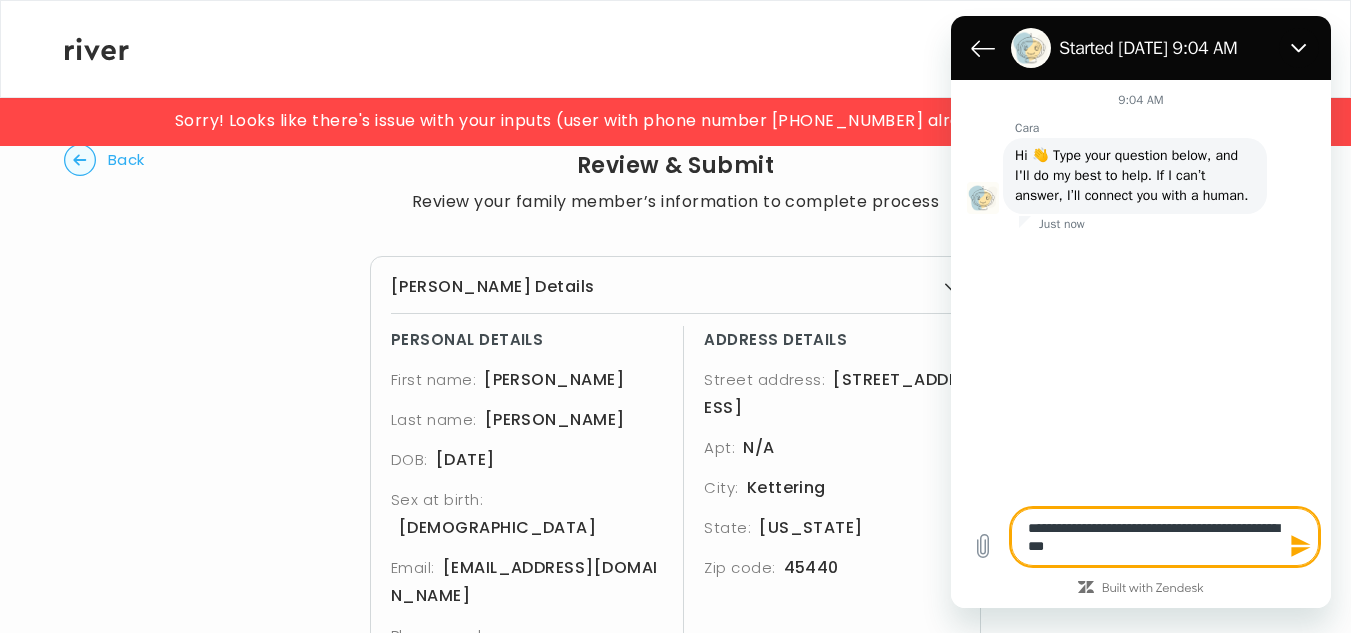 type on "**********" 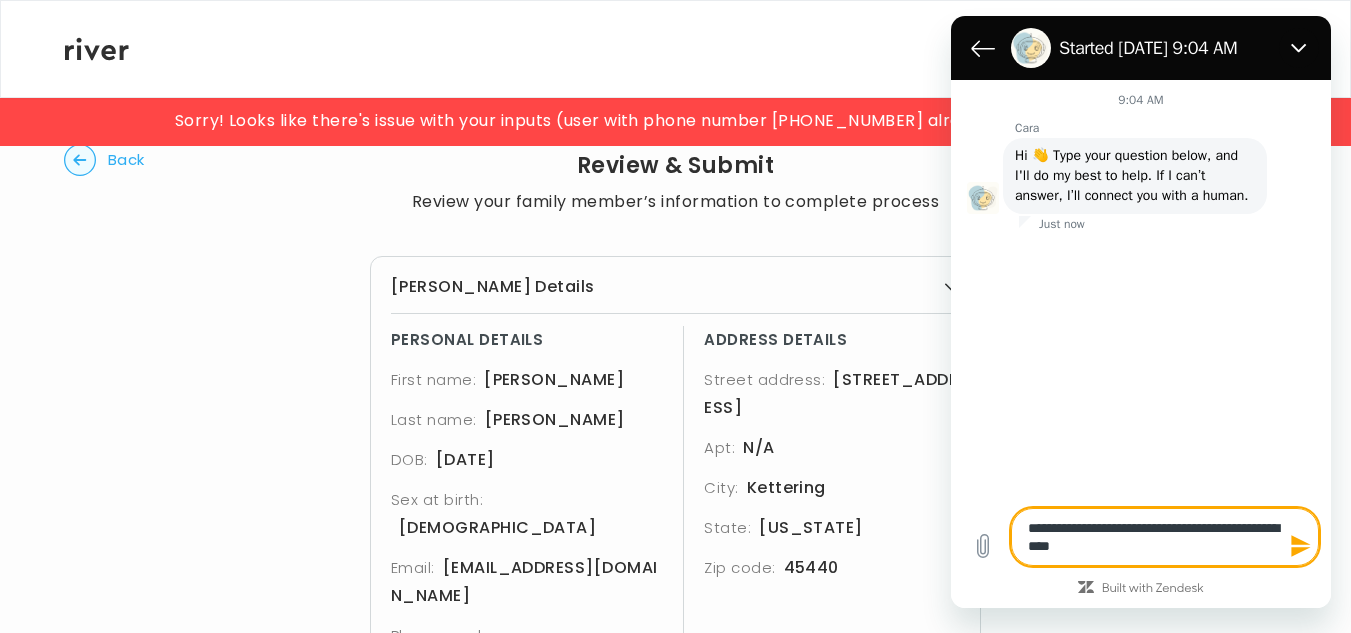 type on "**********" 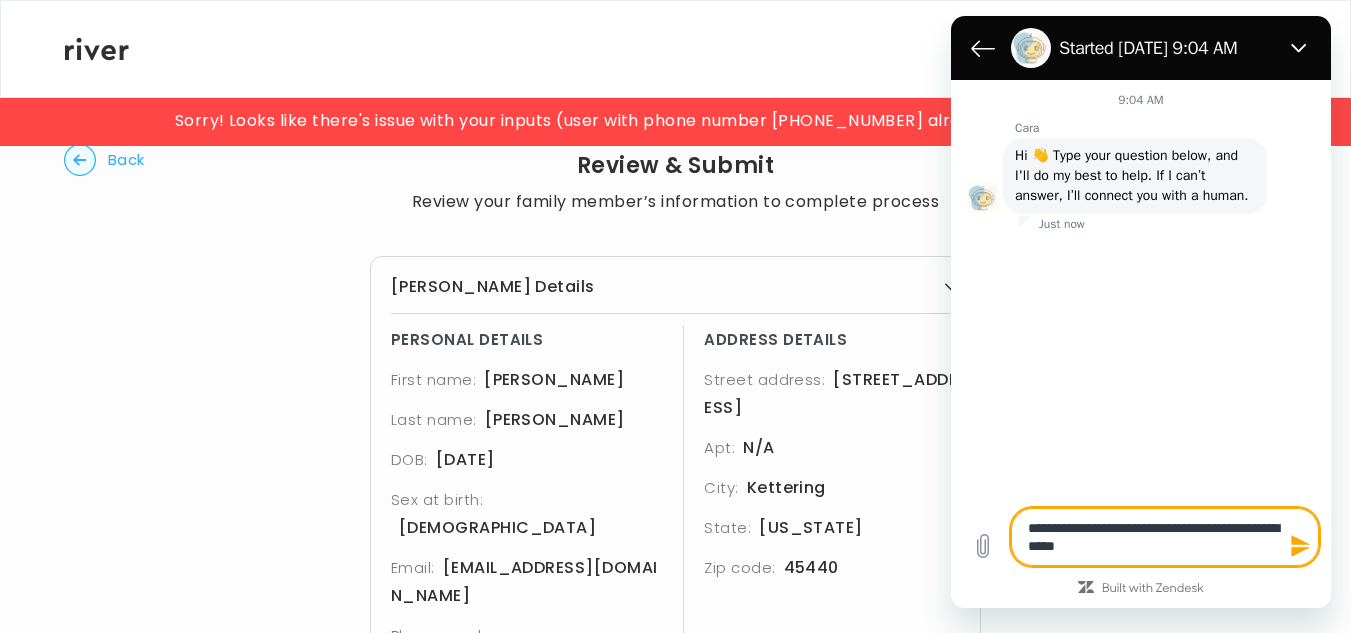 type on "**********" 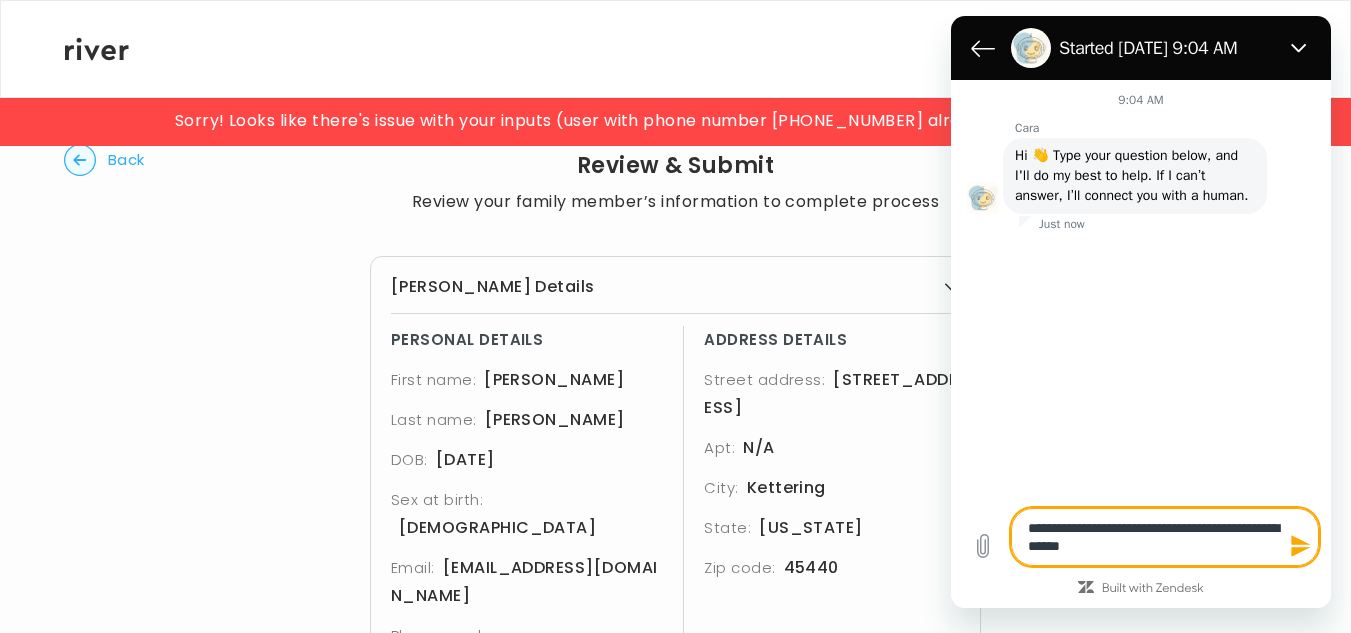 type on "**********" 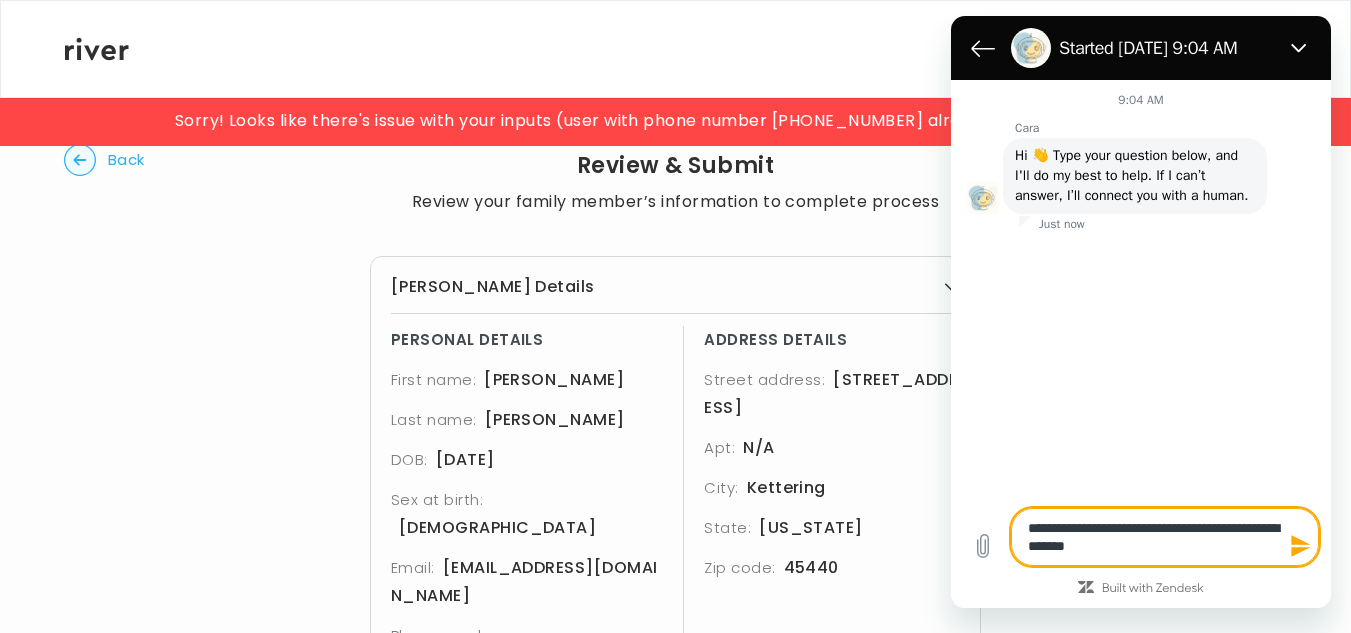 type on "**********" 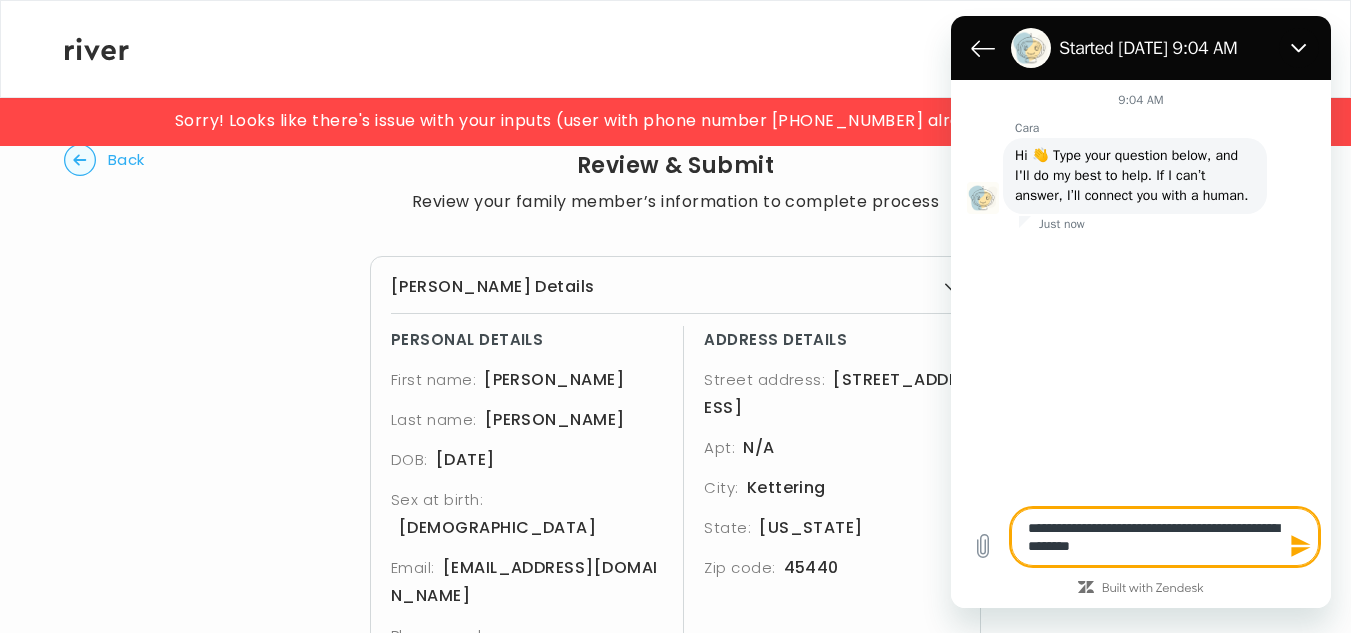 type on "**********" 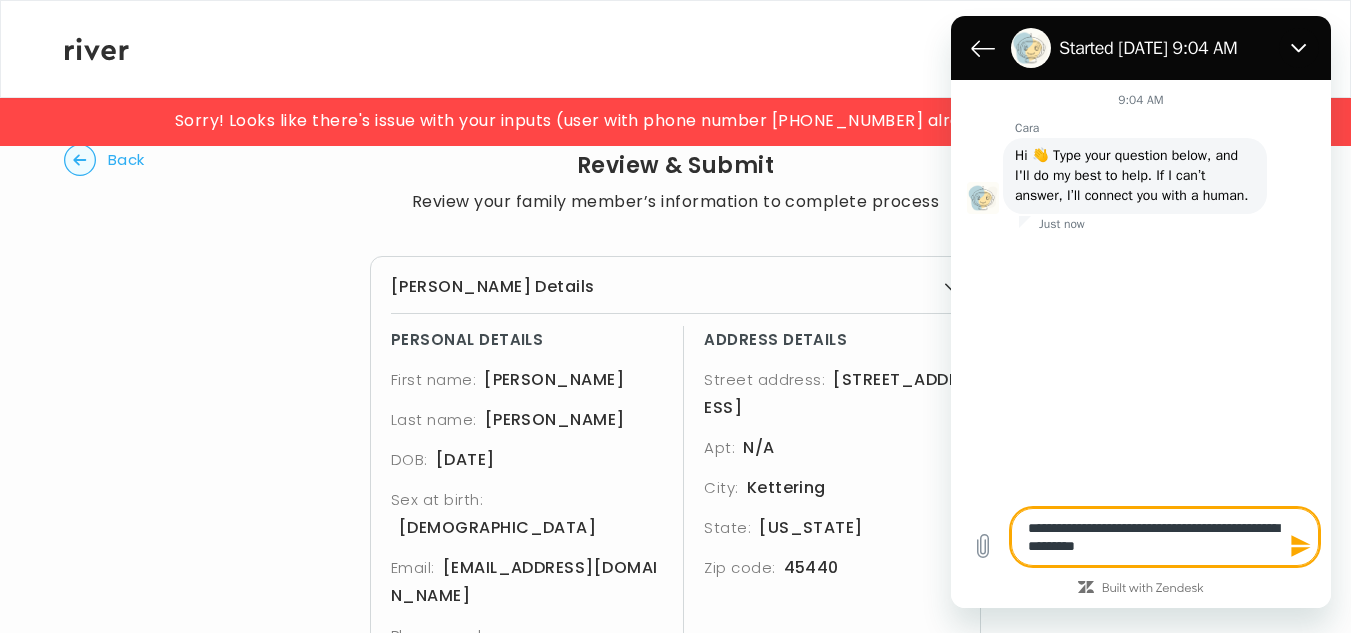type on "**********" 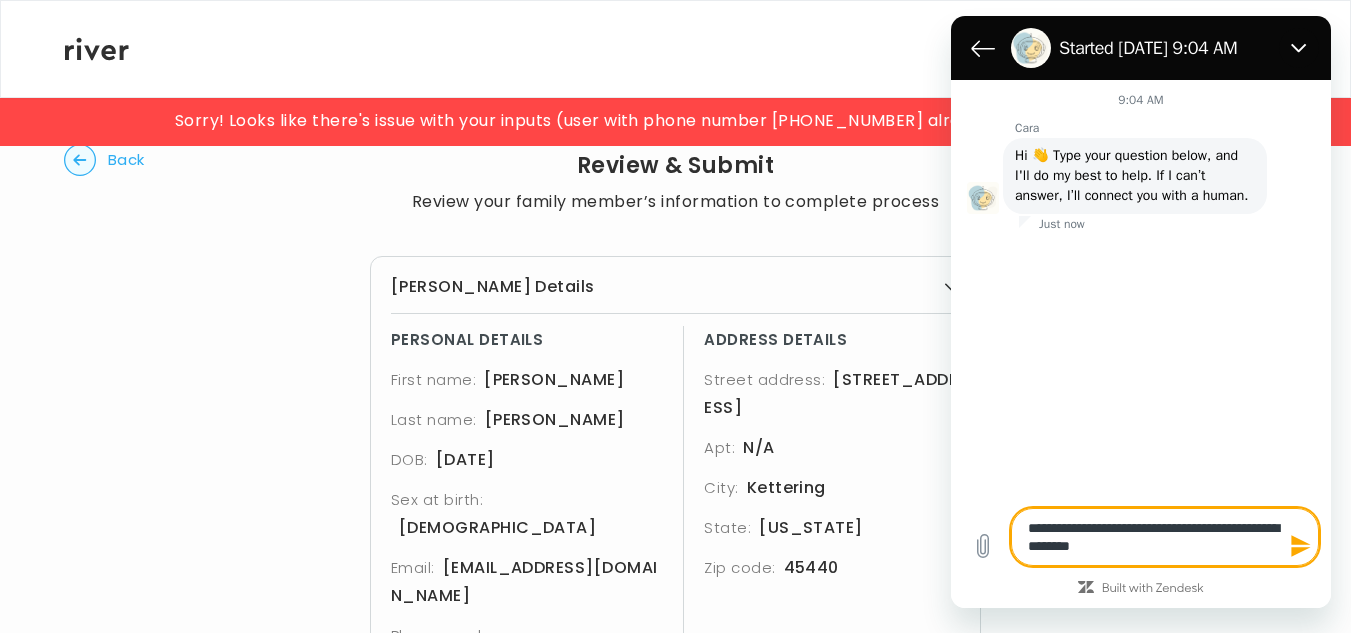 type on "**********" 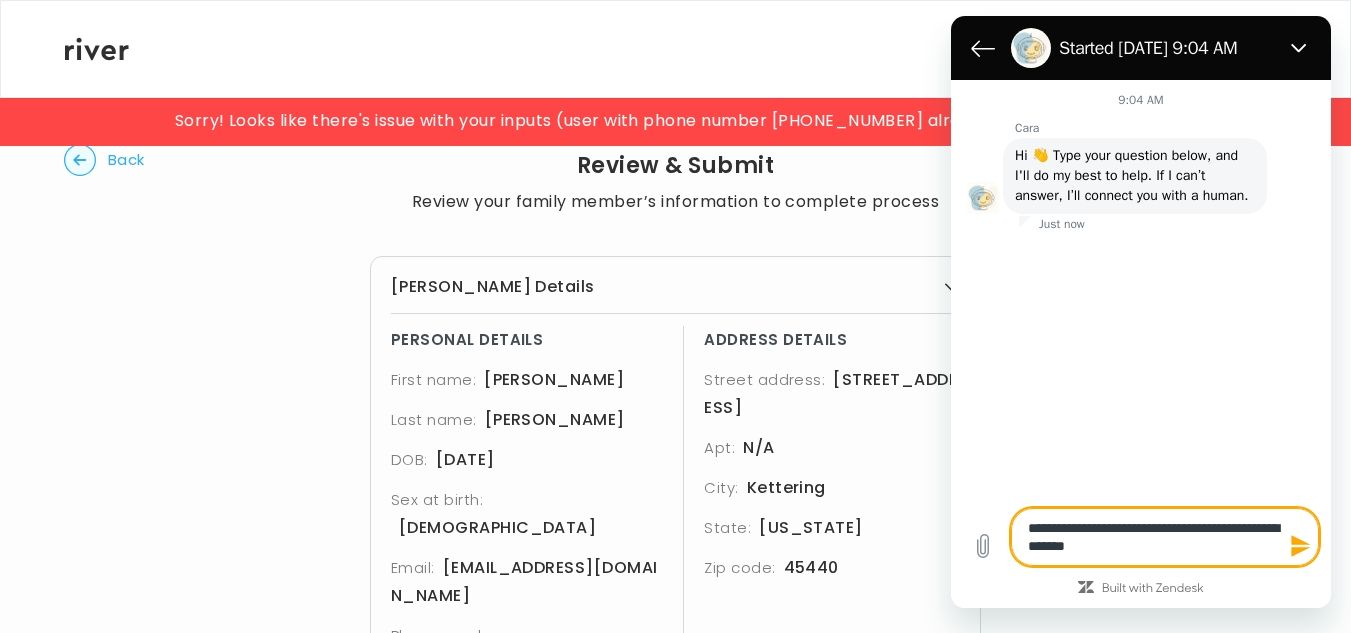 type on "**********" 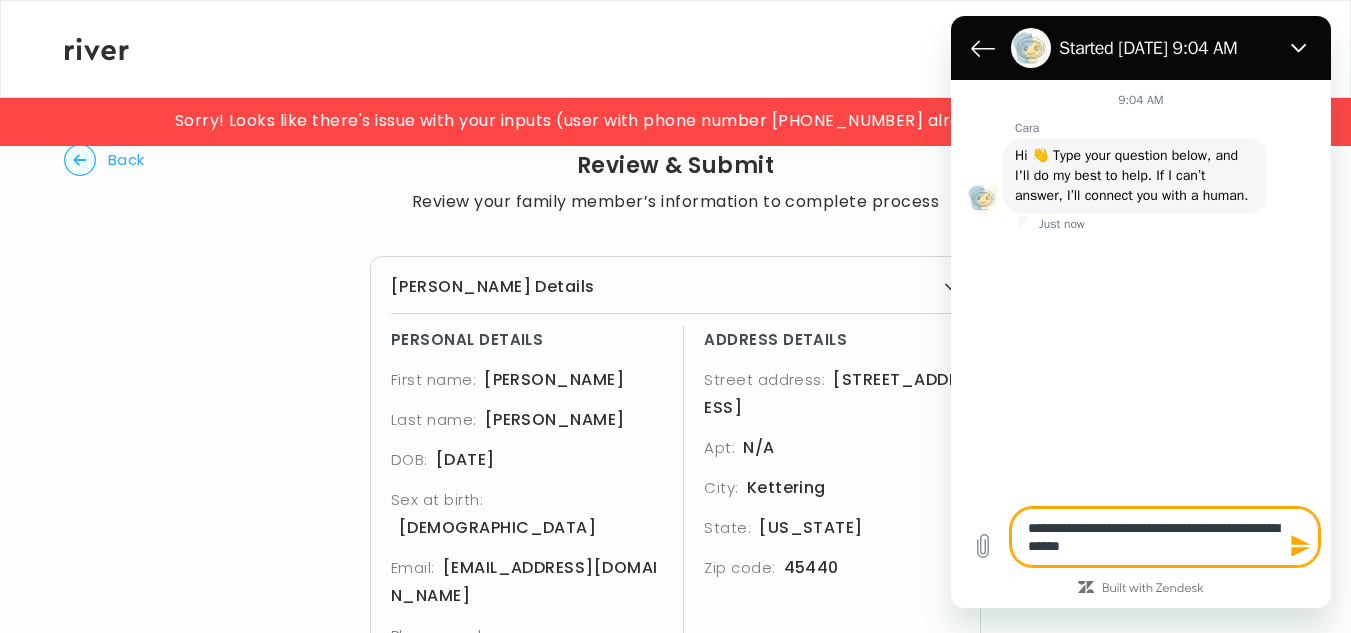 type on "**********" 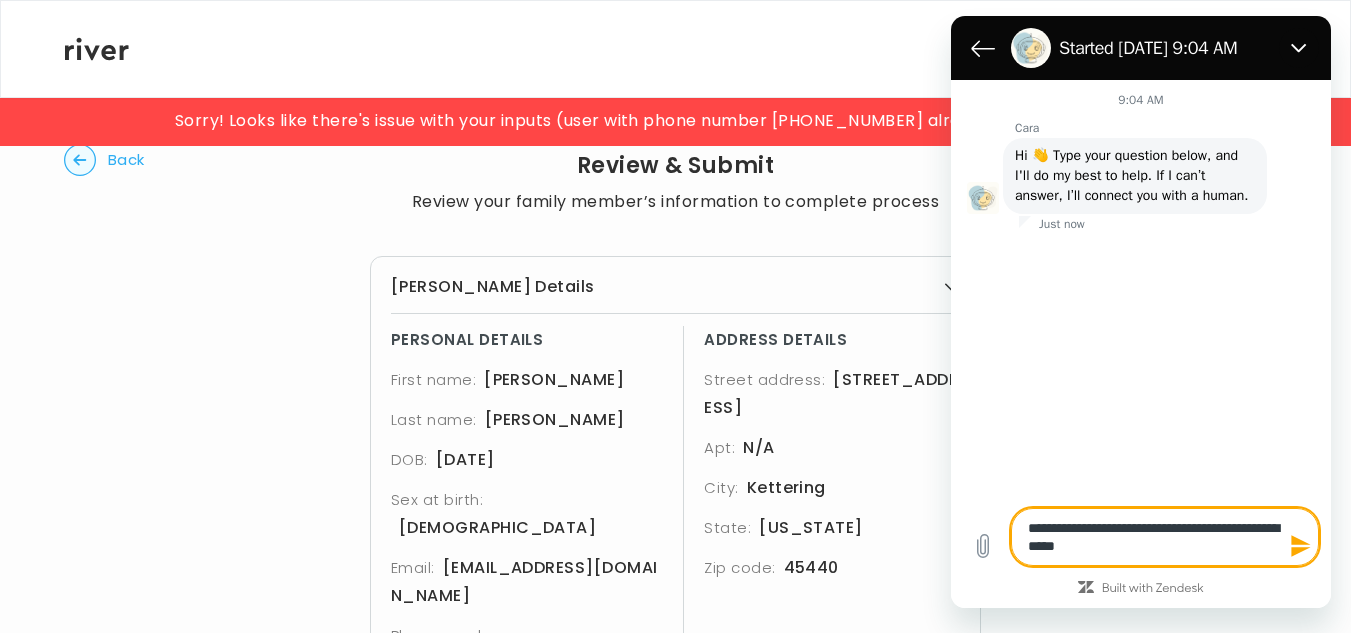 type on "**********" 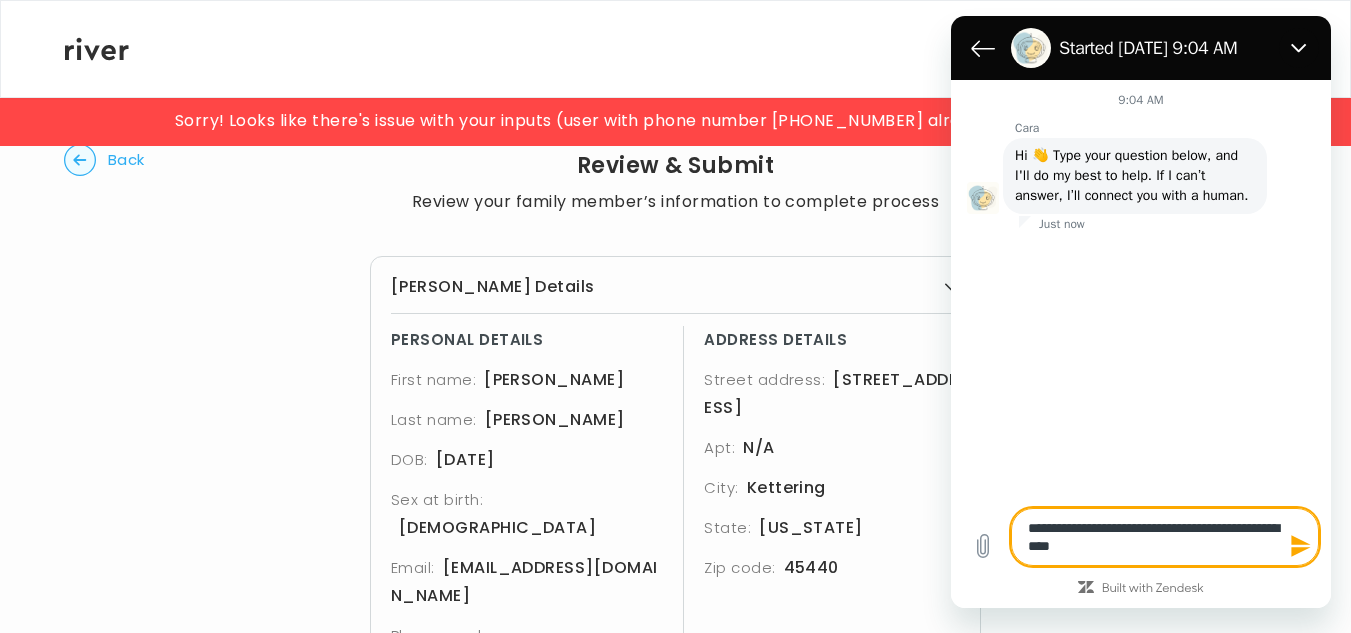 type on "**********" 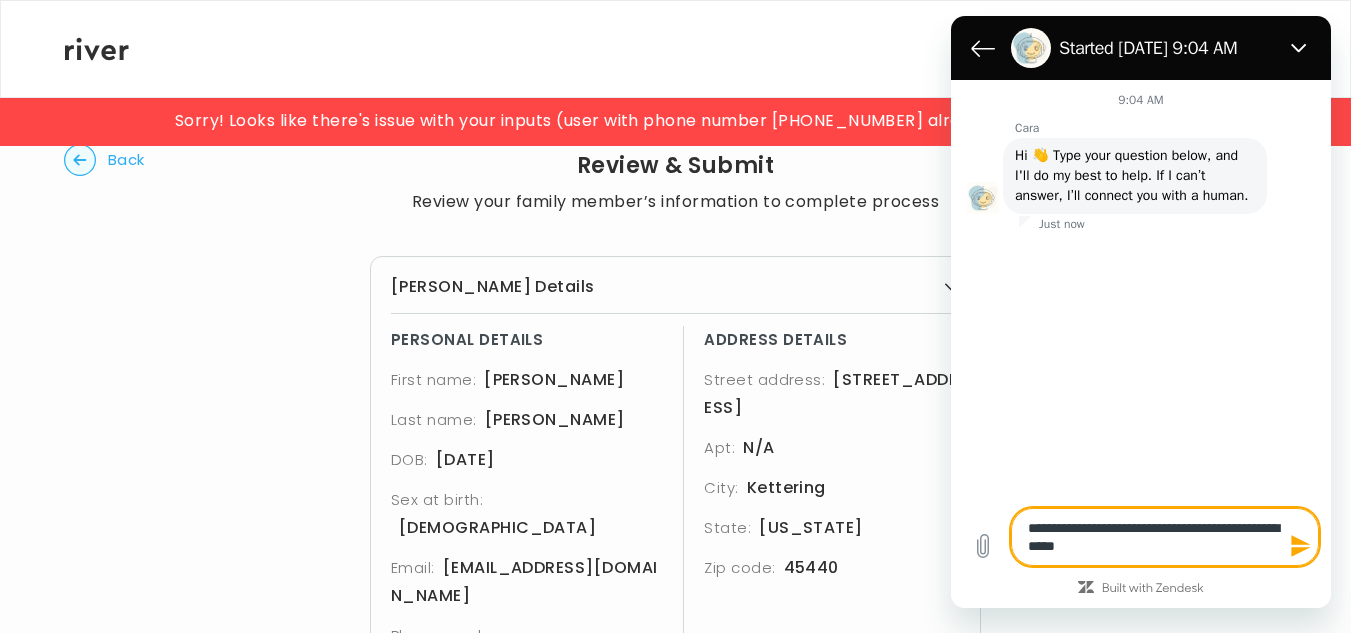 type on "**********" 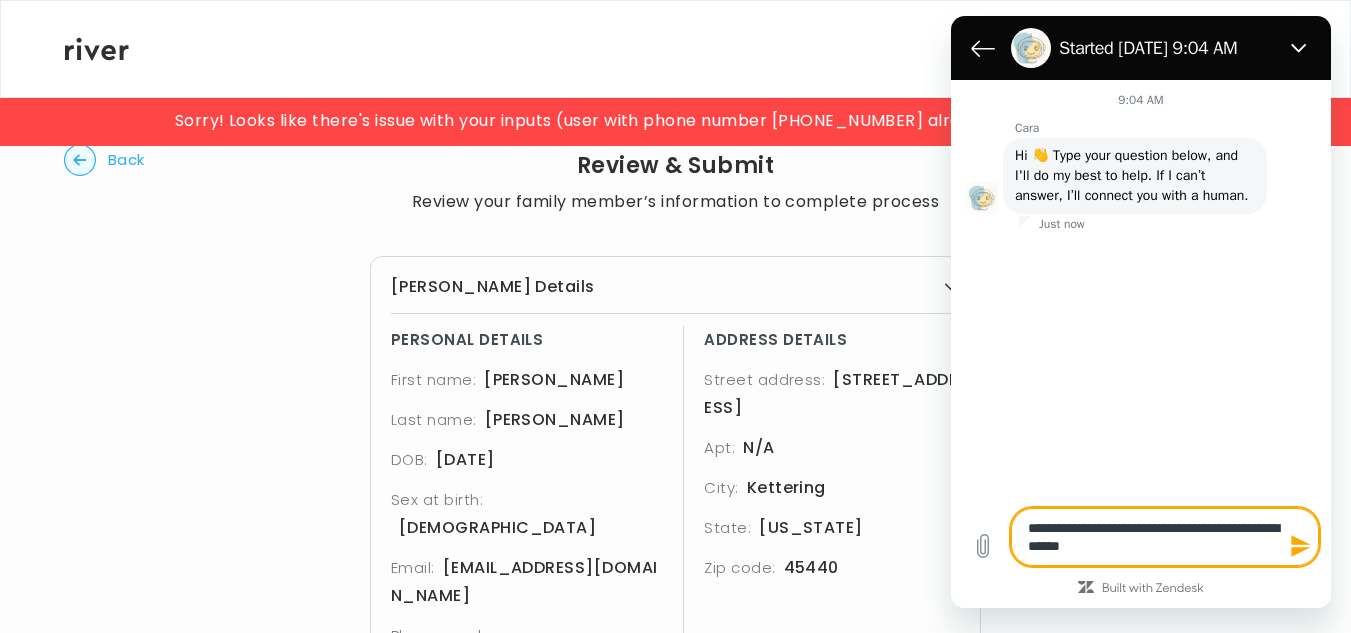 type on "**********" 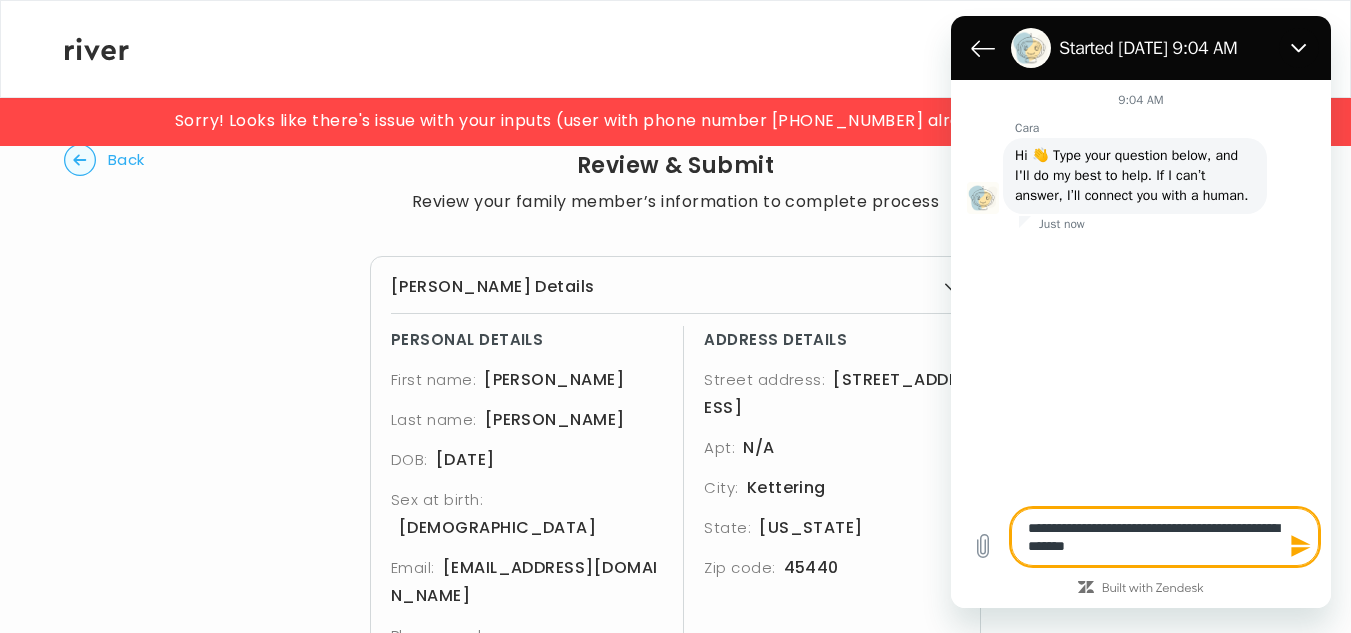type on "**********" 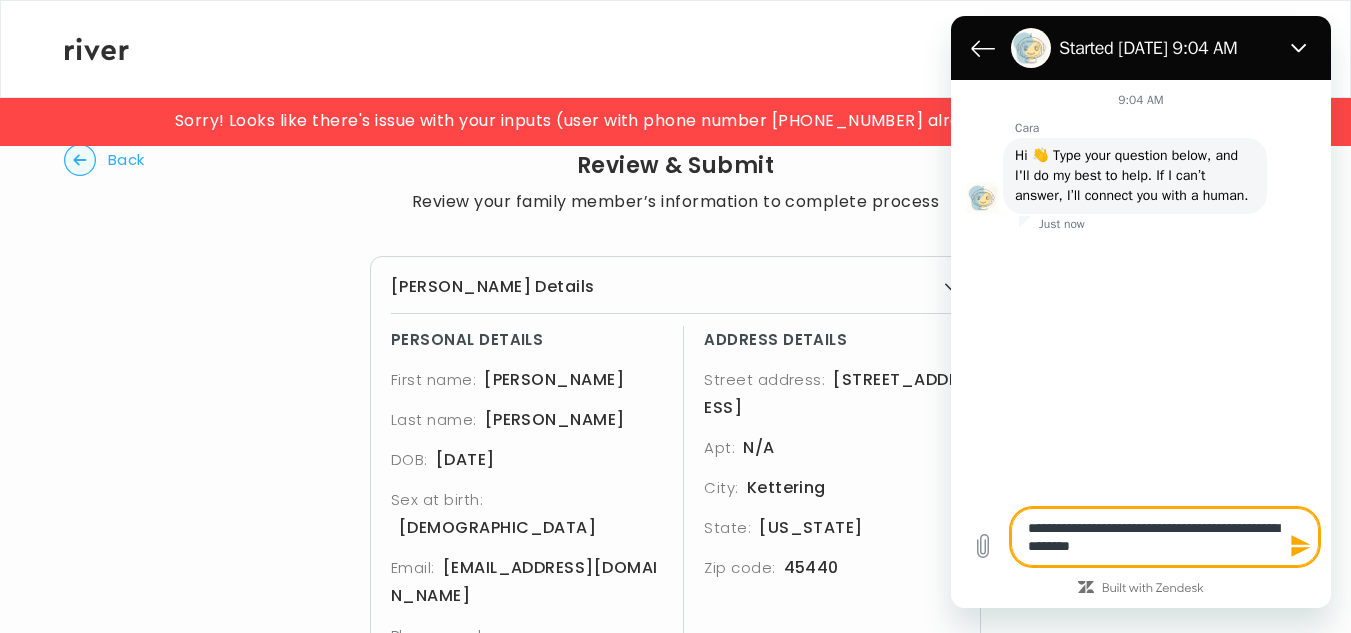 type on "**********" 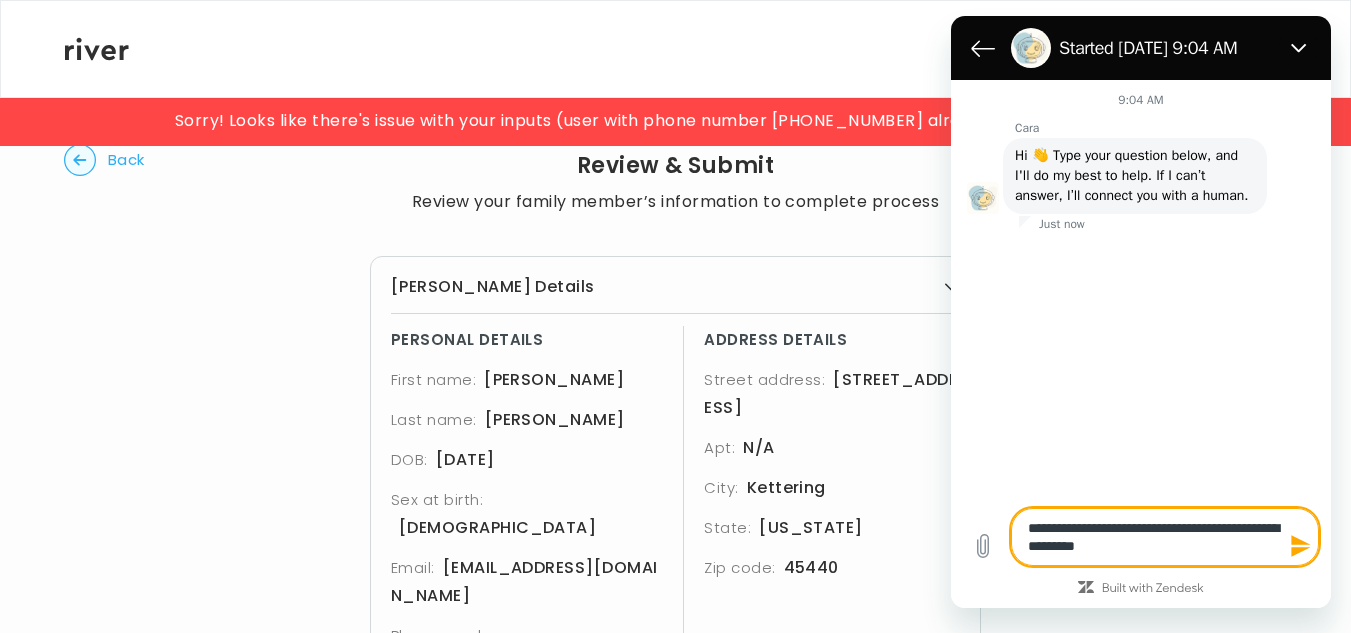 type on "*" 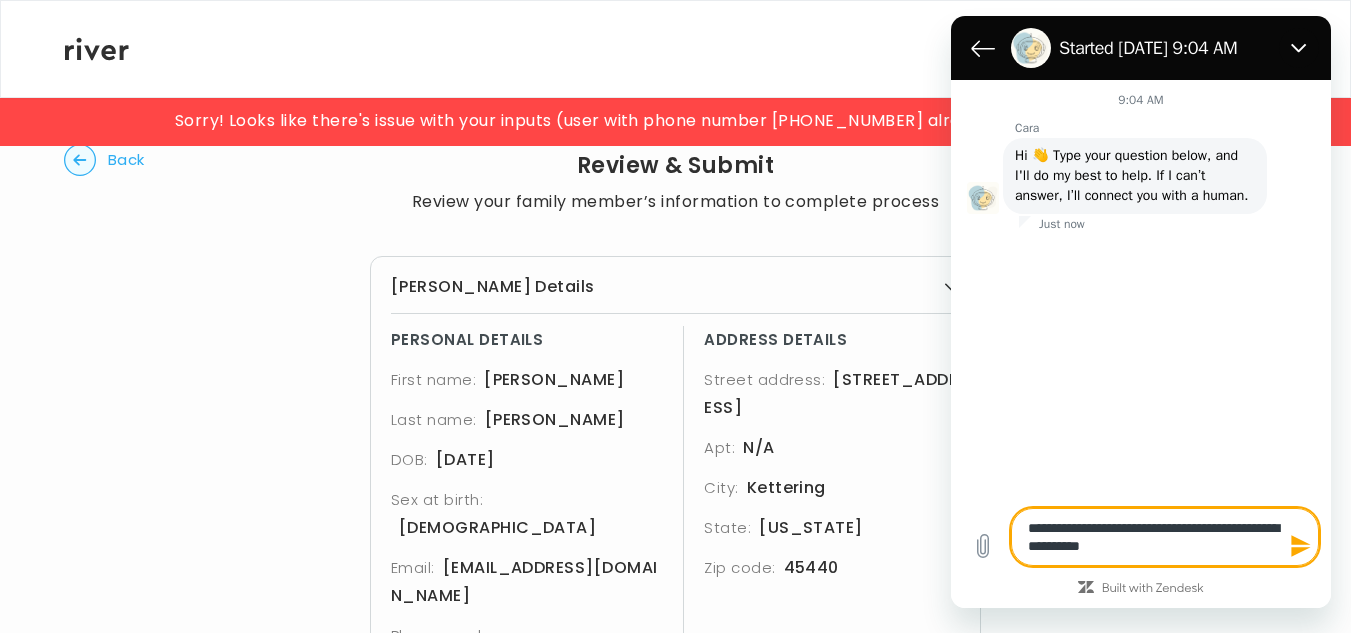 type on "**********" 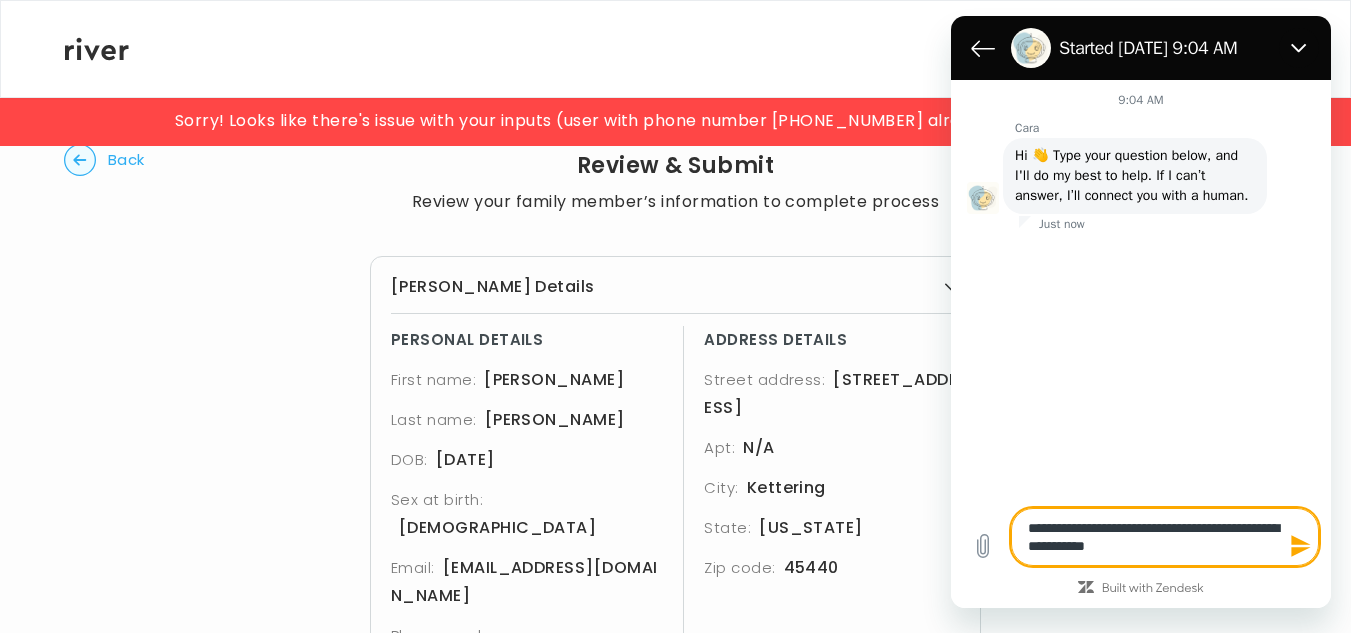 type on "**********" 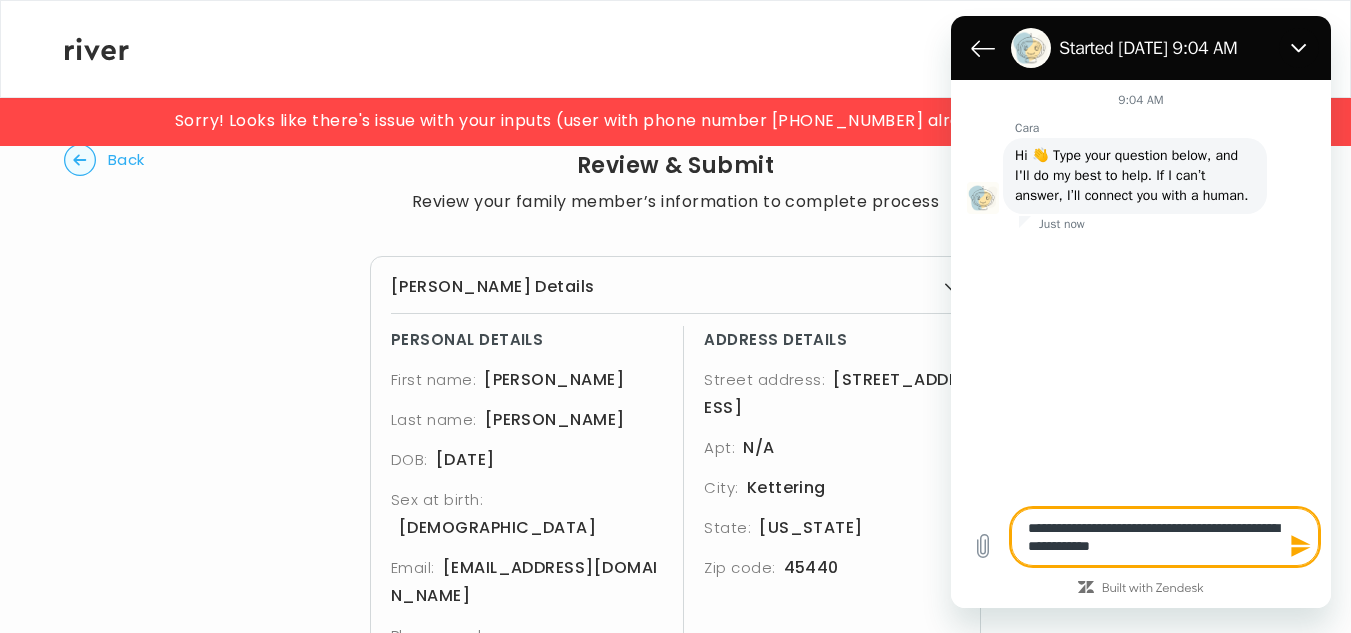 type on "**********" 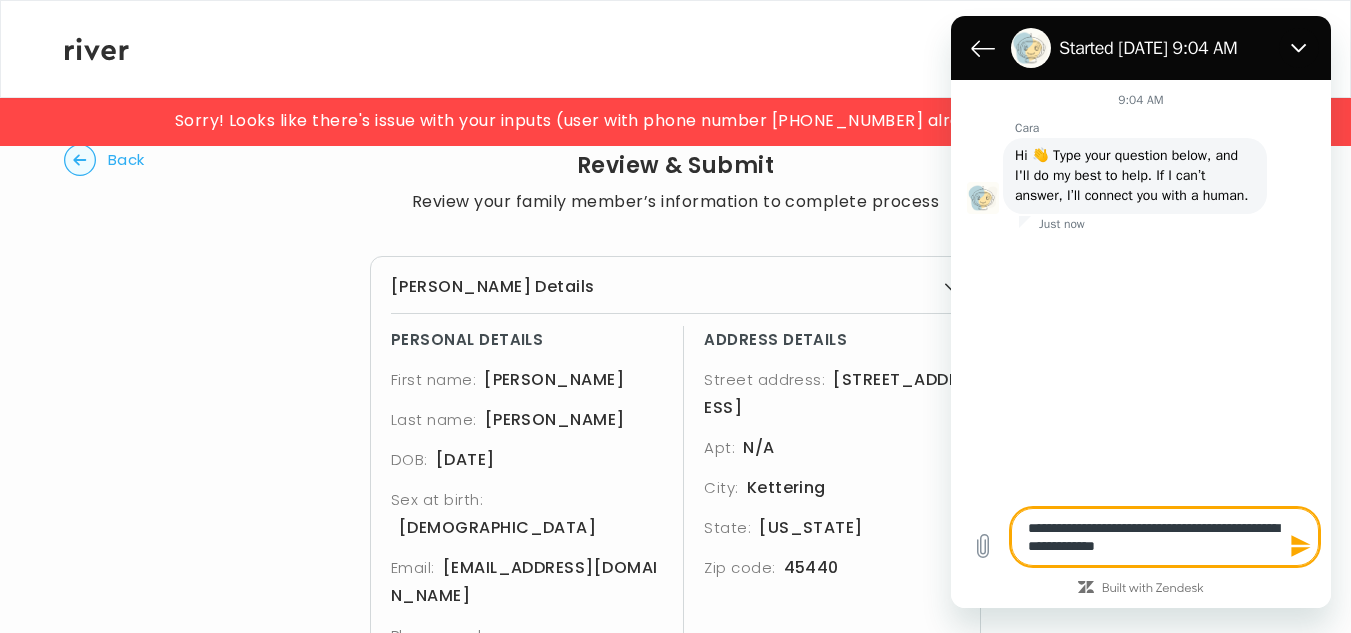 type on "**********" 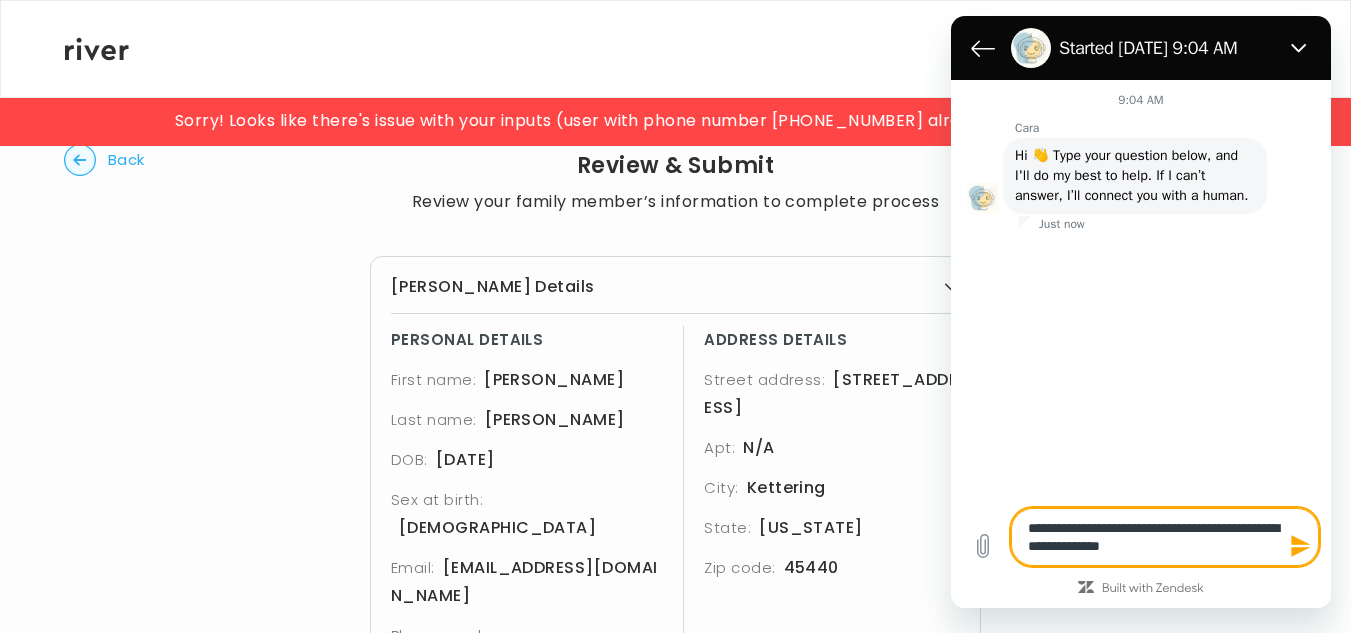 type on "**********" 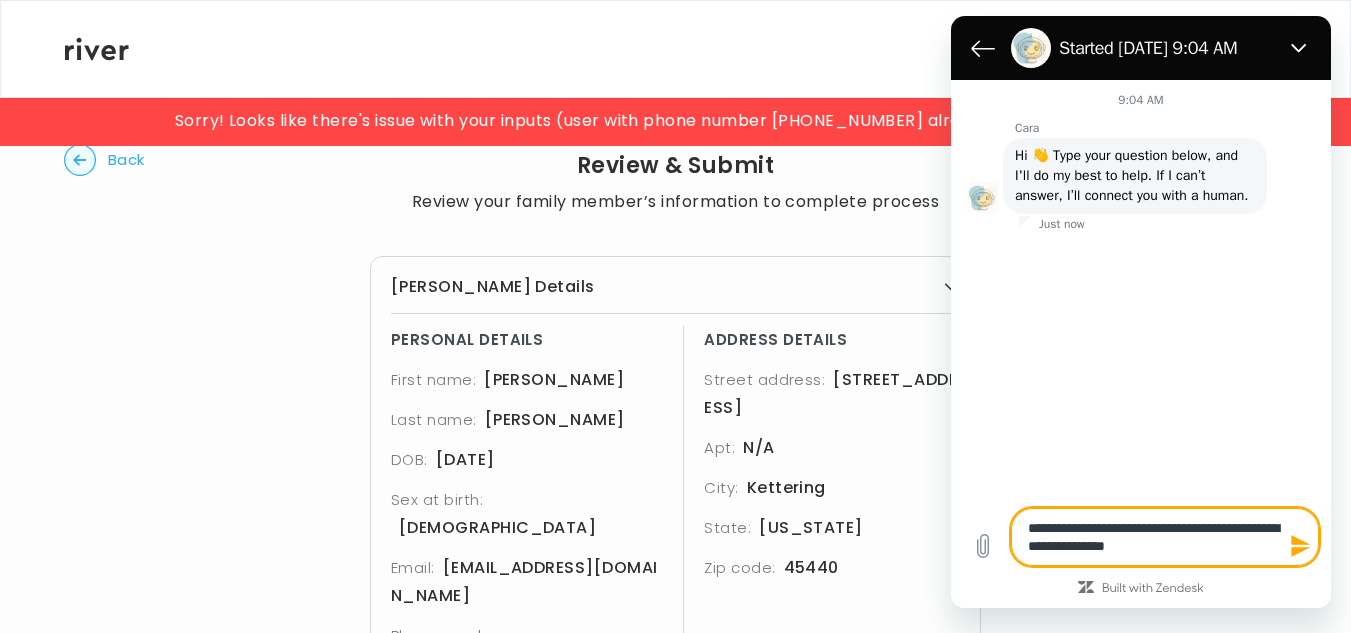type on "**********" 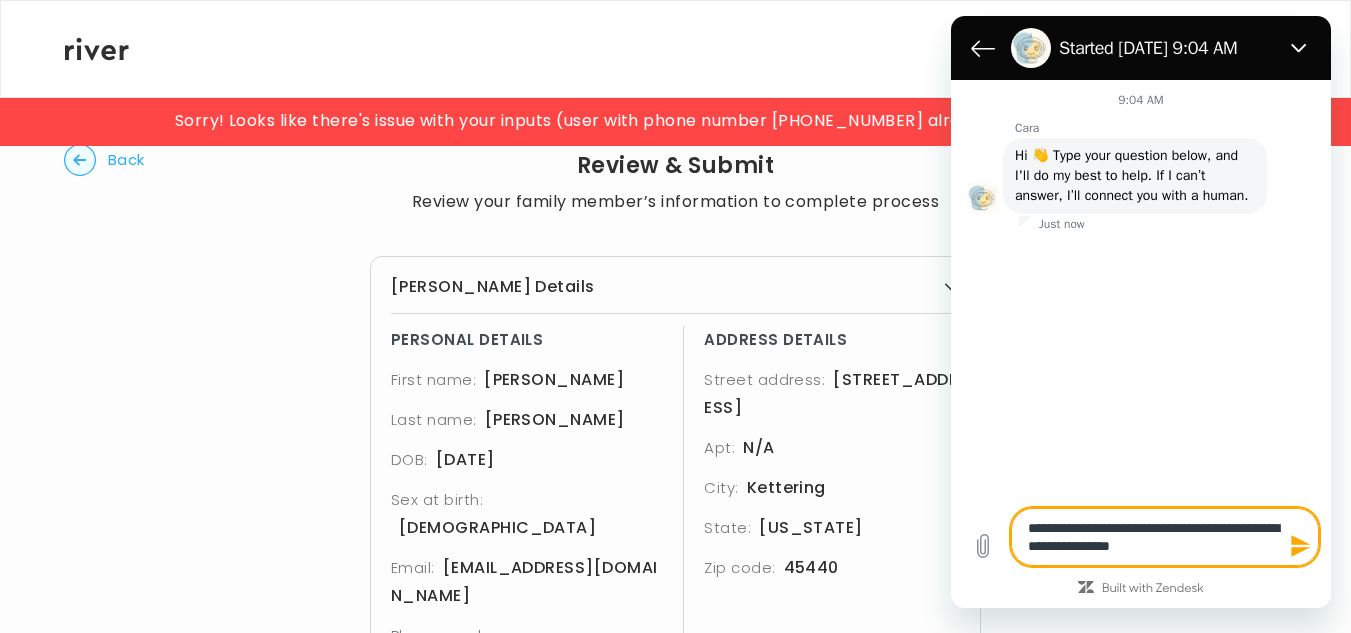 type on "**********" 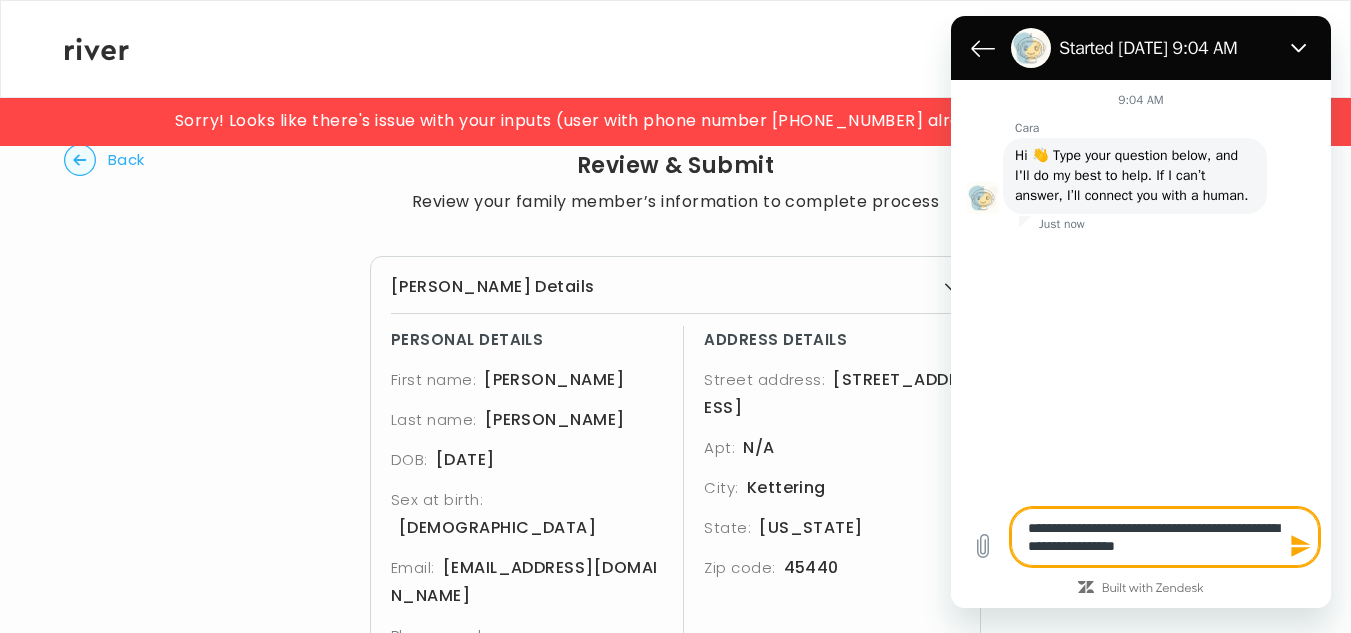 type on "**********" 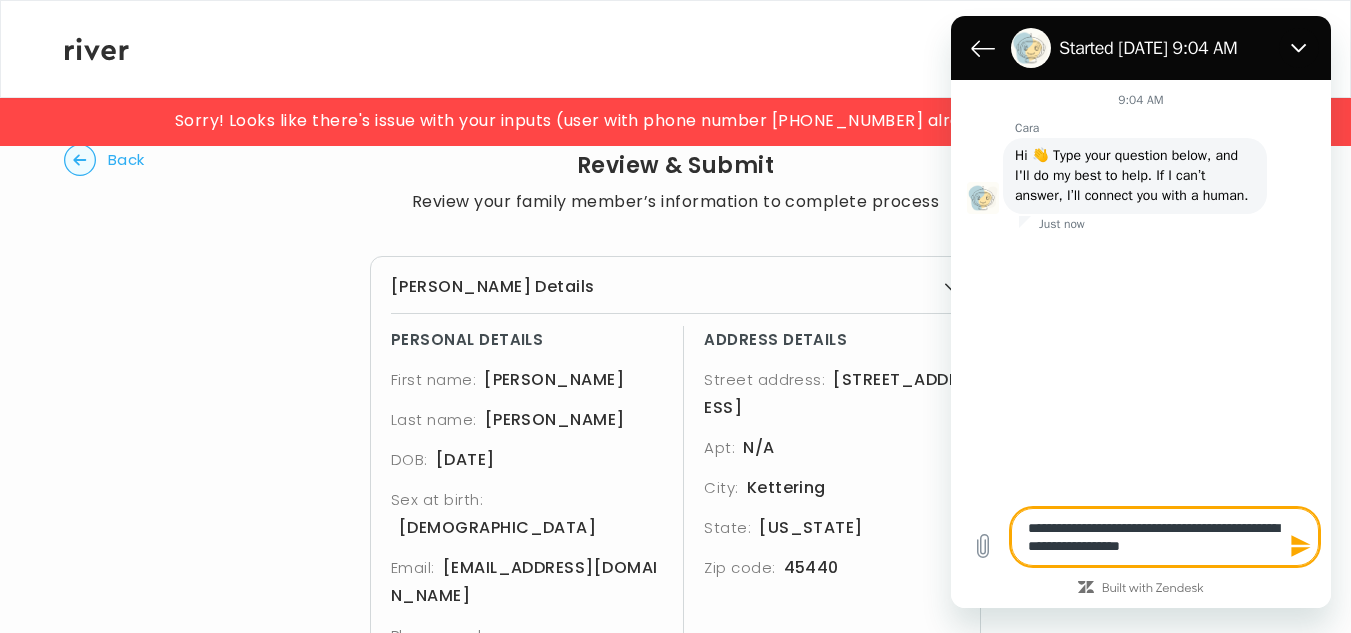 type on "**********" 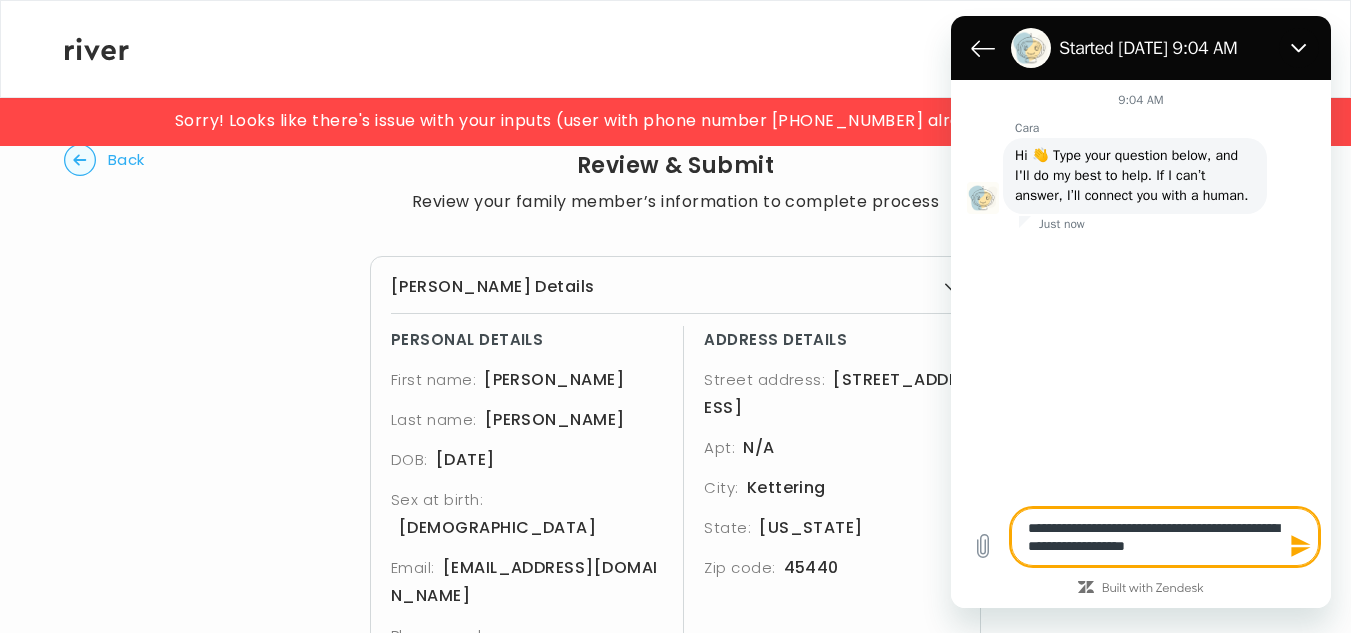 type on "**********" 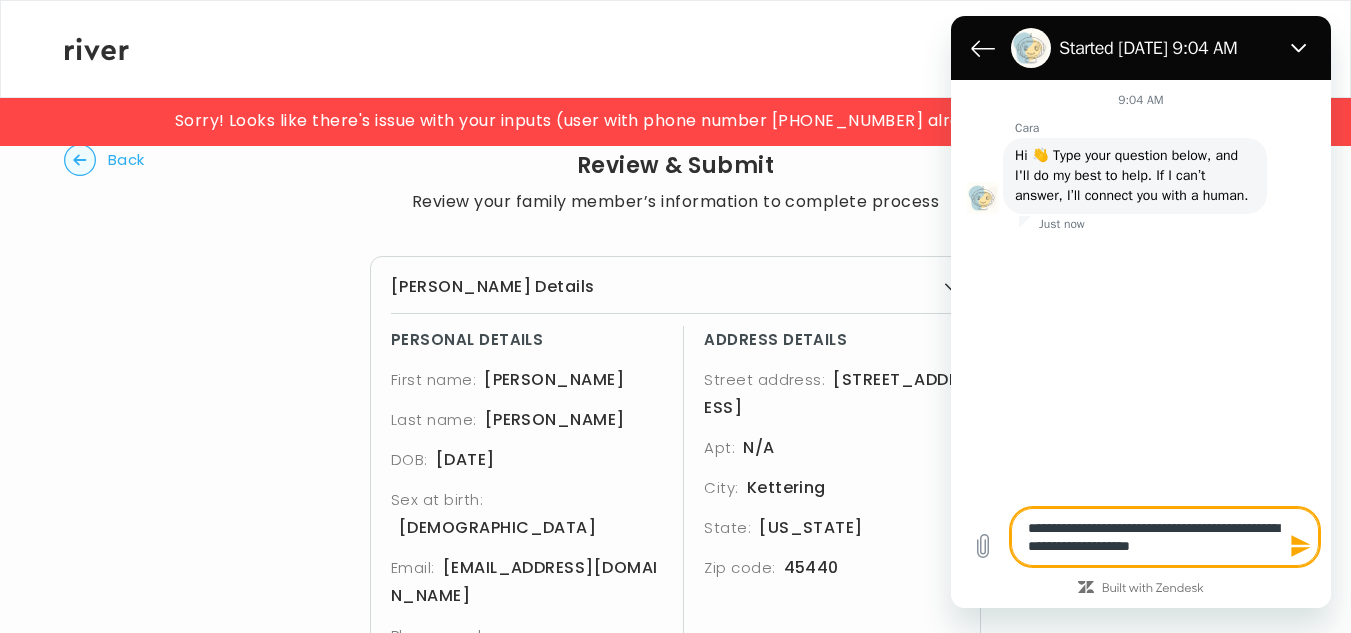 type on "**********" 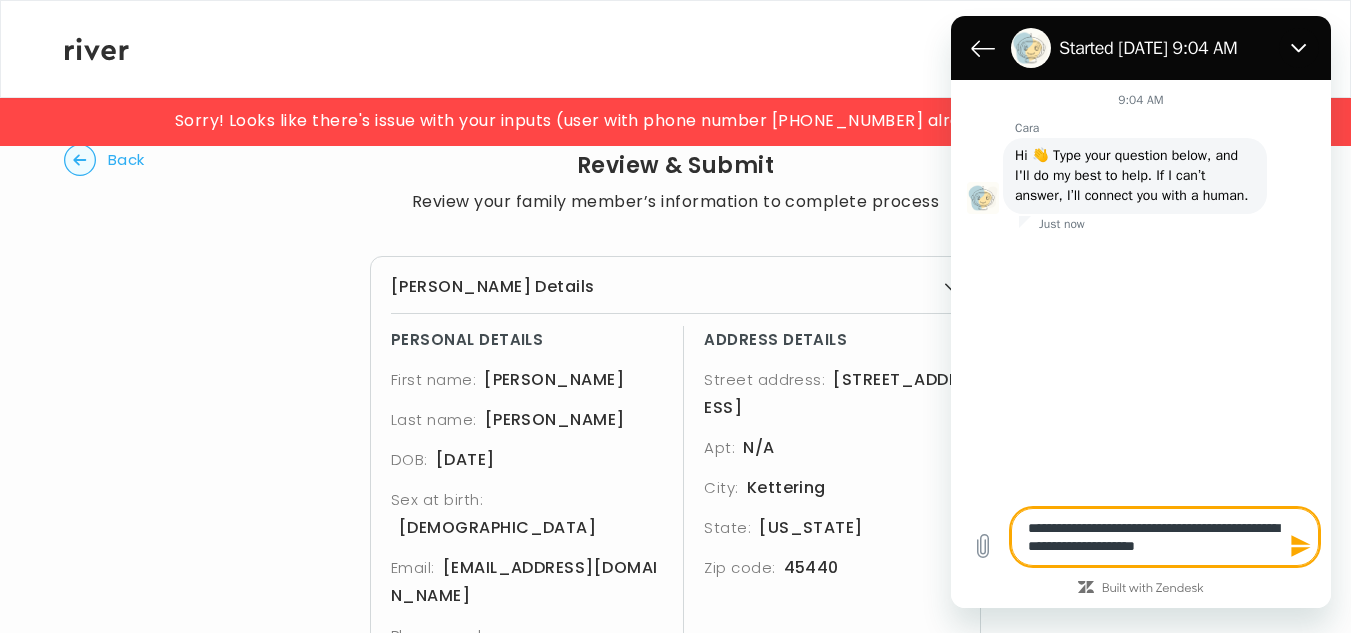 type on "**********" 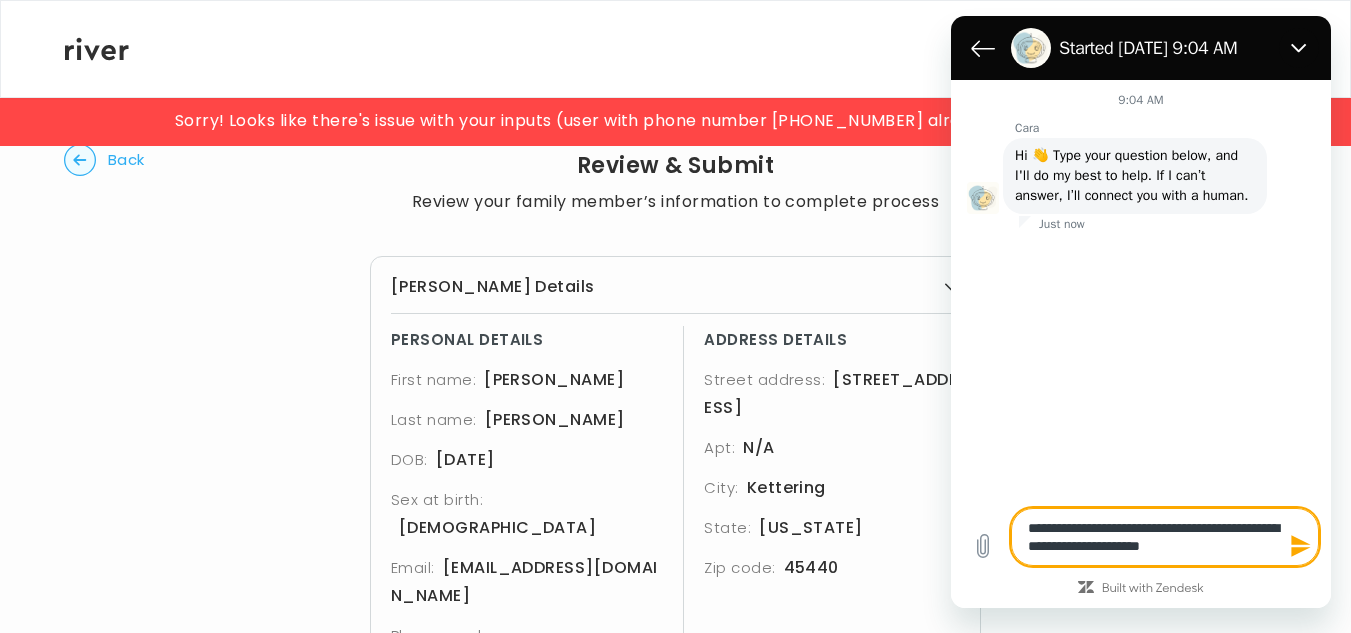 type on "**********" 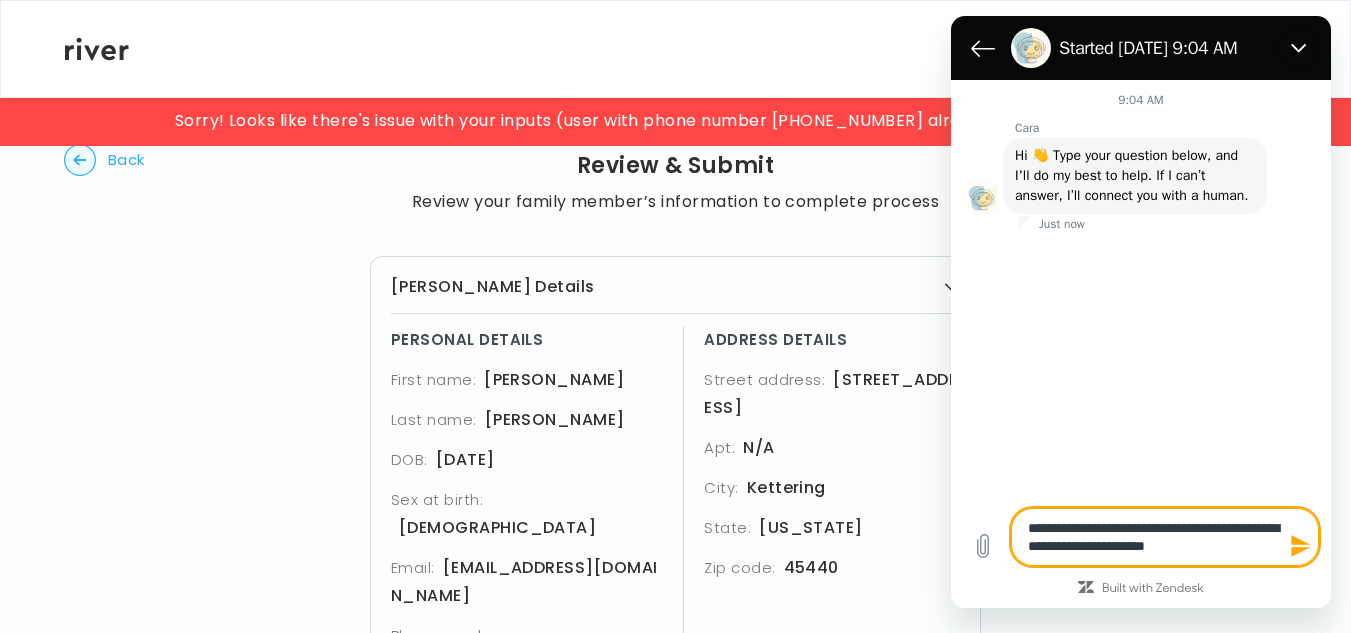 type on "**********" 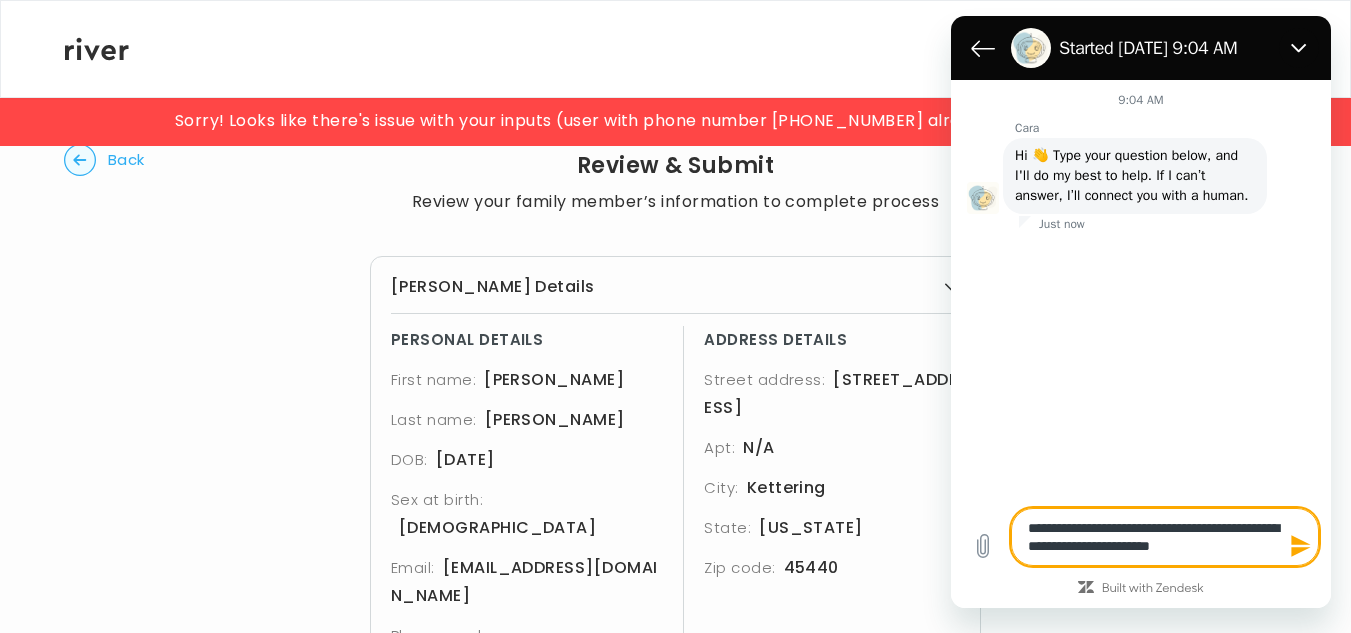 type on "**********" 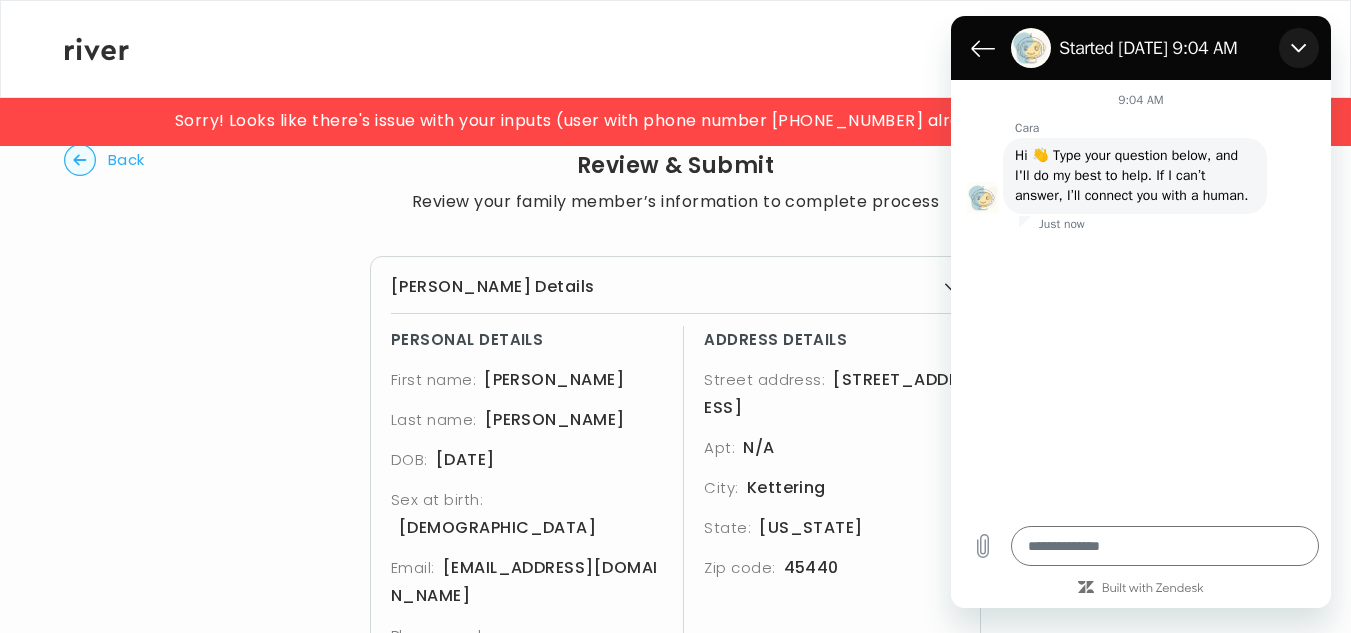 click 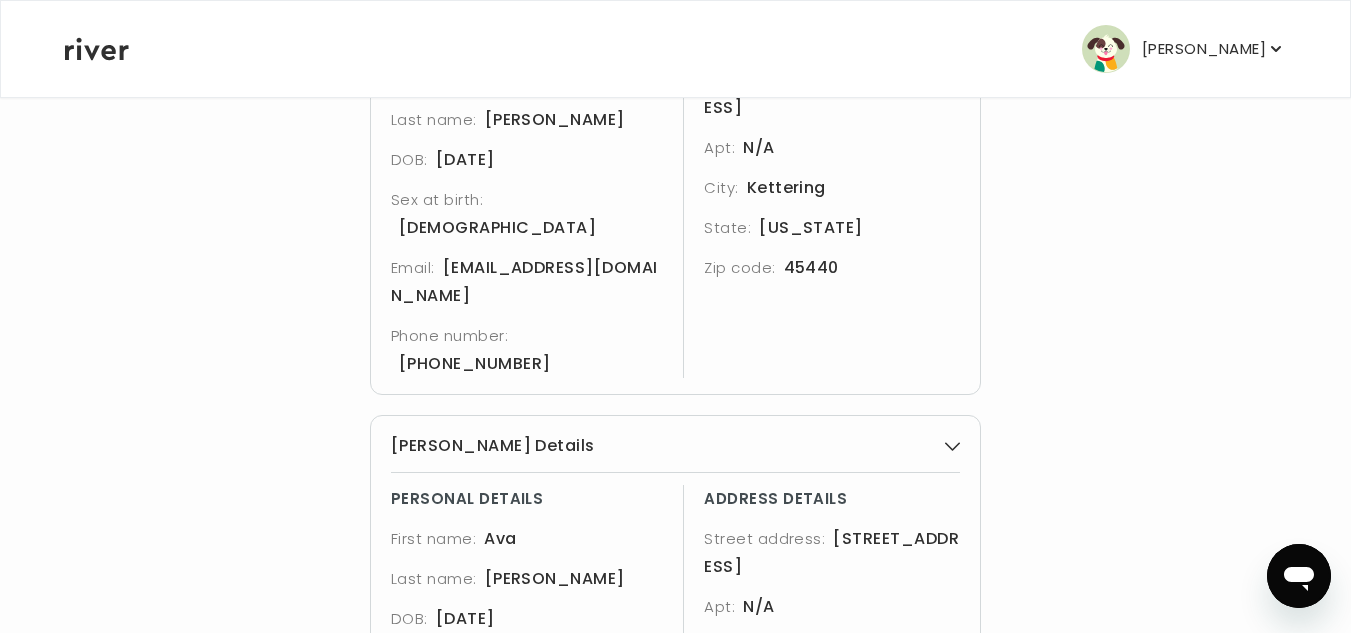 scroll, scrollTop: 0, scrollLeft: 0, axis: both 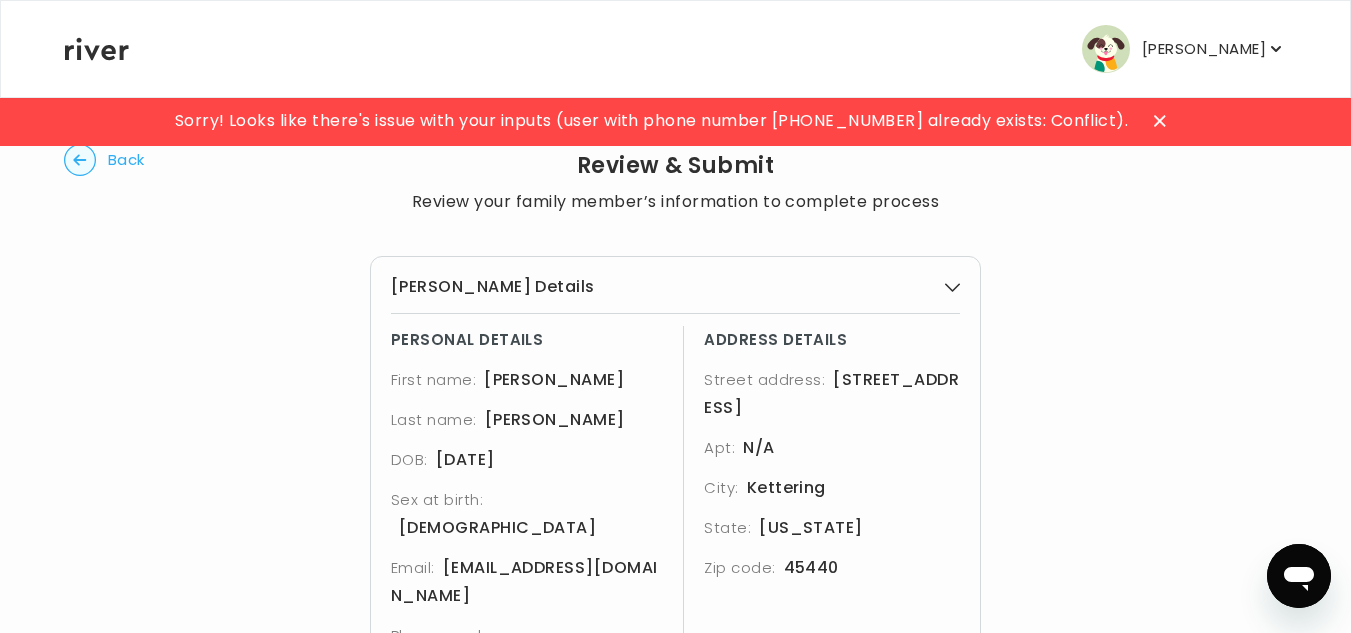click 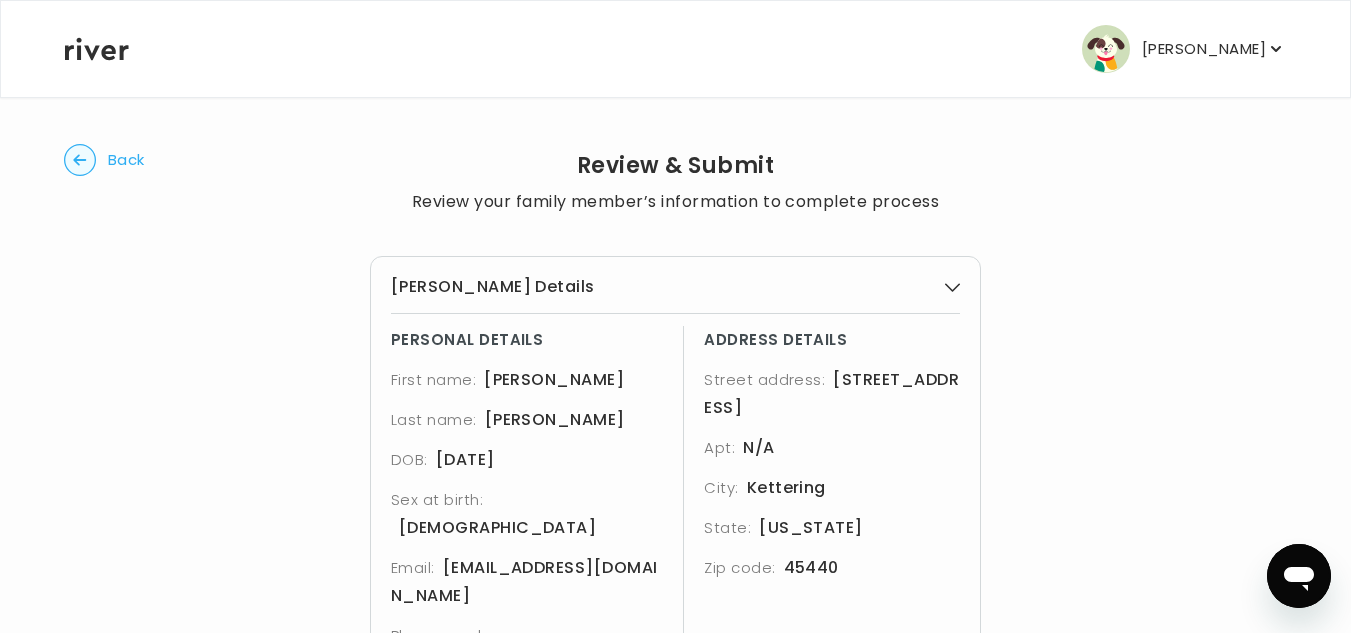 scroll, scrollTop: 100, scrollLeft: 0, axis: vertical 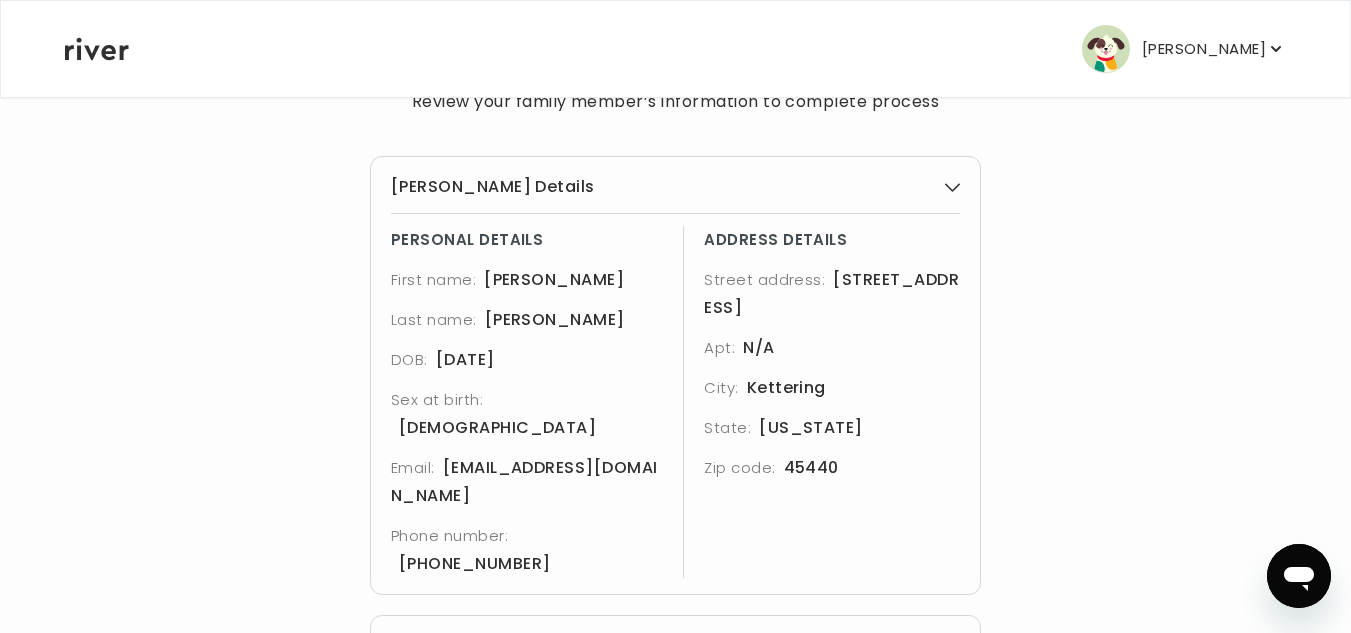 click 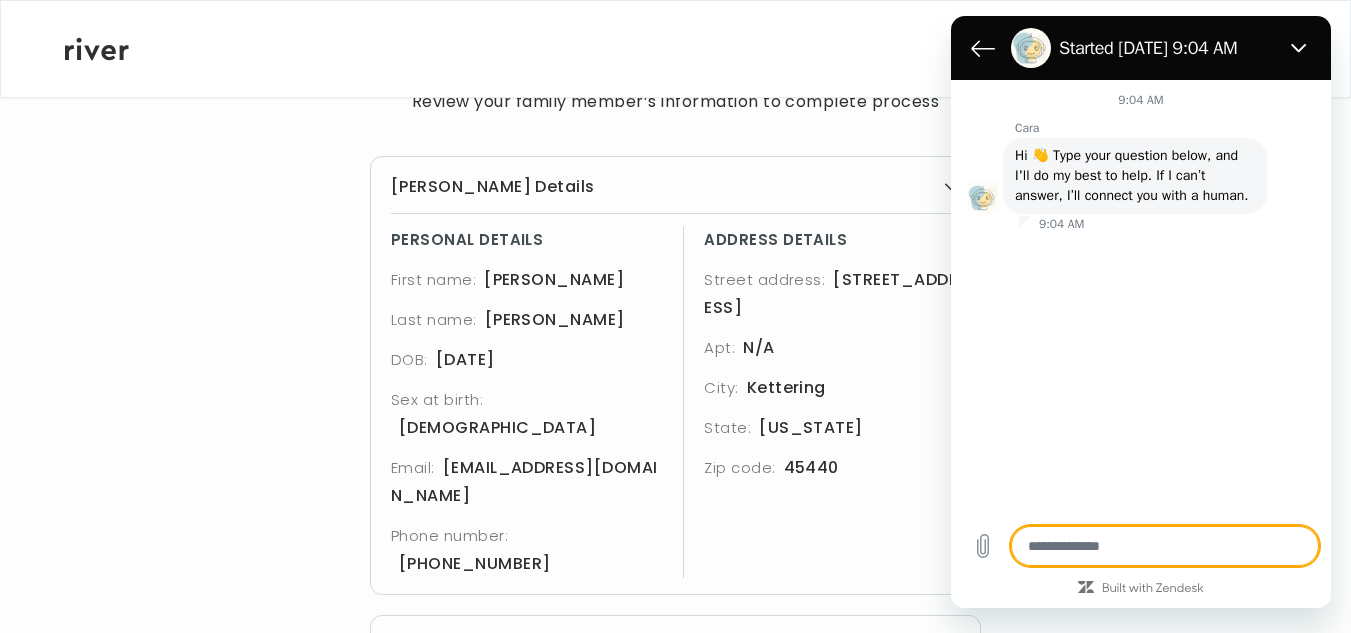 click at bounding box center (1165, 546) 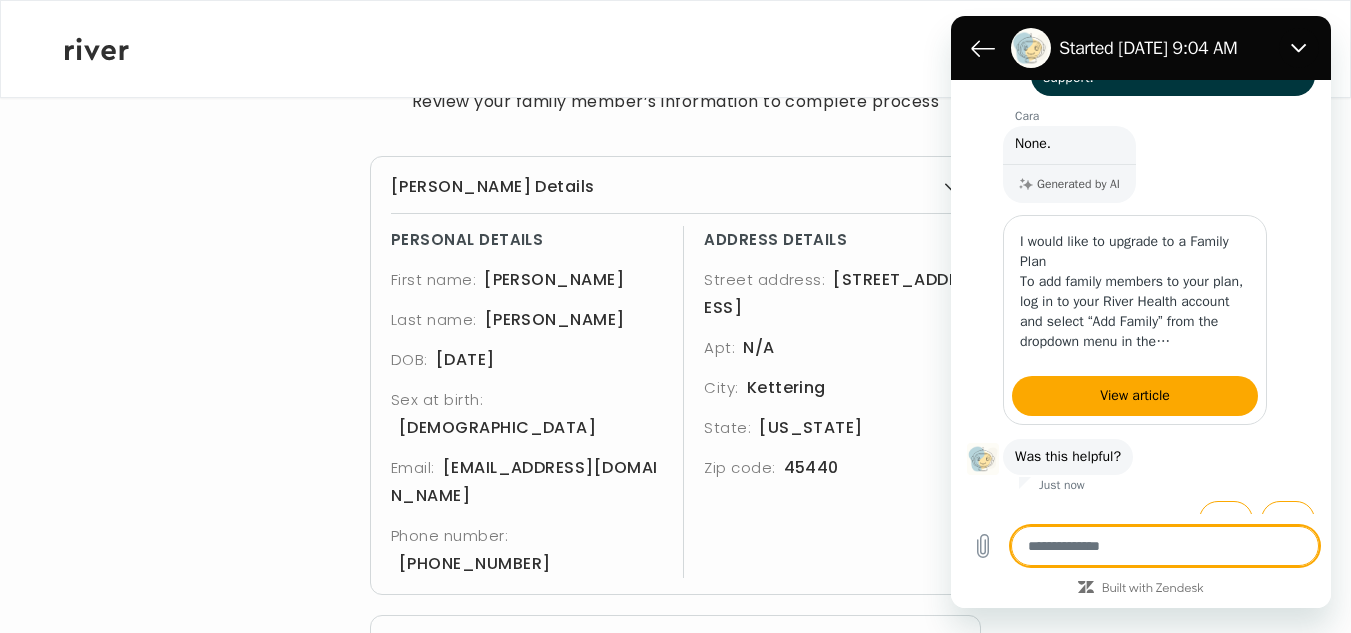 scroll, scrollTop: 256, scrollLeft: 0, axis: vertical 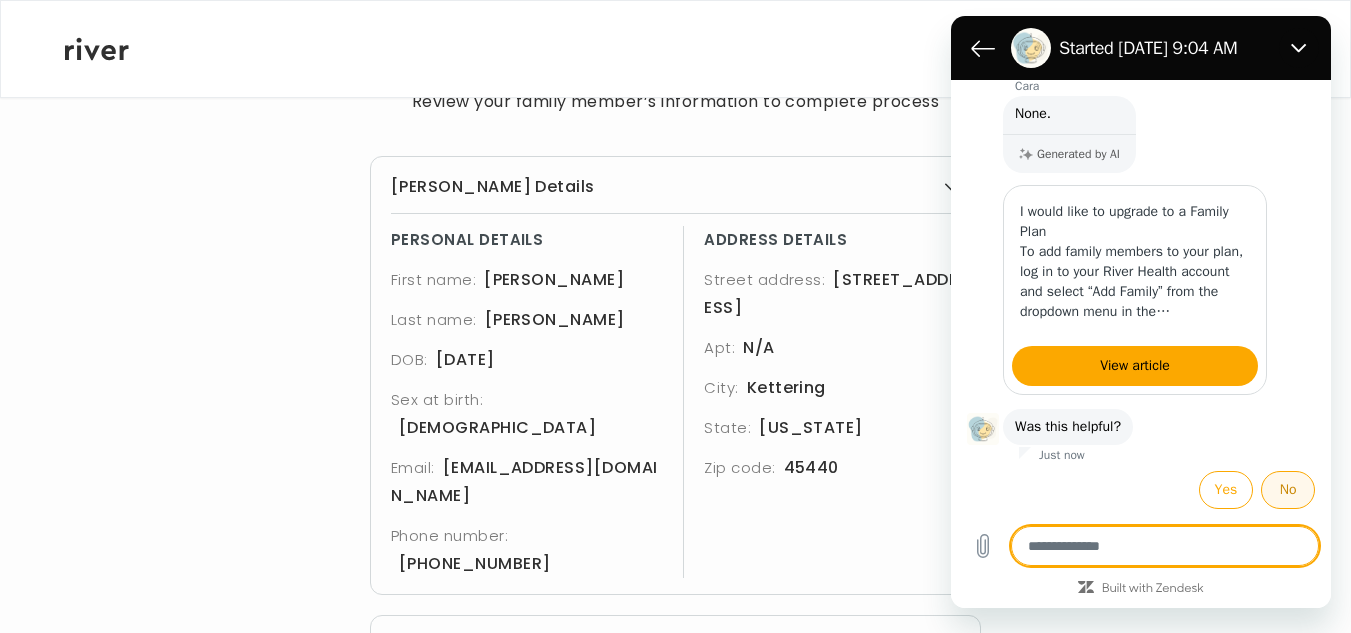 click on "No" at bounding box center [1288, 490] 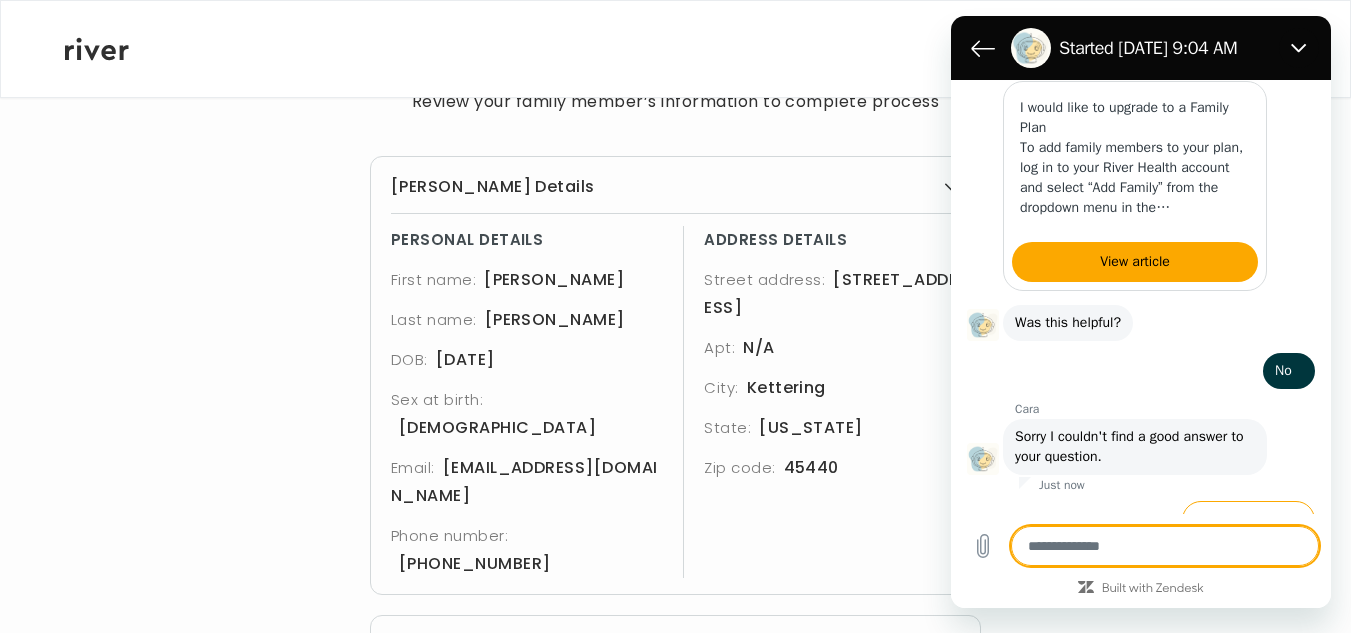 scroll, scrollTop: 390, scrollLeft: 0, axis: vertical 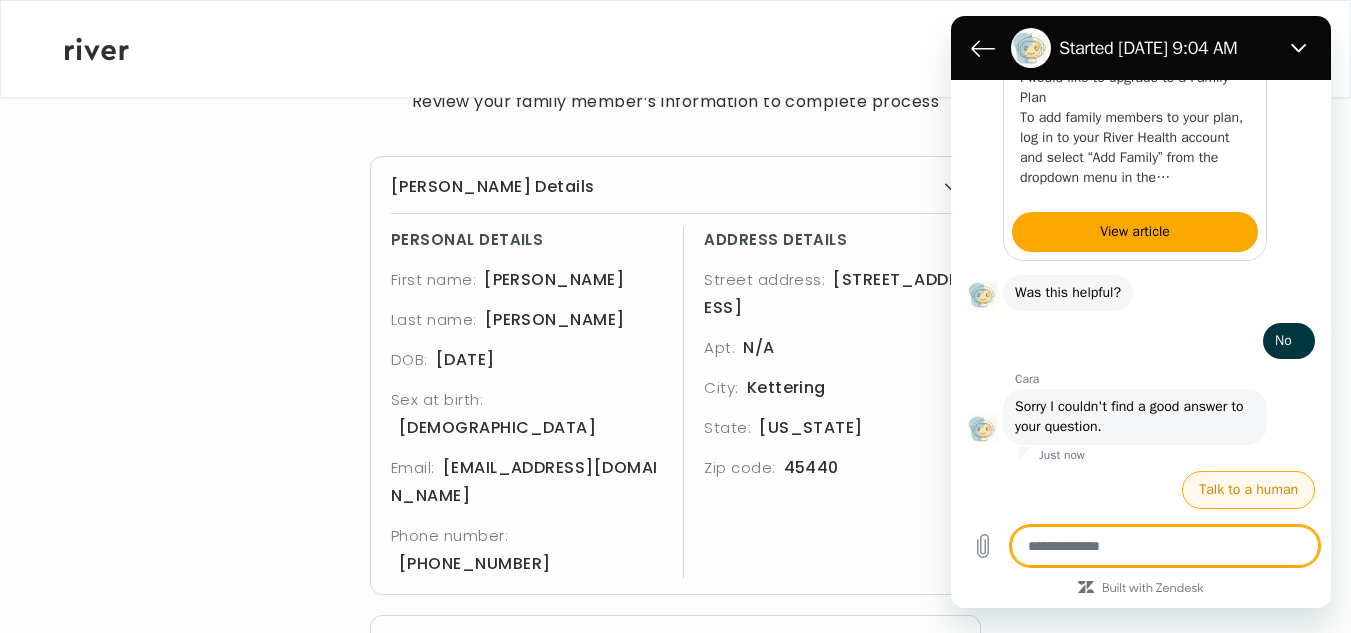 click on "Talk to a human" at bounding box center (1248, 490) 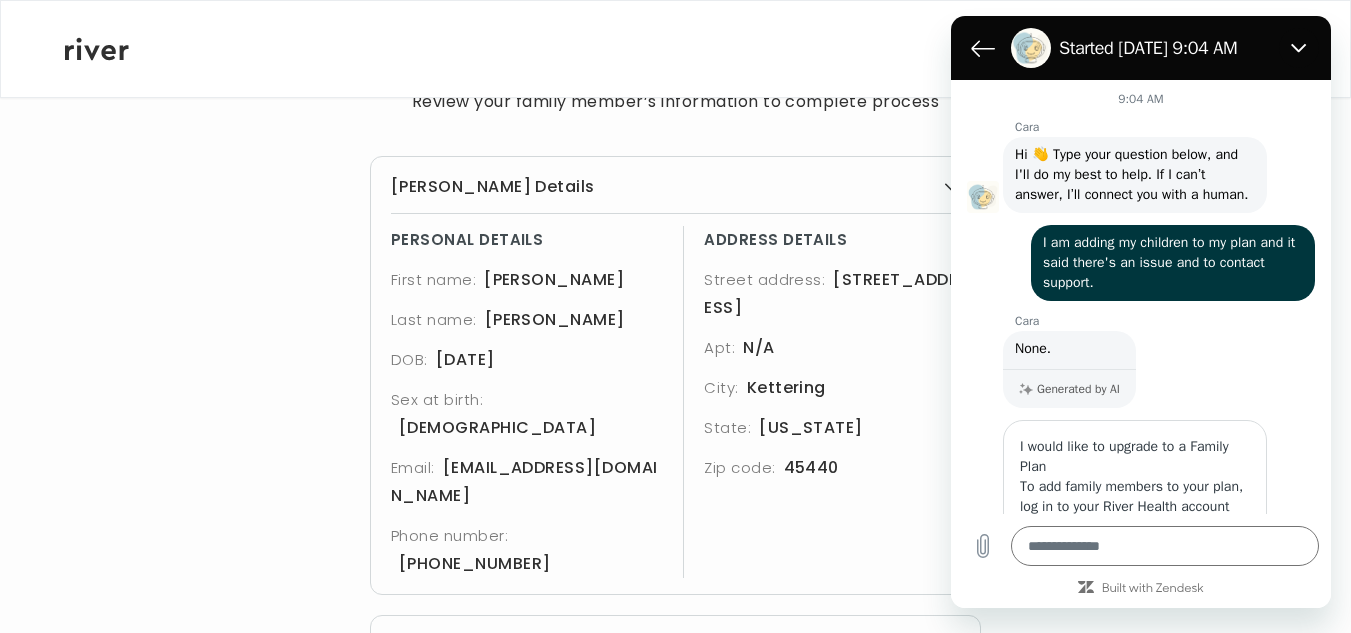 scroll, scrollTop: 0, scrollLeft: 0, axis: both 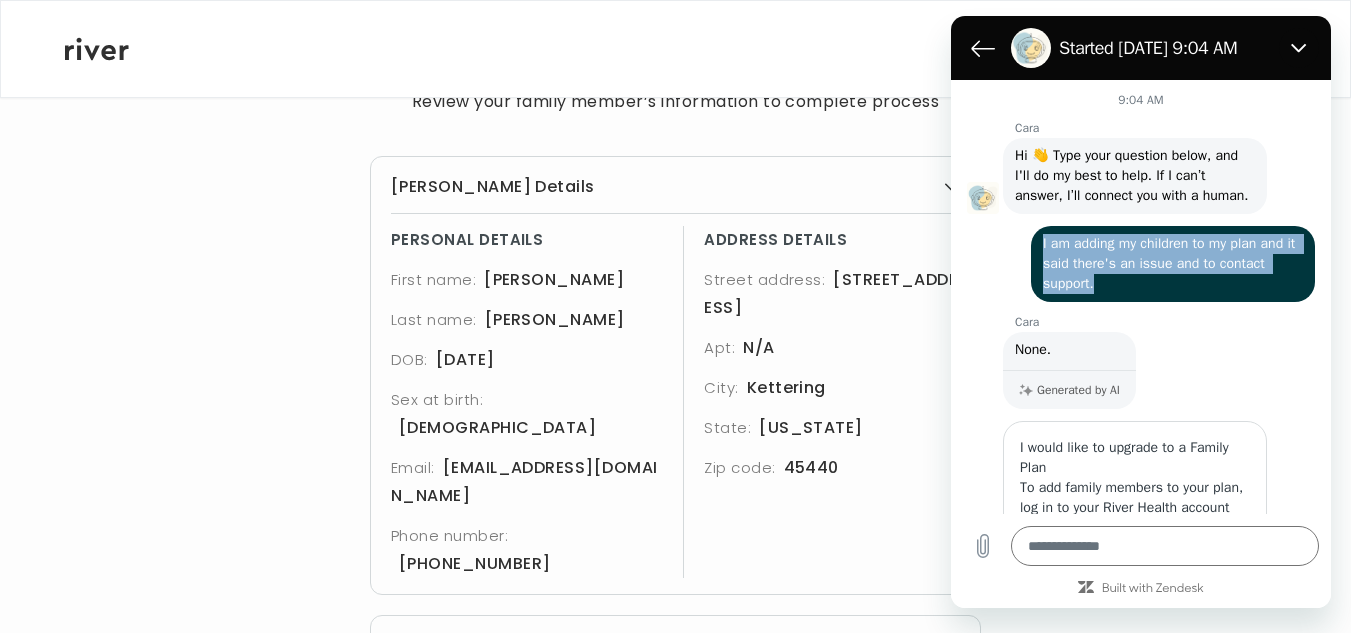 drag, startPoint x: 1040, startPoint y: 266, endPoint x: 1248, endPoint y: 309, distance: 212.39821 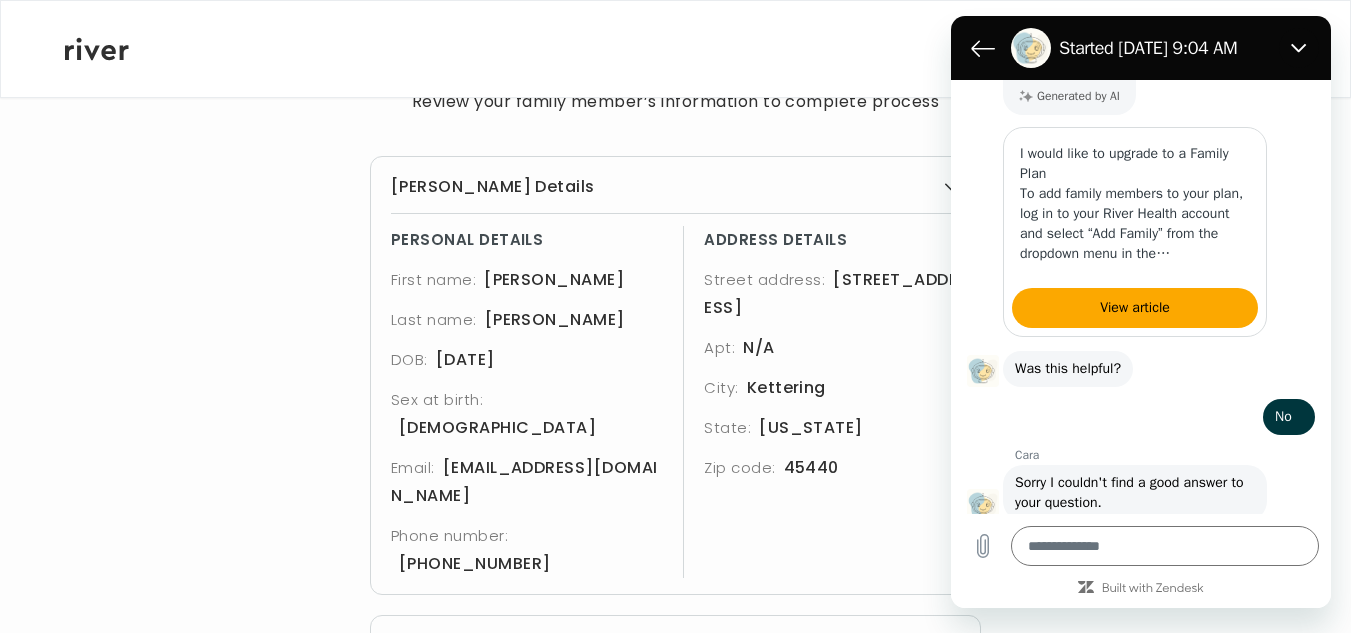 scroll, scrollTop: 652, scrollLeft: 0, axis: vertical 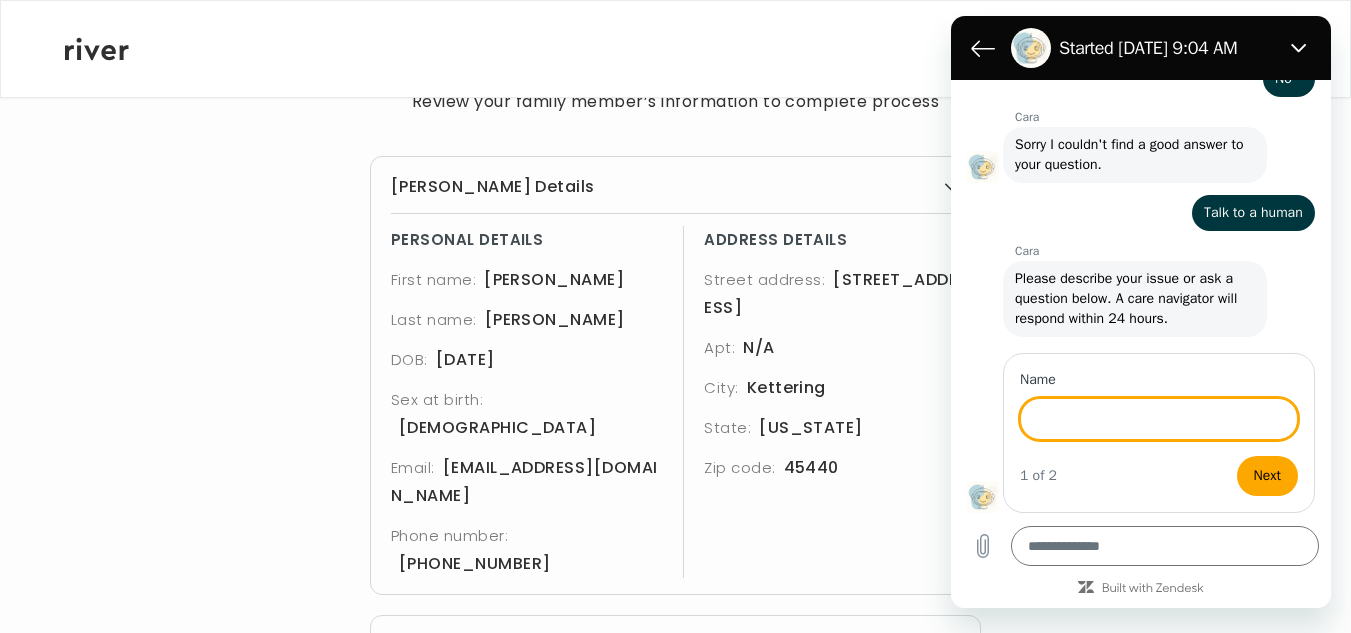 click on "Name" at bounding box center [1159, 419] 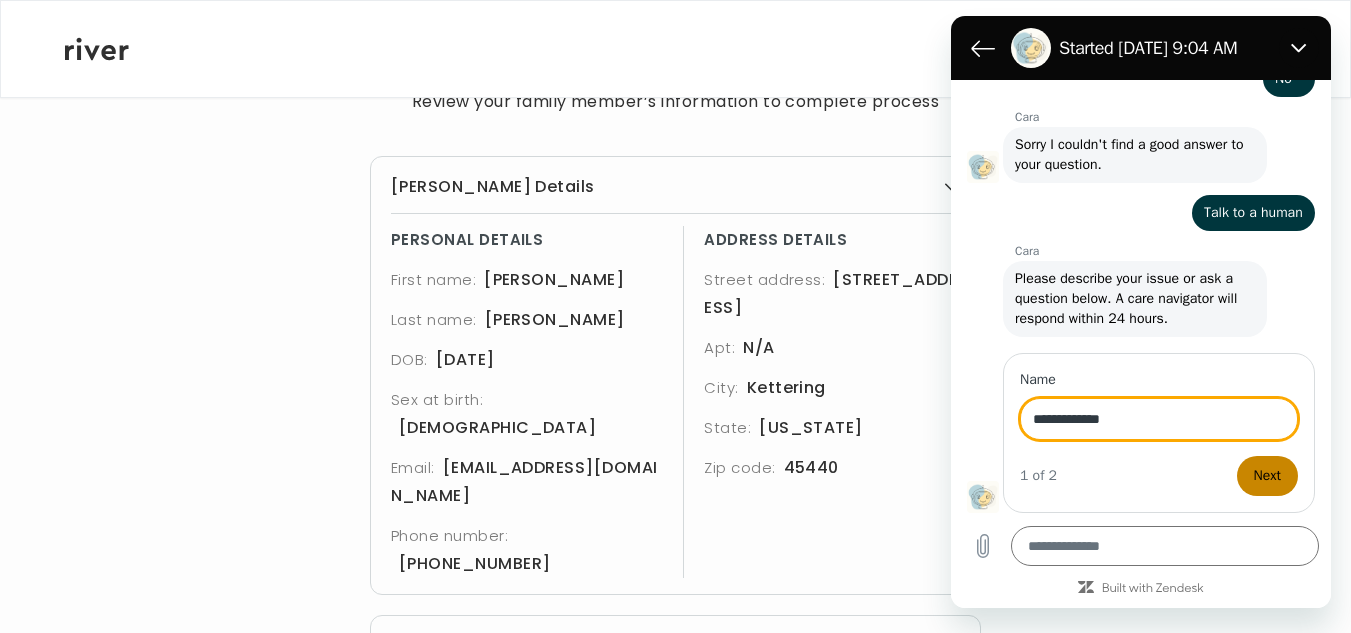 click on "Next" at bounding box center (1267, 476) 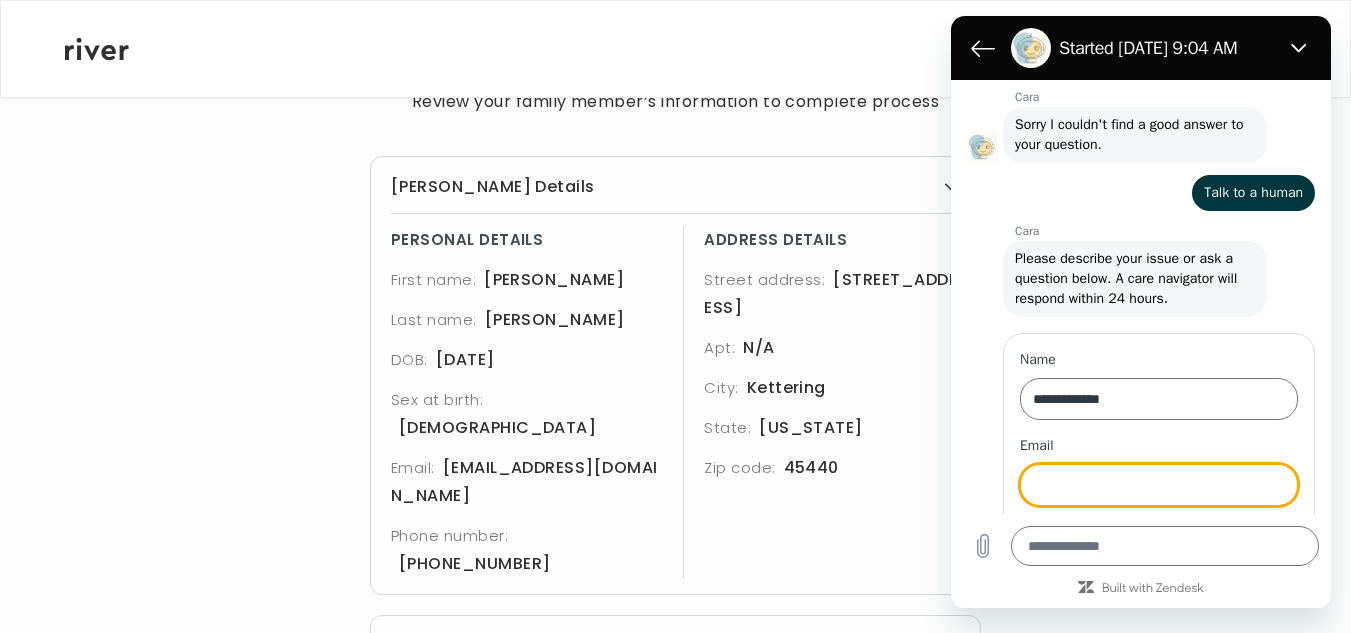 scroll, scrollTop: 738, scrollLeft: 0, axis: vertical 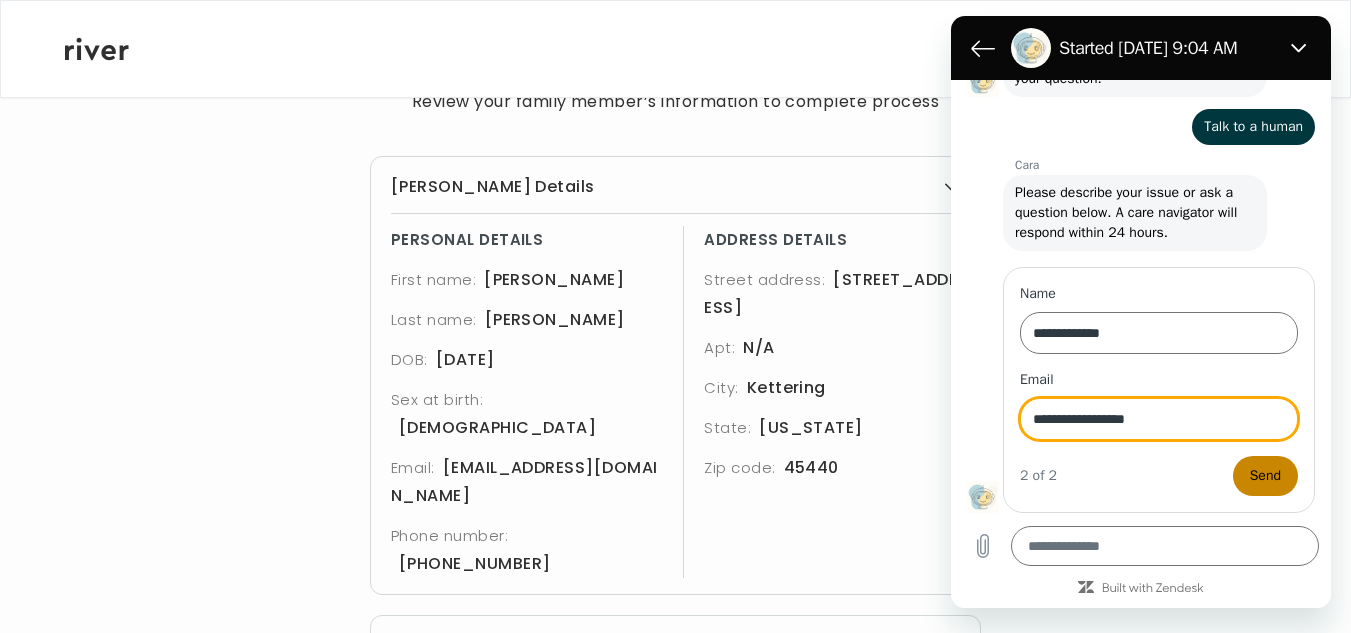 click on "Send" at bounding box center (1265, 476) 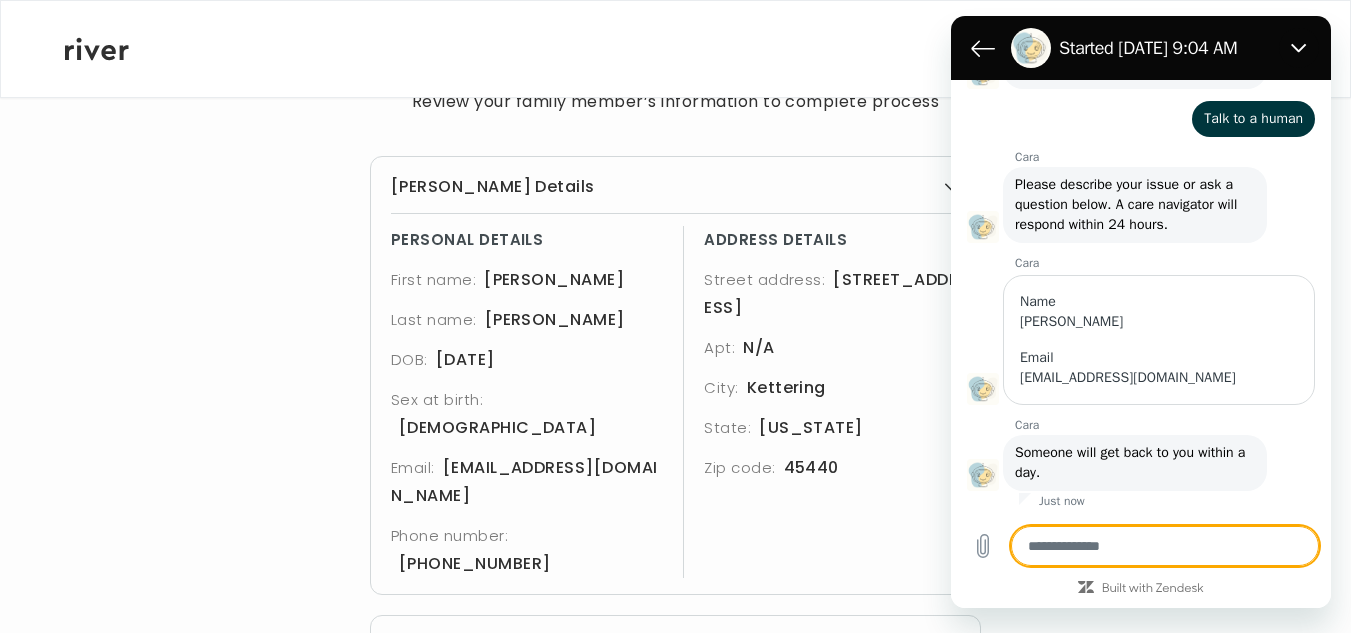 scroll, scrollTop: 746, scrollLeft: 0, axis: vertical 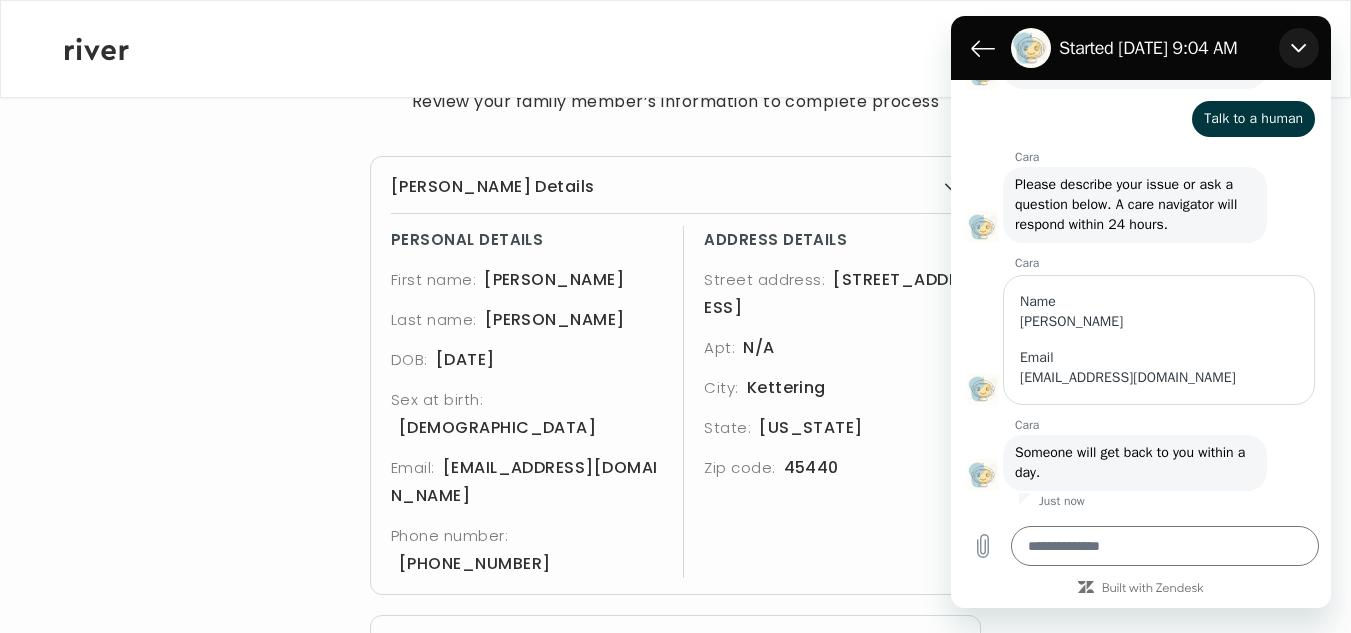 click 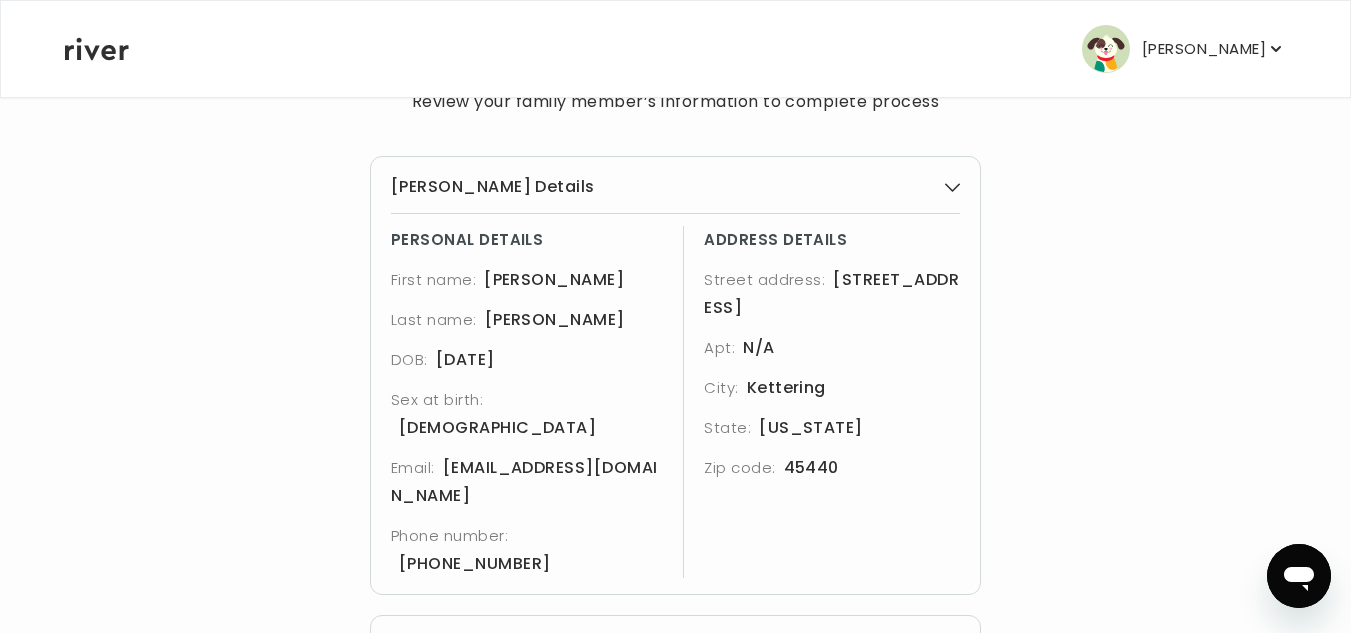 scroll, scrollTop: 800, scrollLeft: 0, axis: vertical 